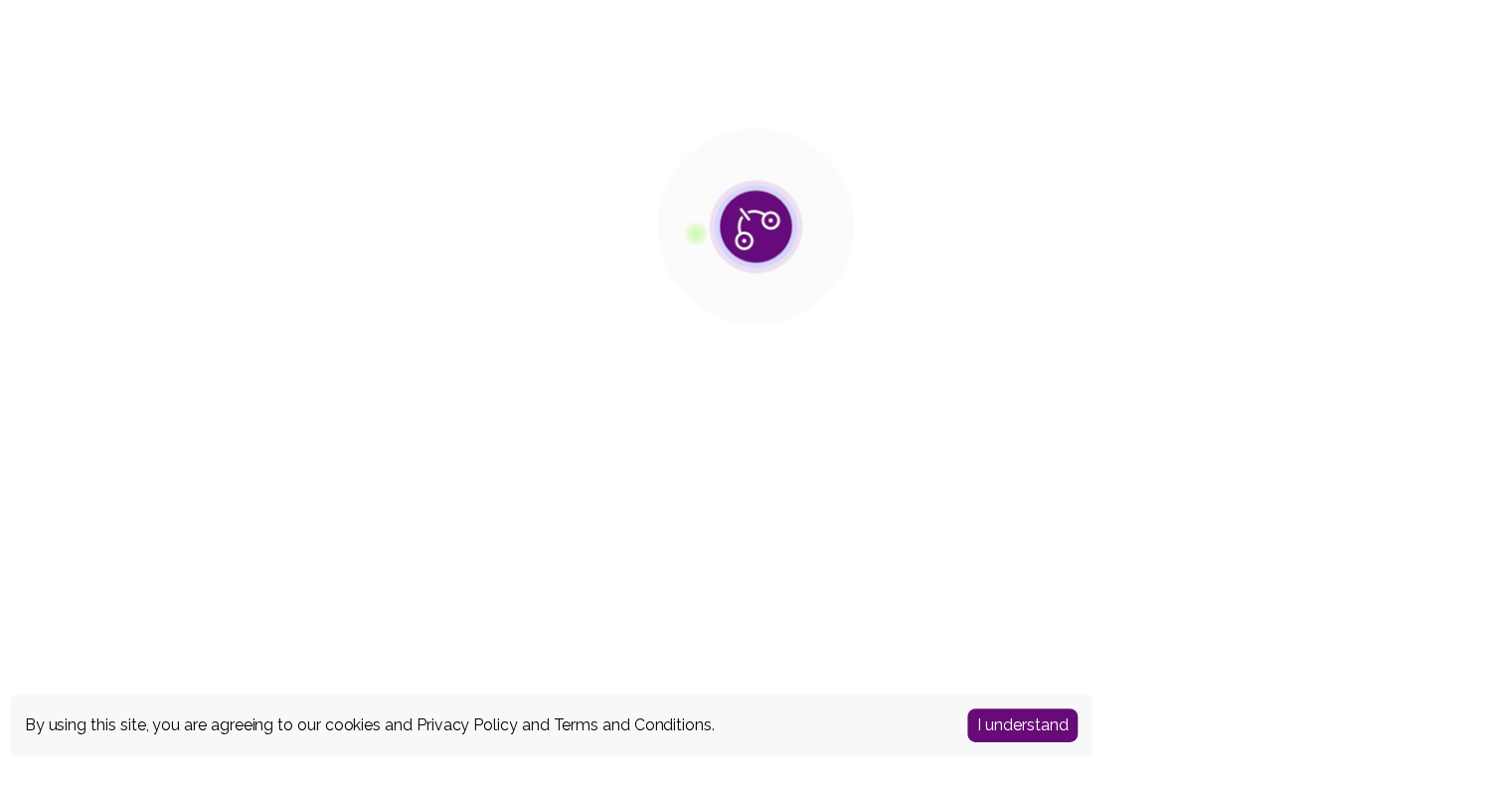 scroll, scrollTop: 0, scrollLeft: 0, axis: both 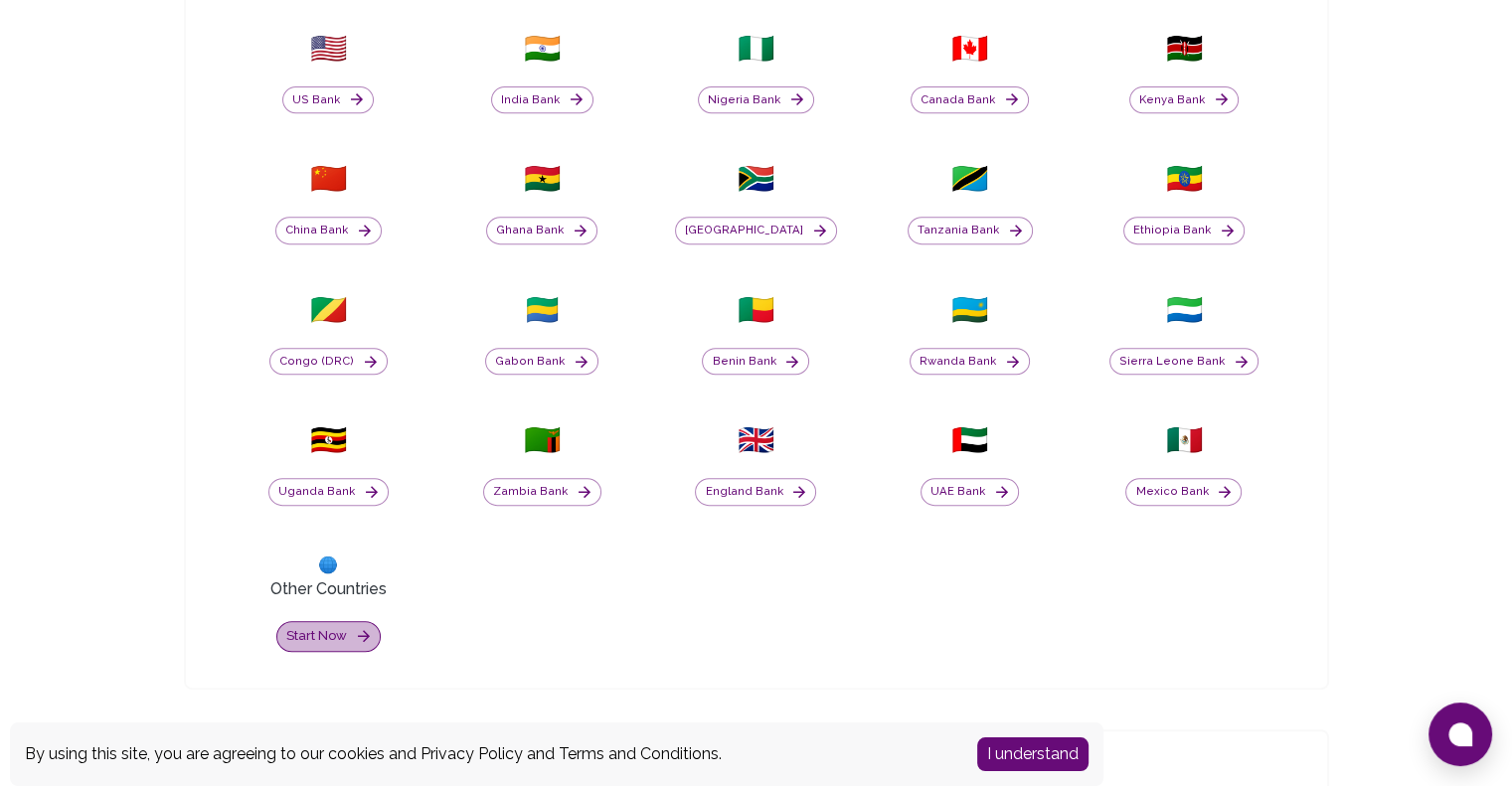 click on "Start now" at bounding box center (328, 636) 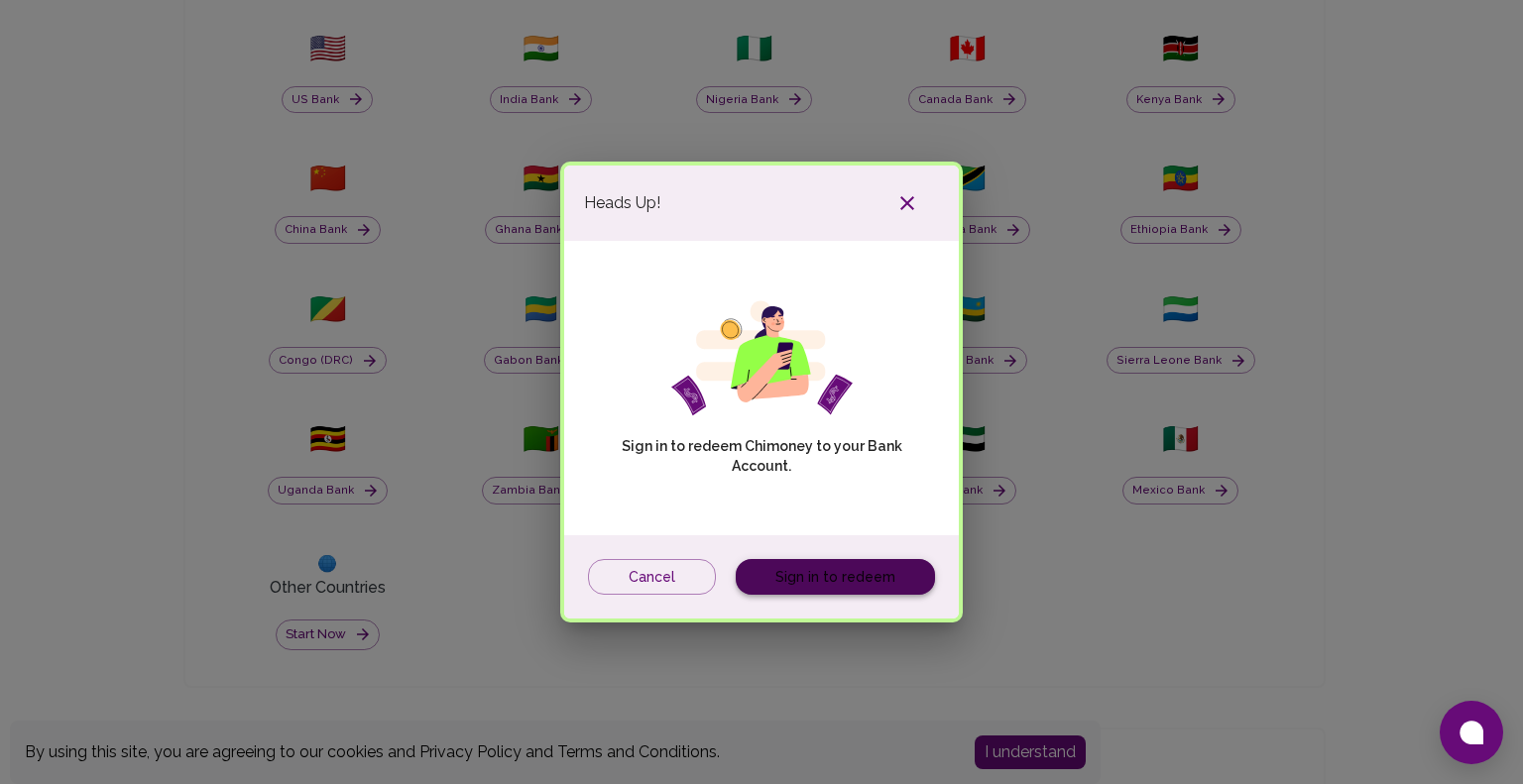 click on "Sign in to redeem" at bounding box center [835, 577] 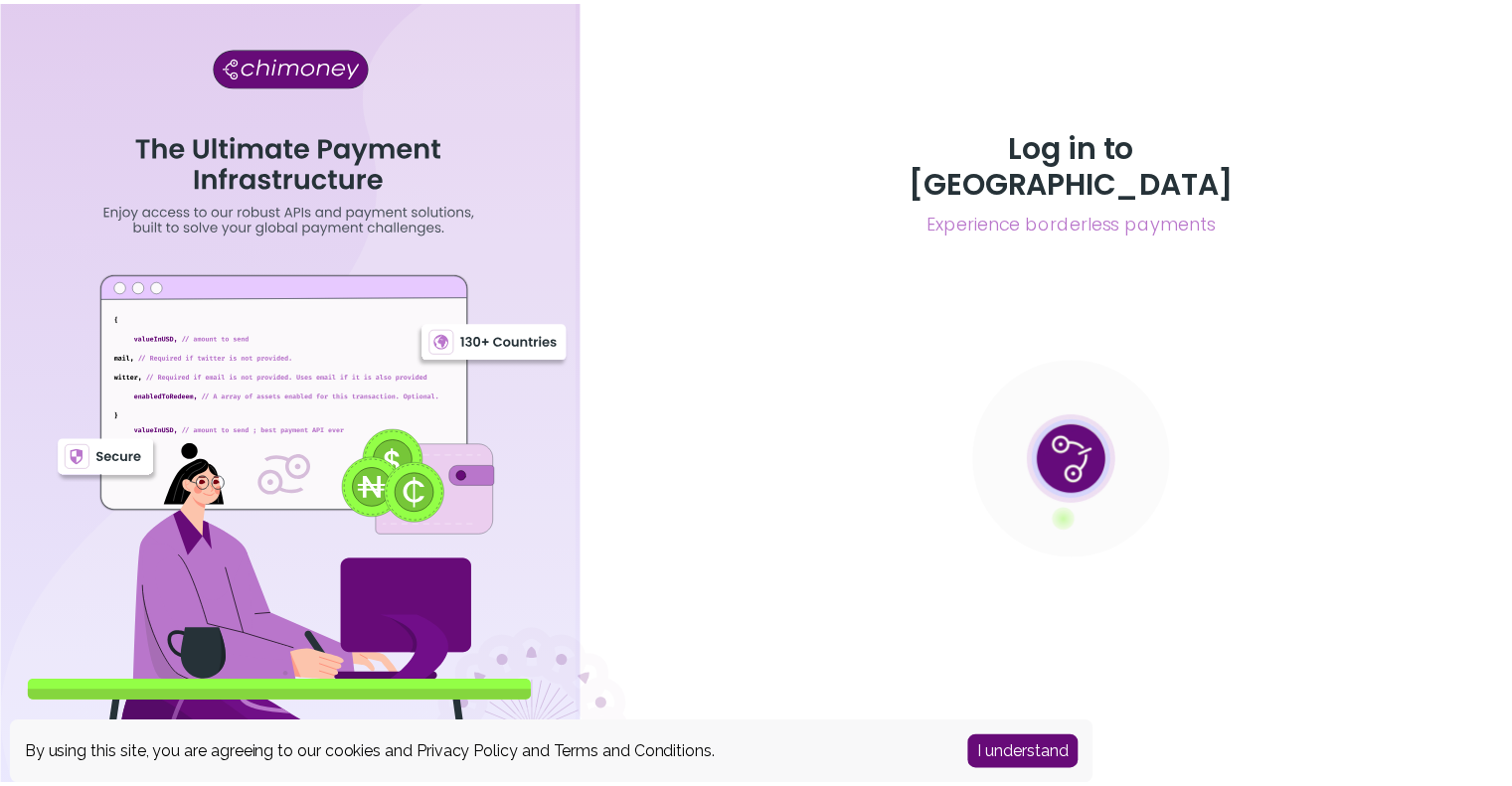scroll, scrollTop: 0, scrollLeft: 0, axis: both 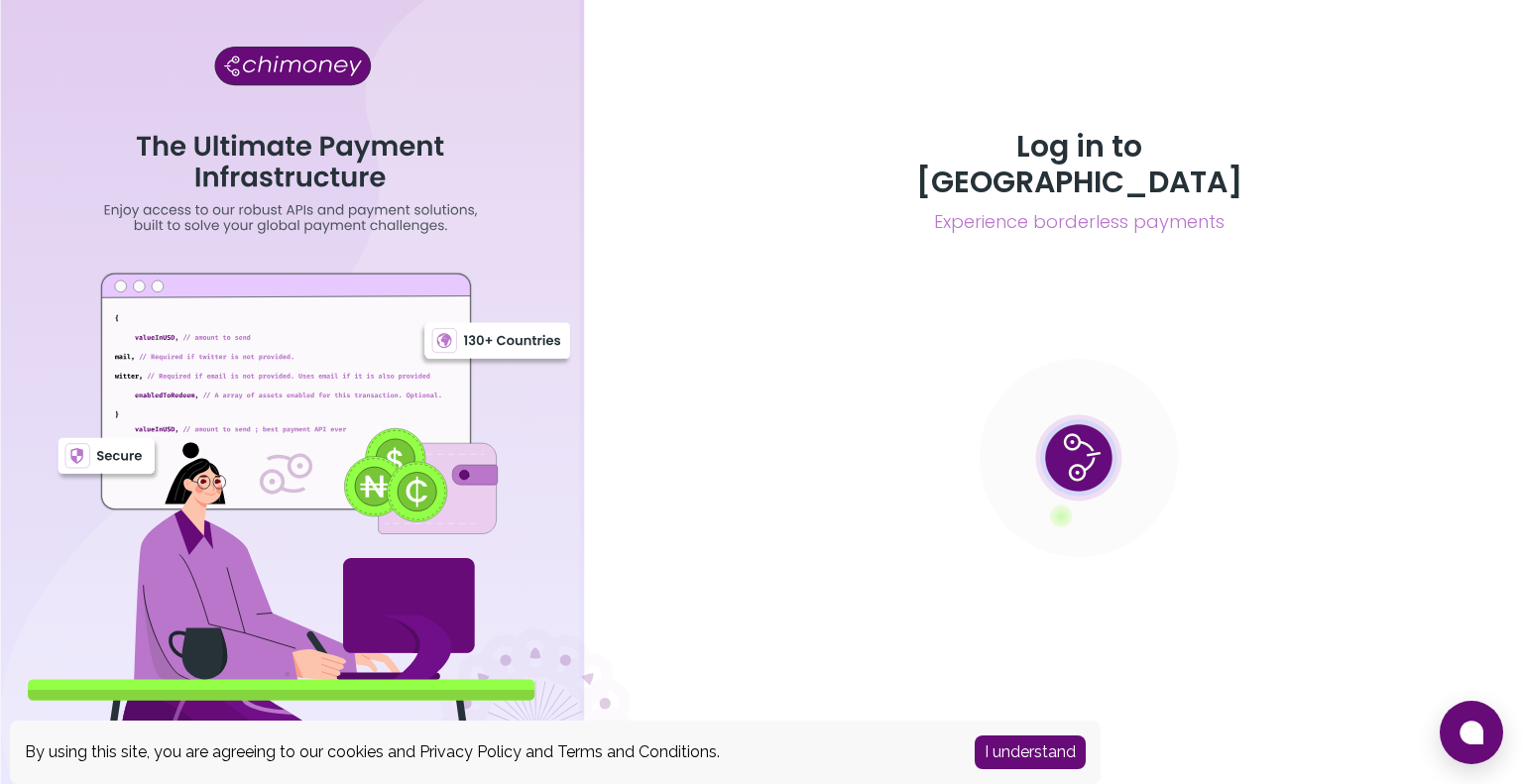 click on "I understand" at bounding box center [1030, 752] 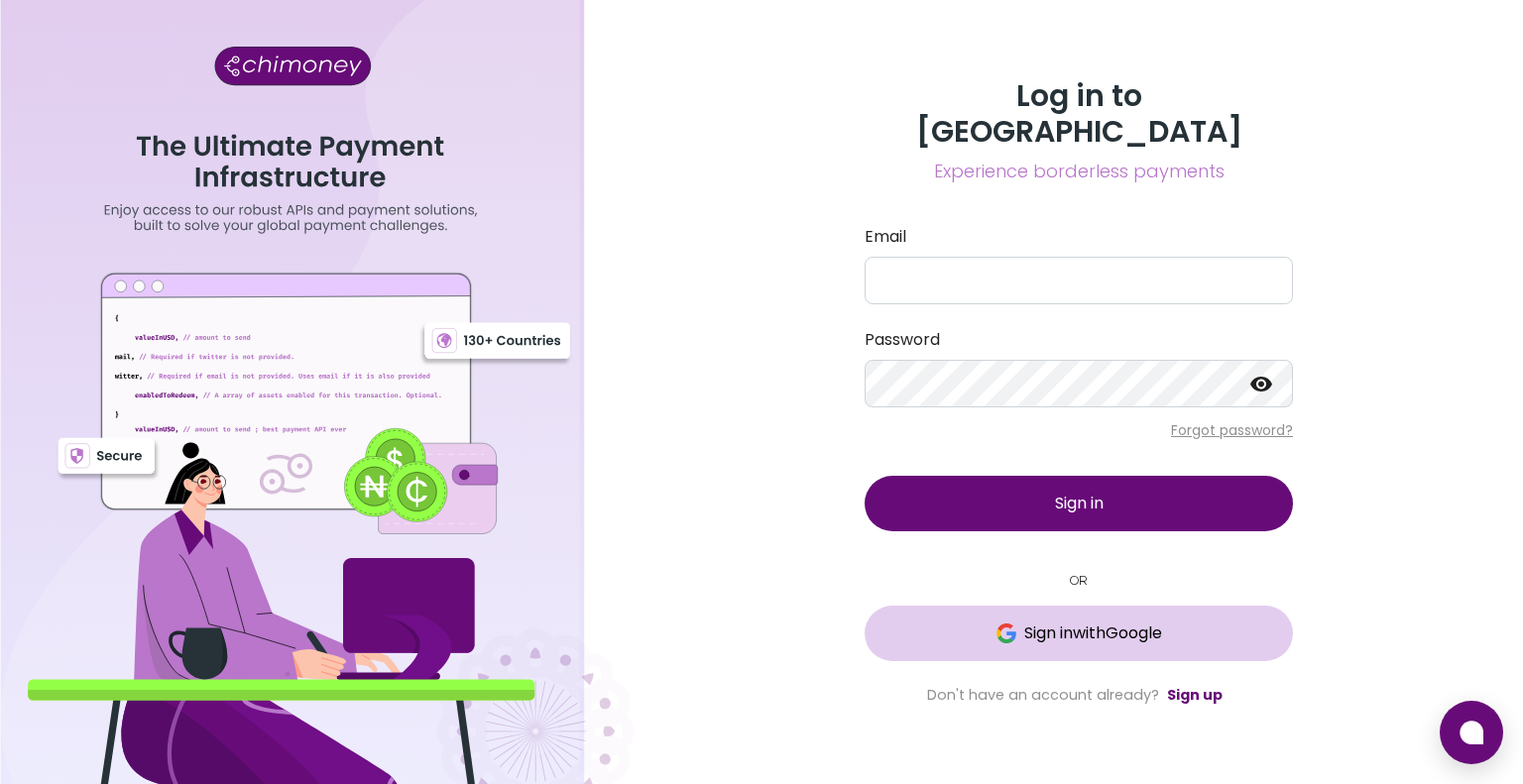 click on "Sign in  with  Google" at bounding box center (1093, 633) 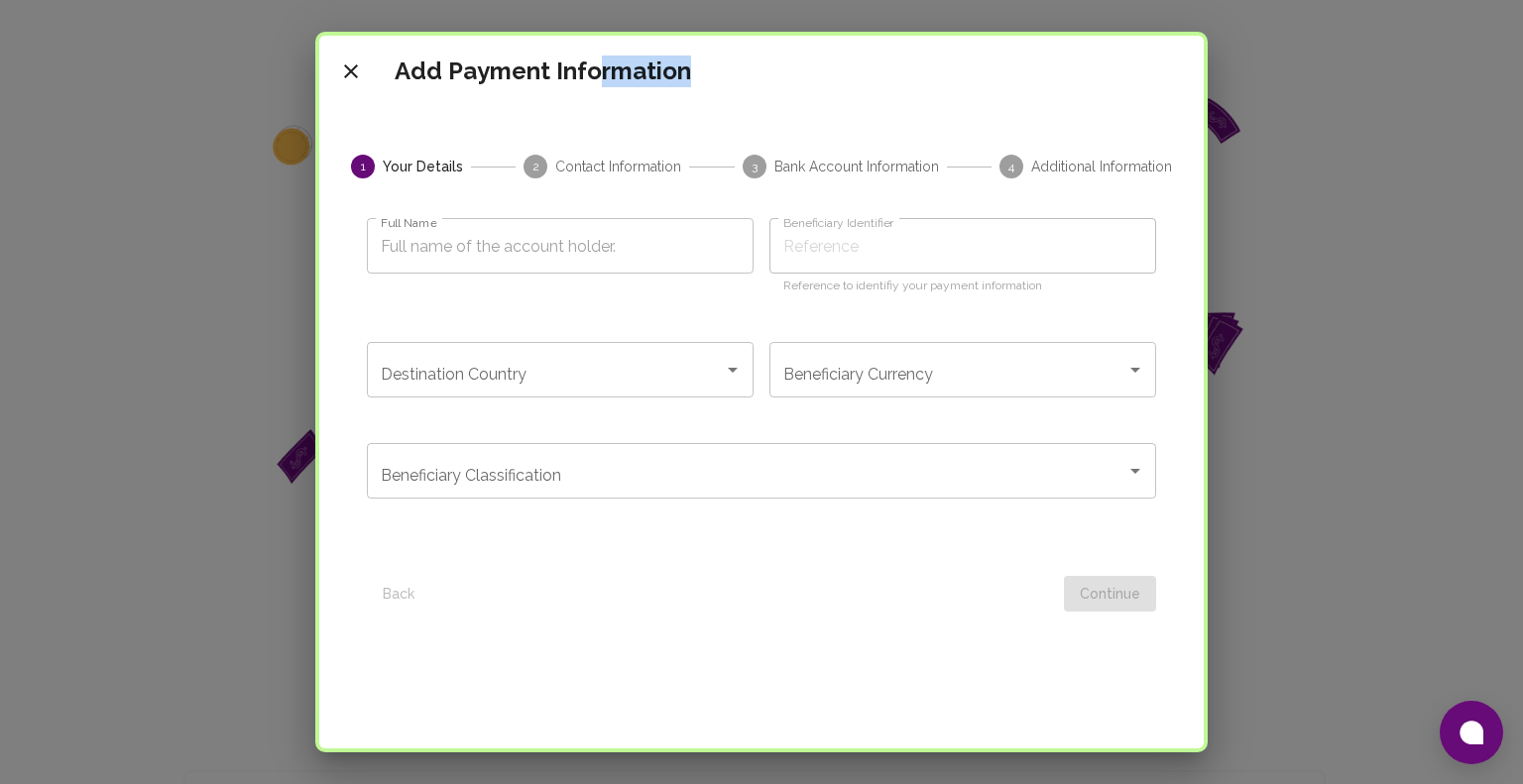 drag, startPoint x: 601, startPoint y: 70, endPoint x: 739, endPoint y: 58, distance: 138.52076 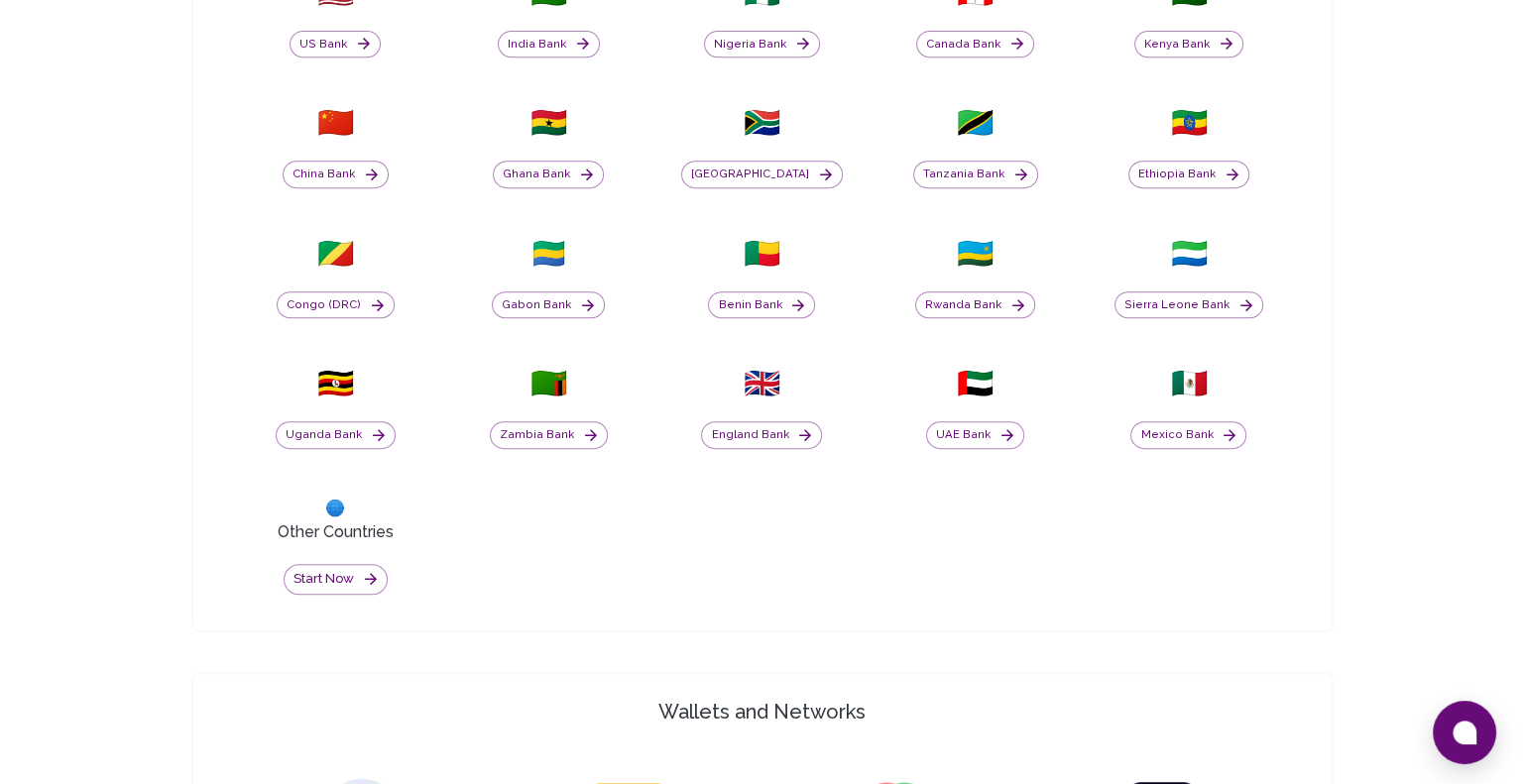 scroll, scrollTop: 793, scrollLeft: 0, axis: vertical 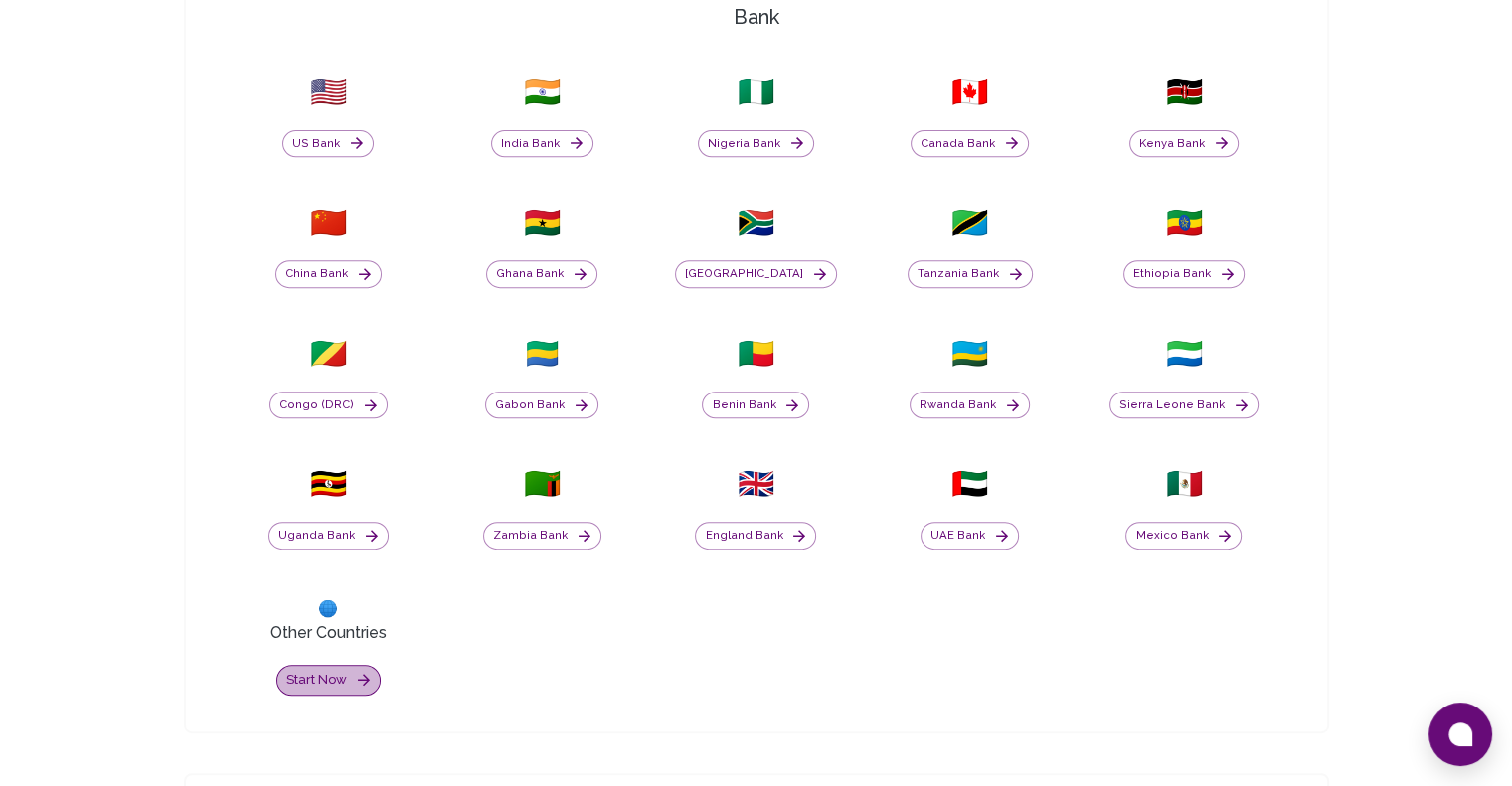 click 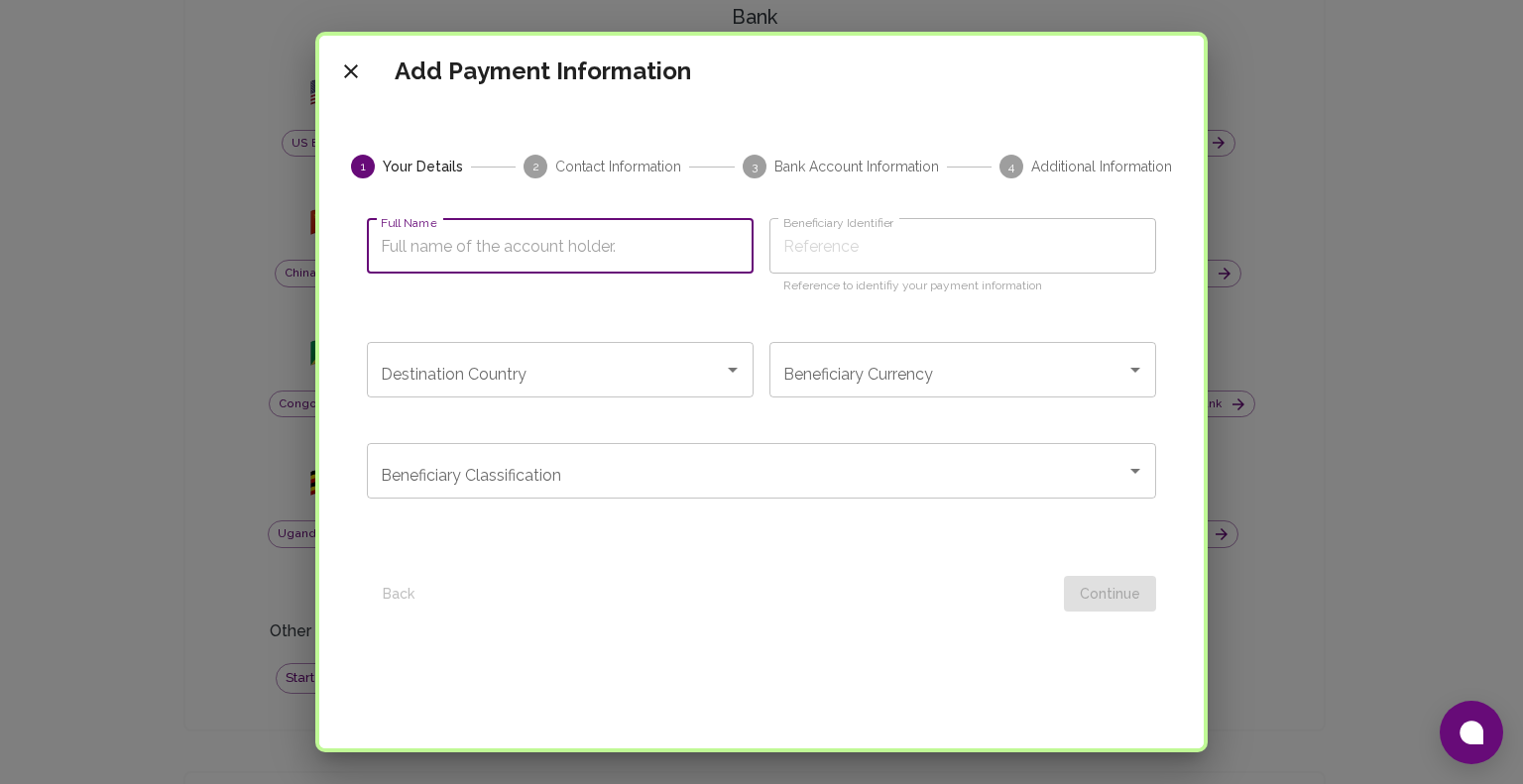 click on "Full Name" at bounding box center (560, 246) 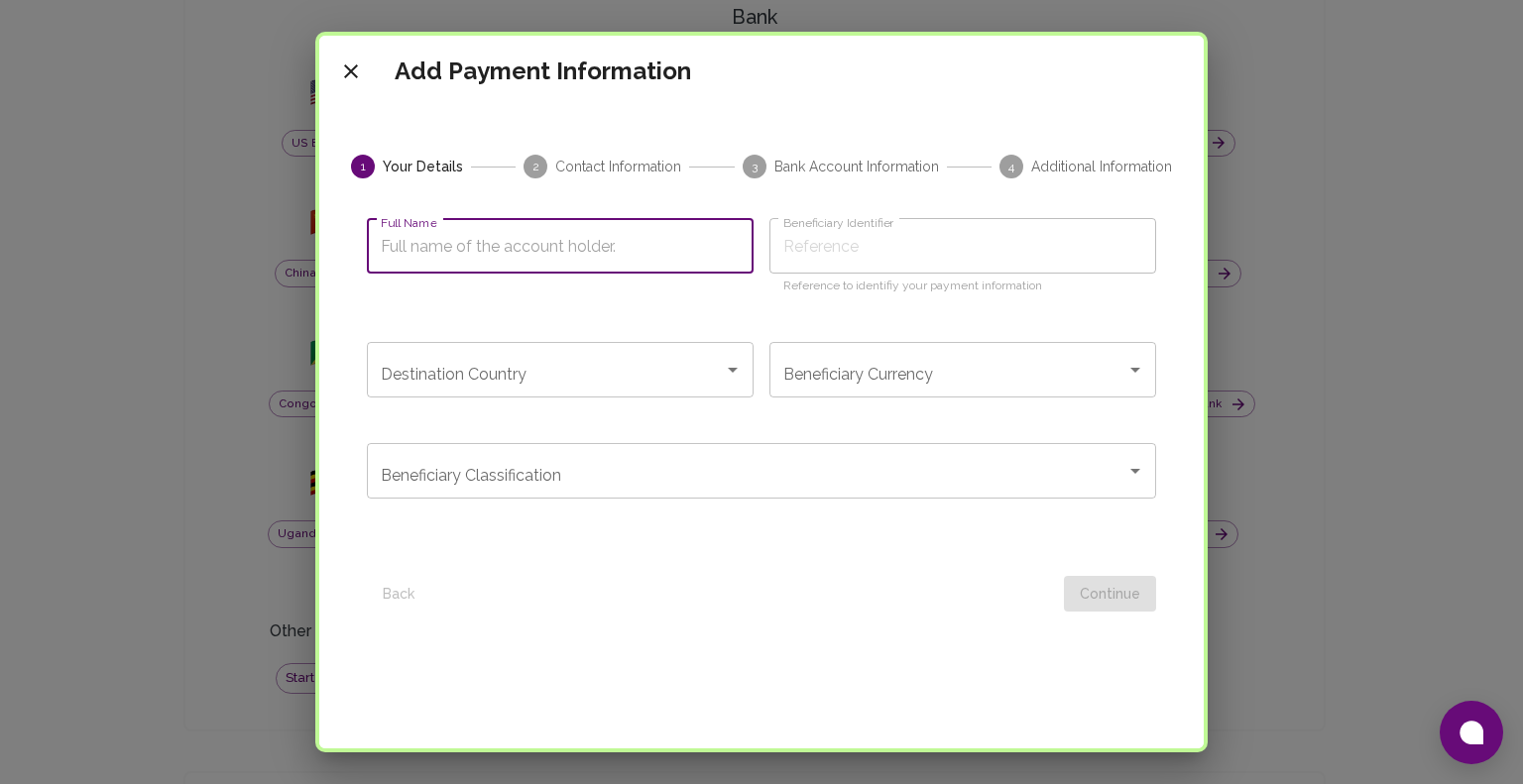 type on "J" 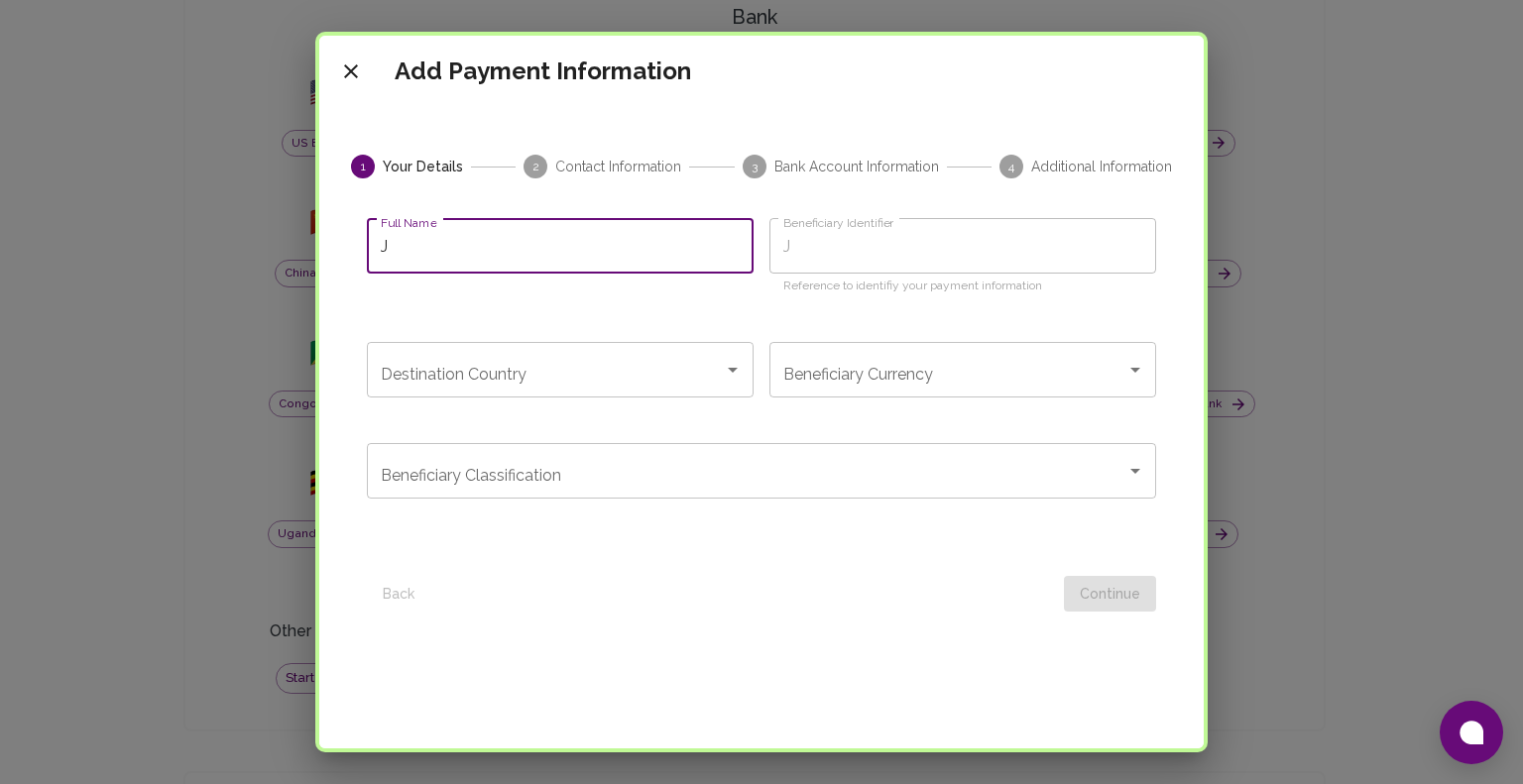 type on "Jp" 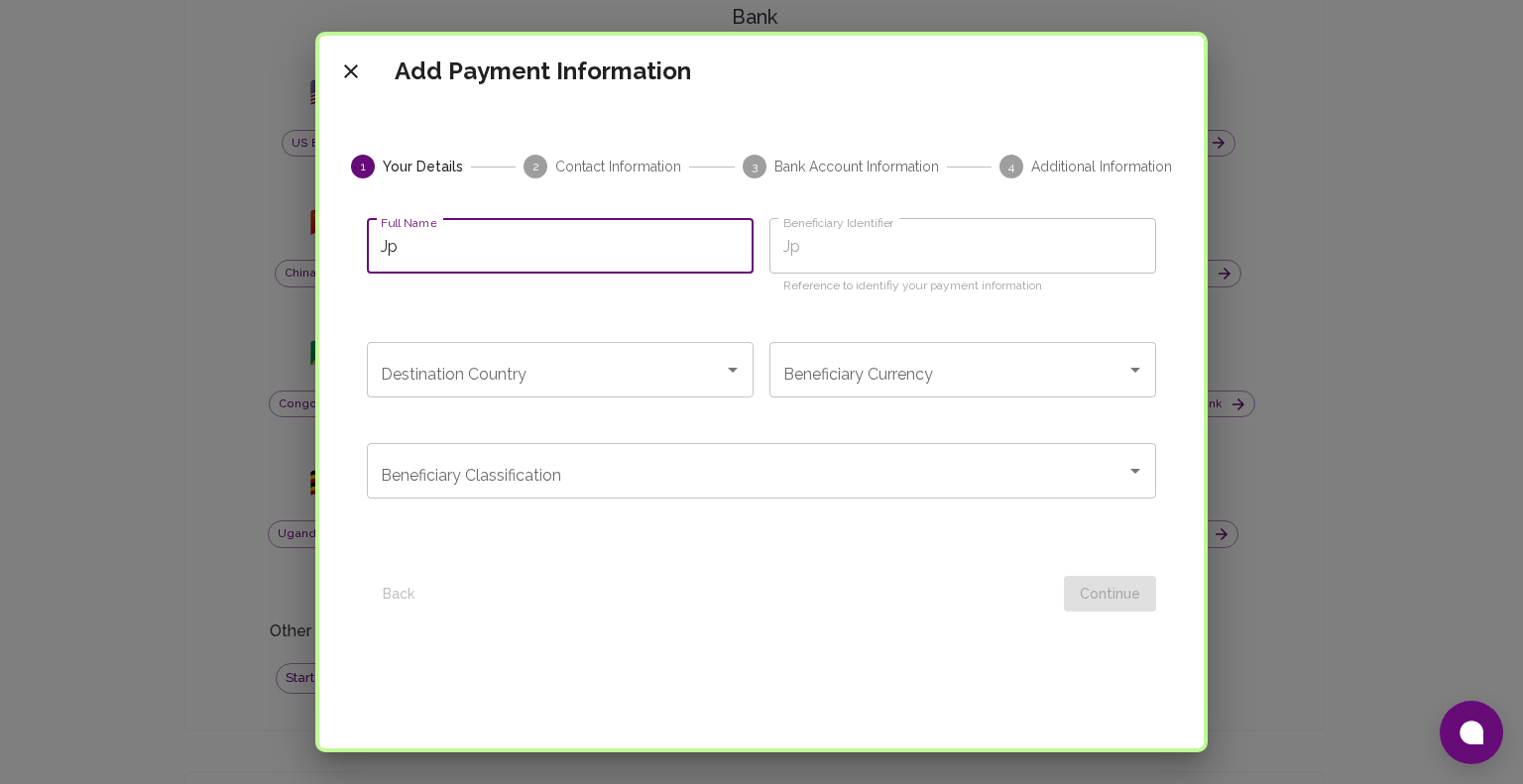 type on "J" 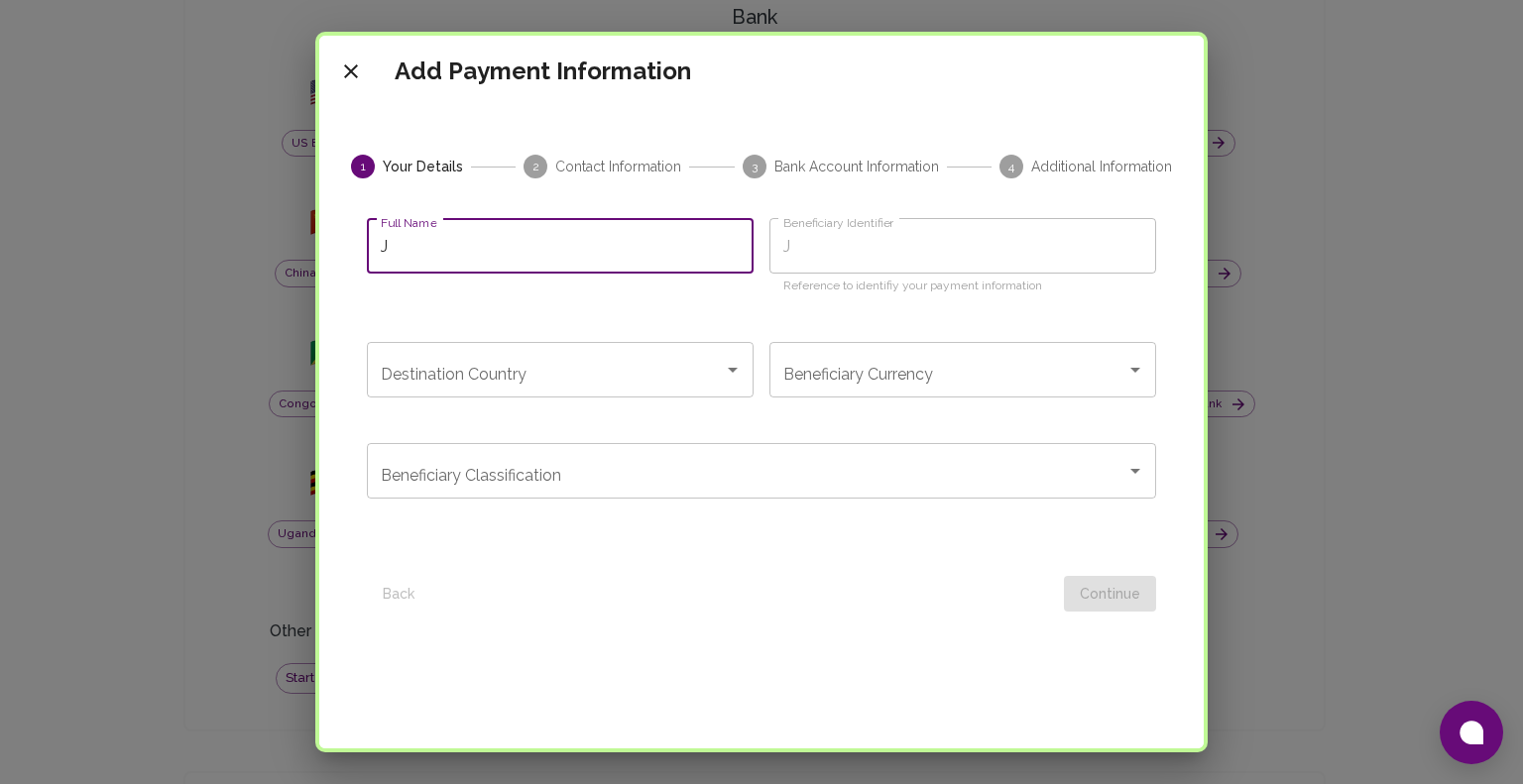 type on "Jo" 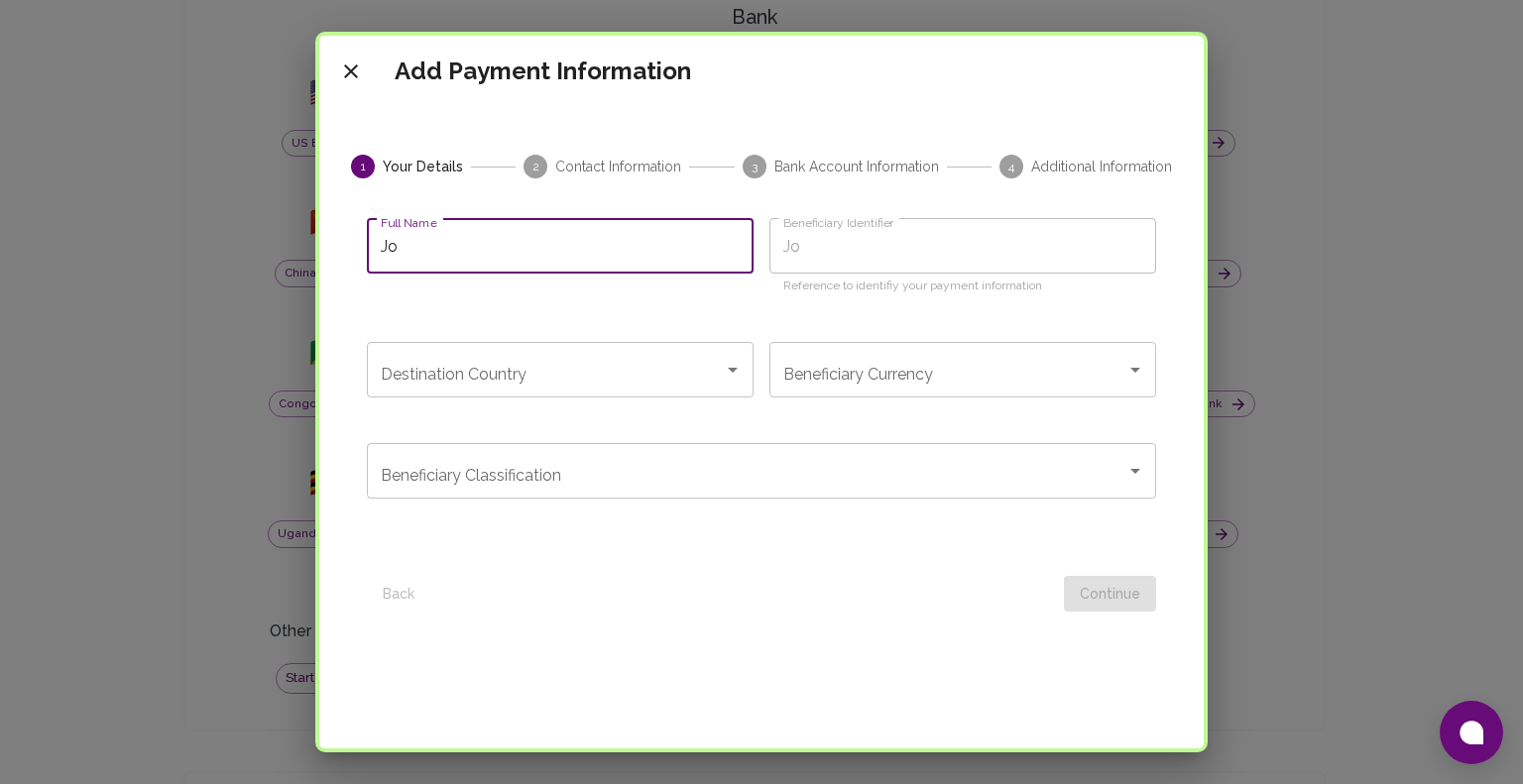 type on "Joh" 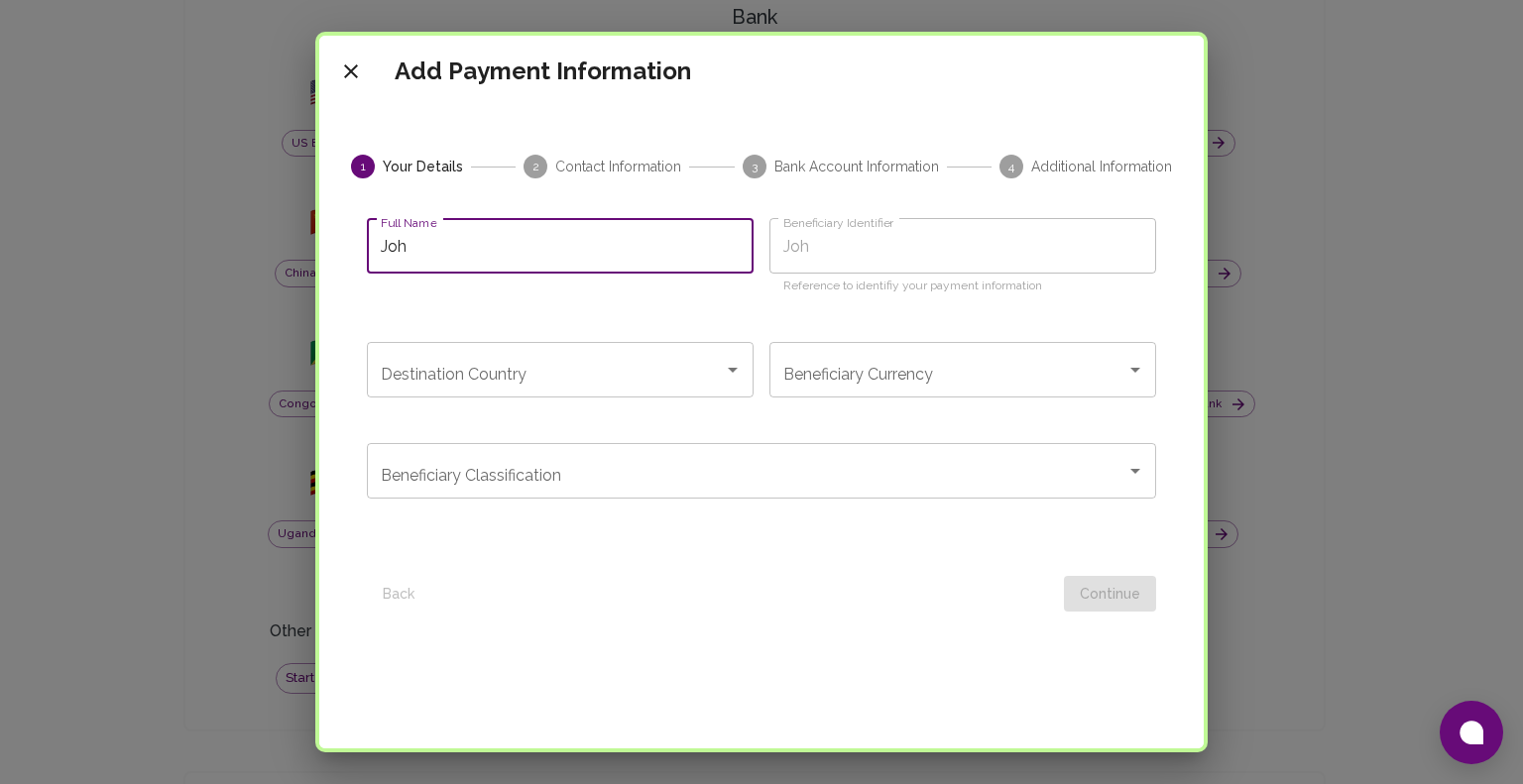 type on "[PERSON_NAME]" 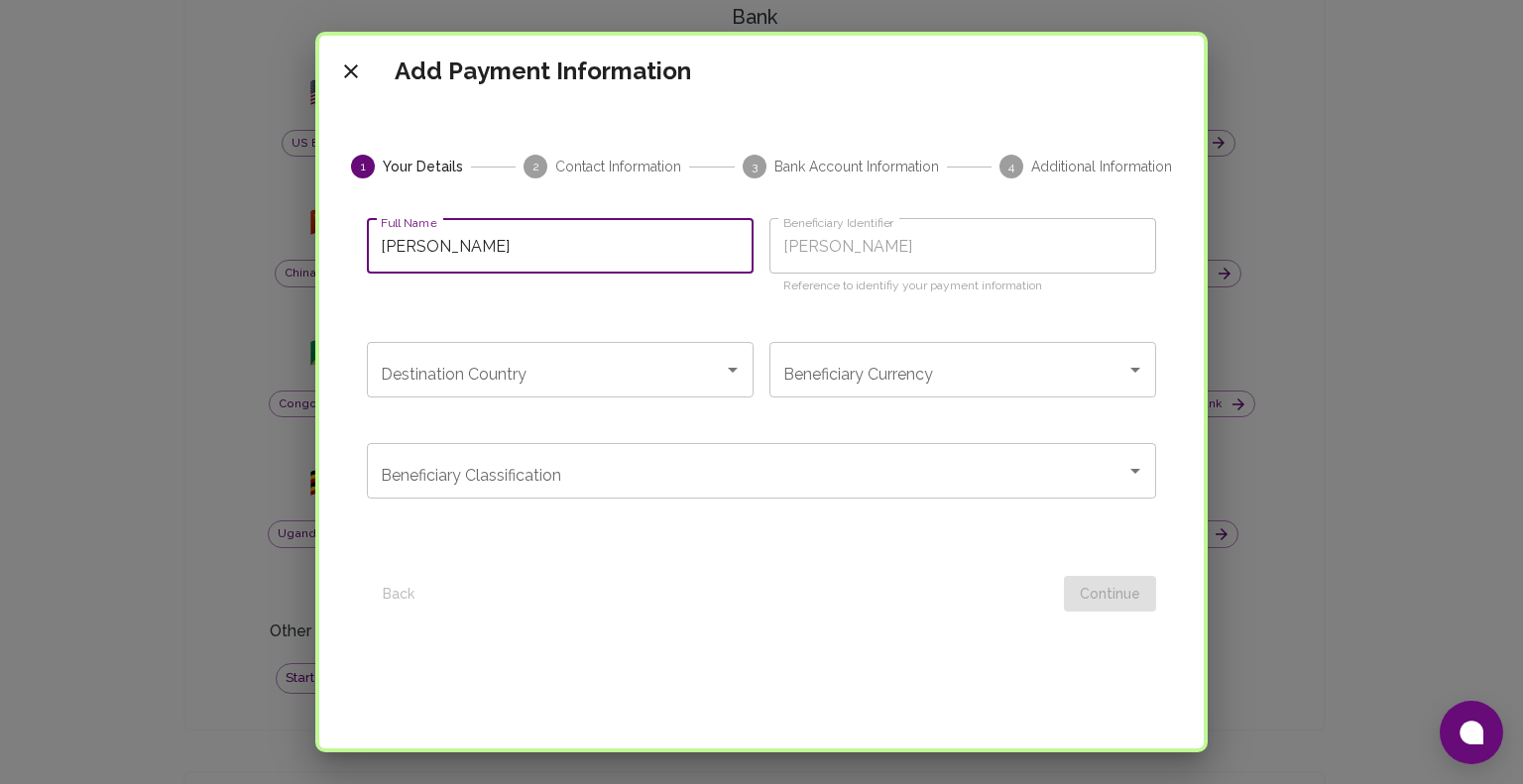 type on "[PERSON_NAME]" 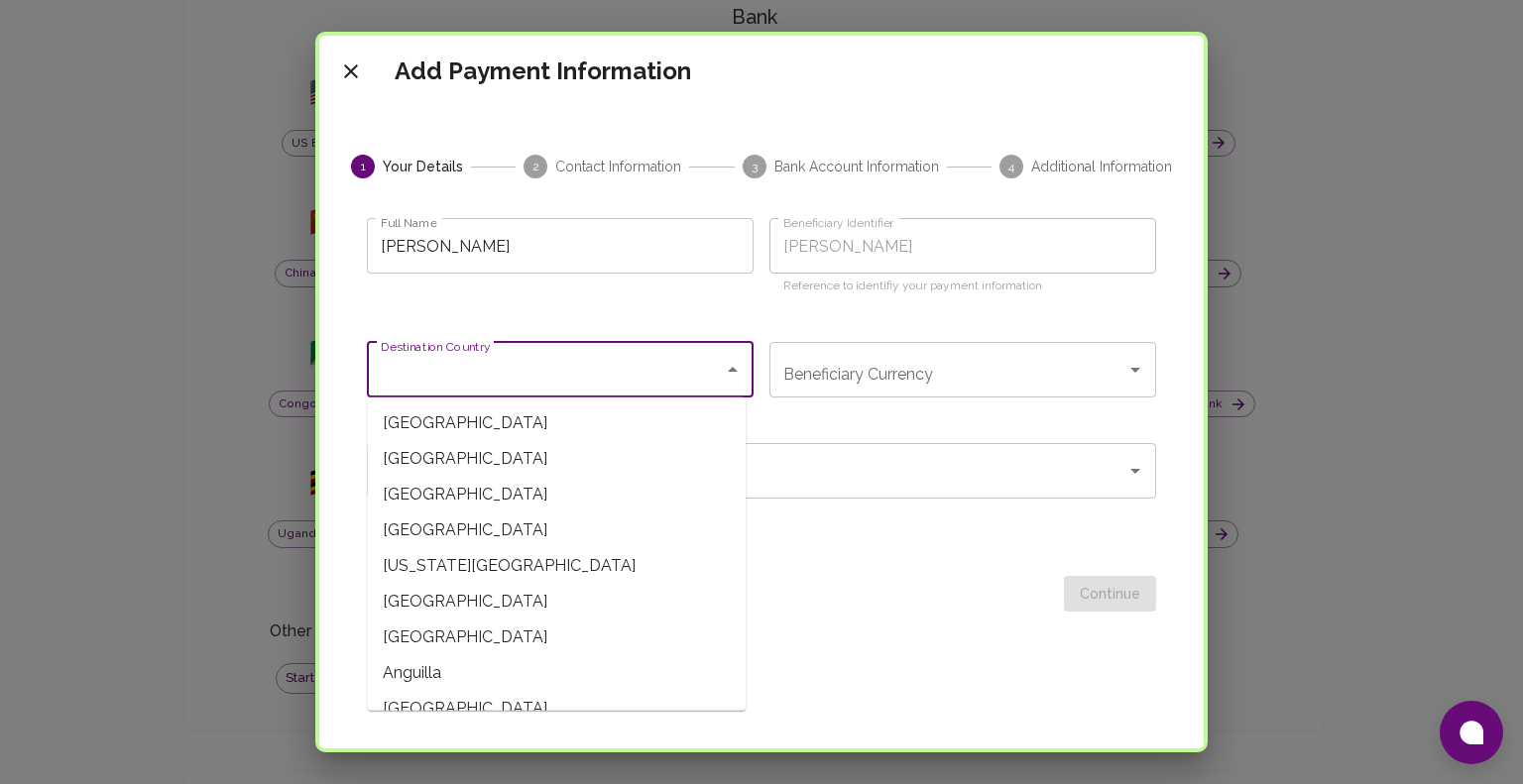 click on "Destination Country" at bounding box center [545, 370] 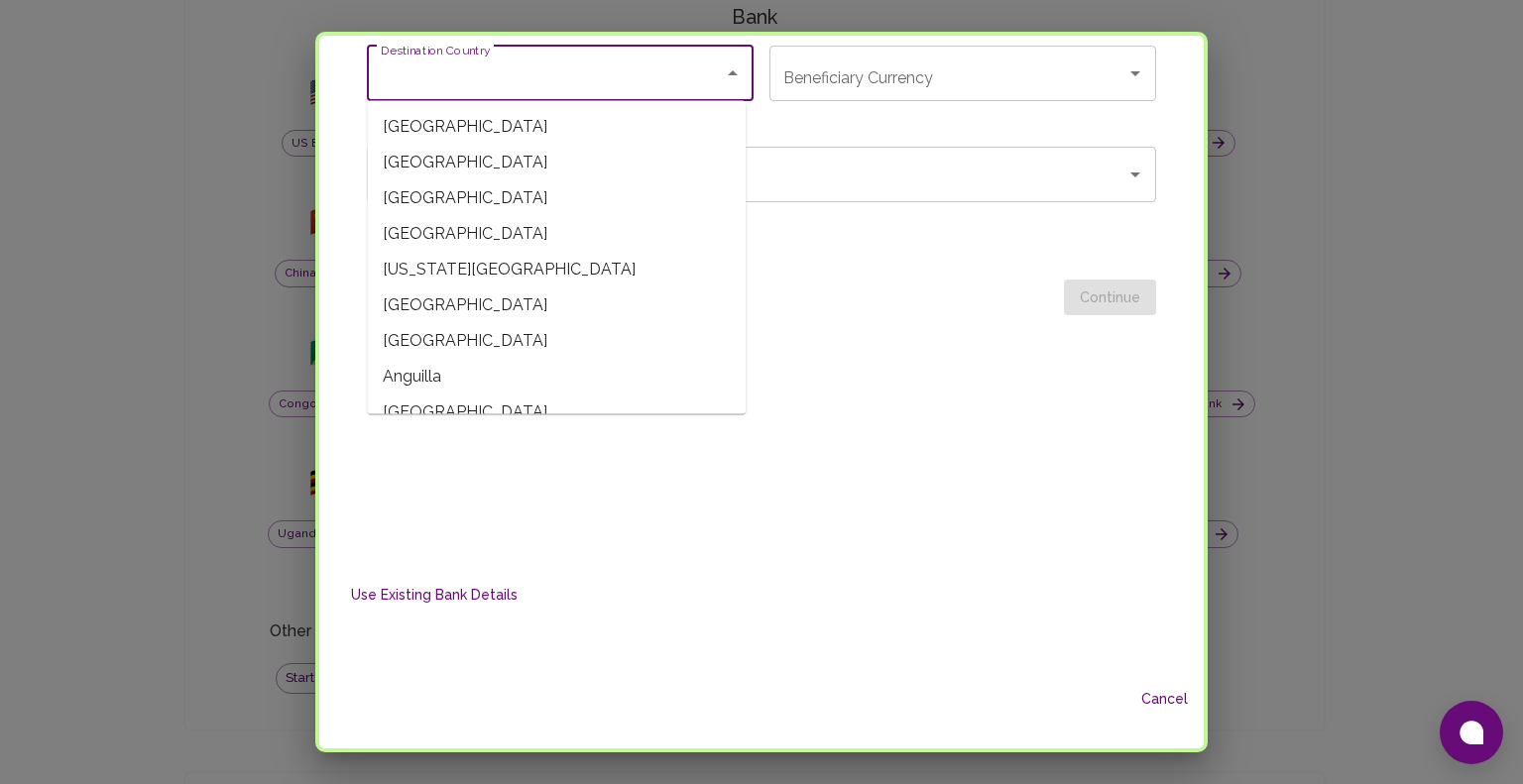 scroll, scrollTop: 197, scrollLeft: 0, axis: vertical 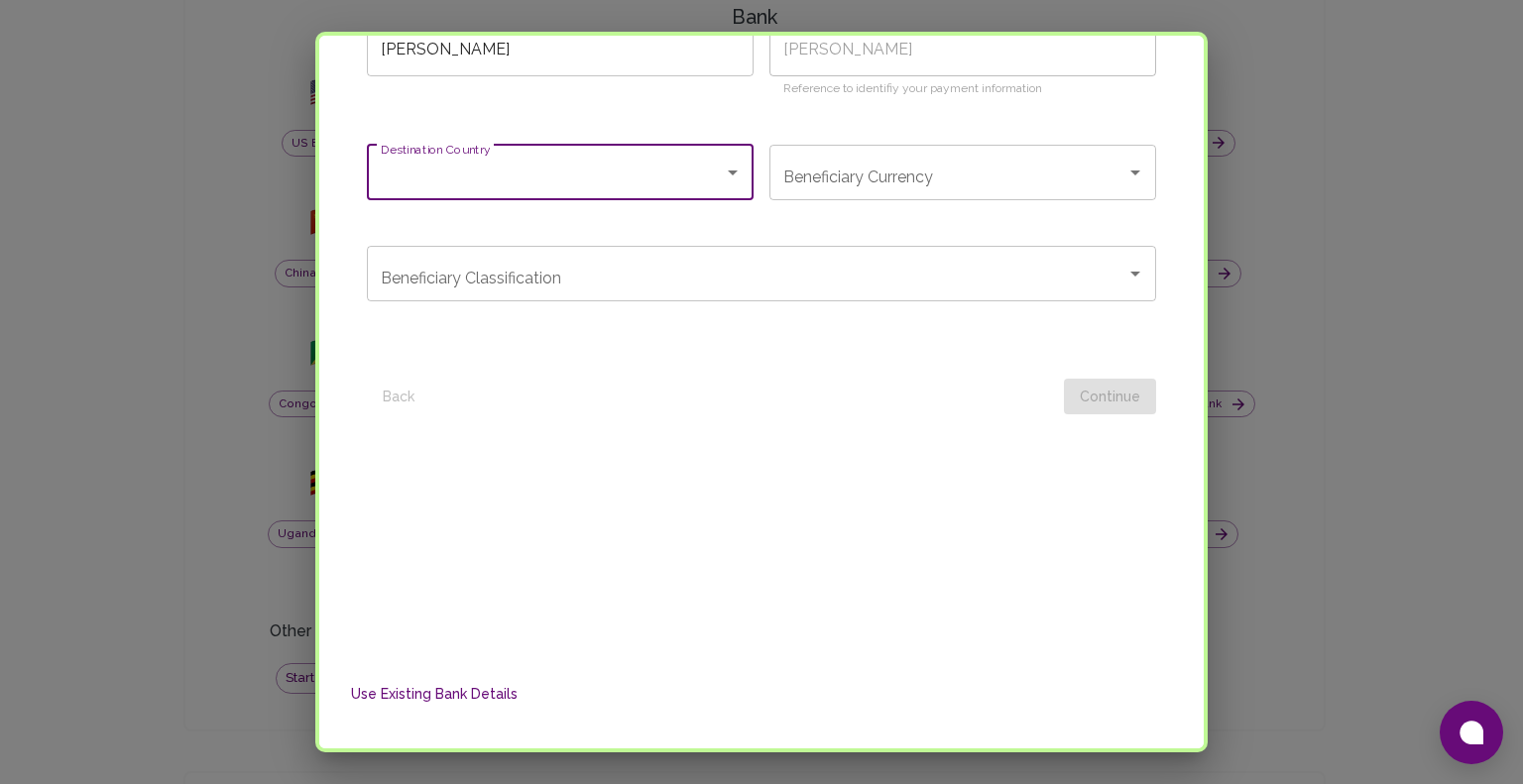 click on "Destination Country" at bounding box center (545, 172) 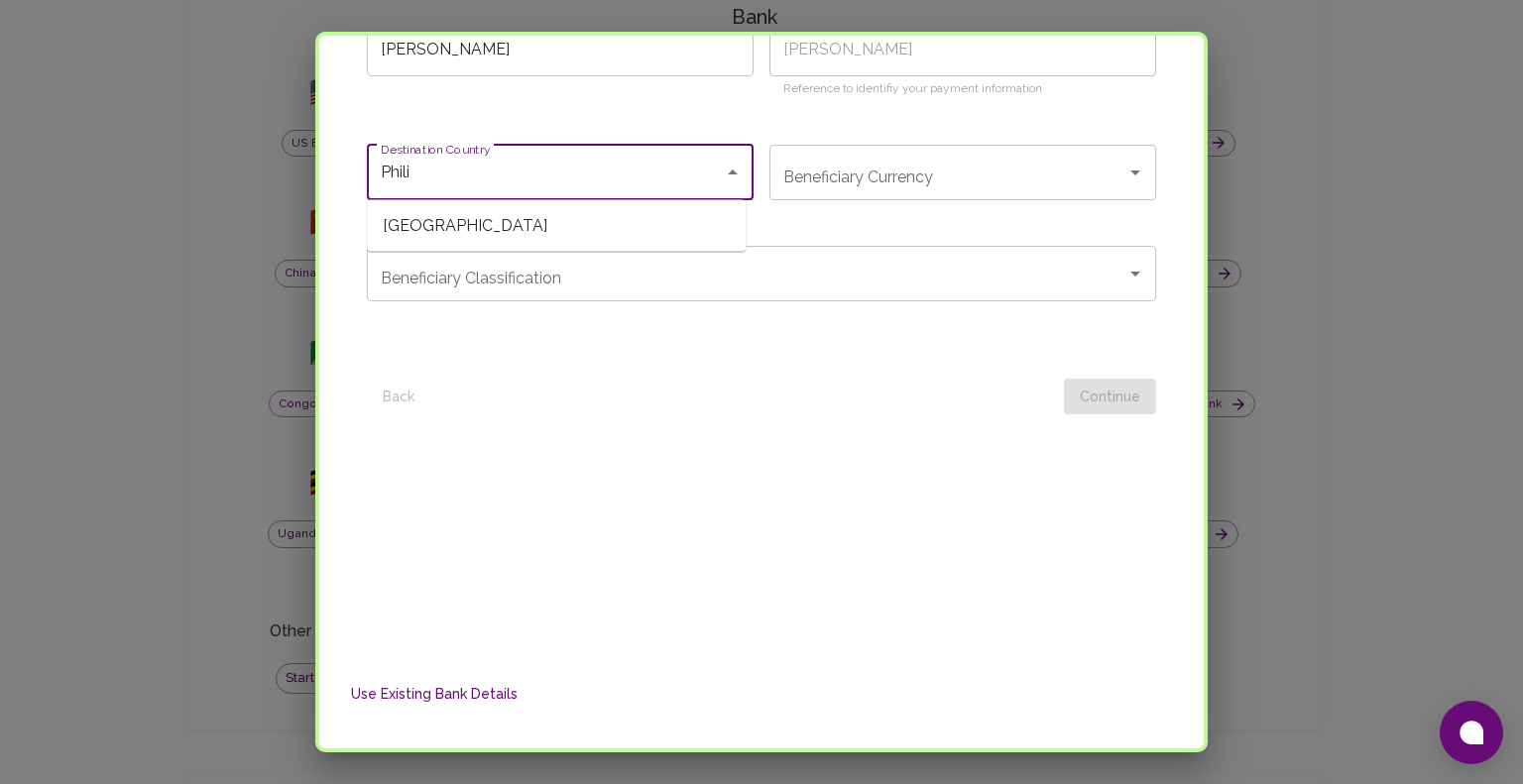click on "[GEOGRAPHIC_DATA]" at bounding box center [556, 226] 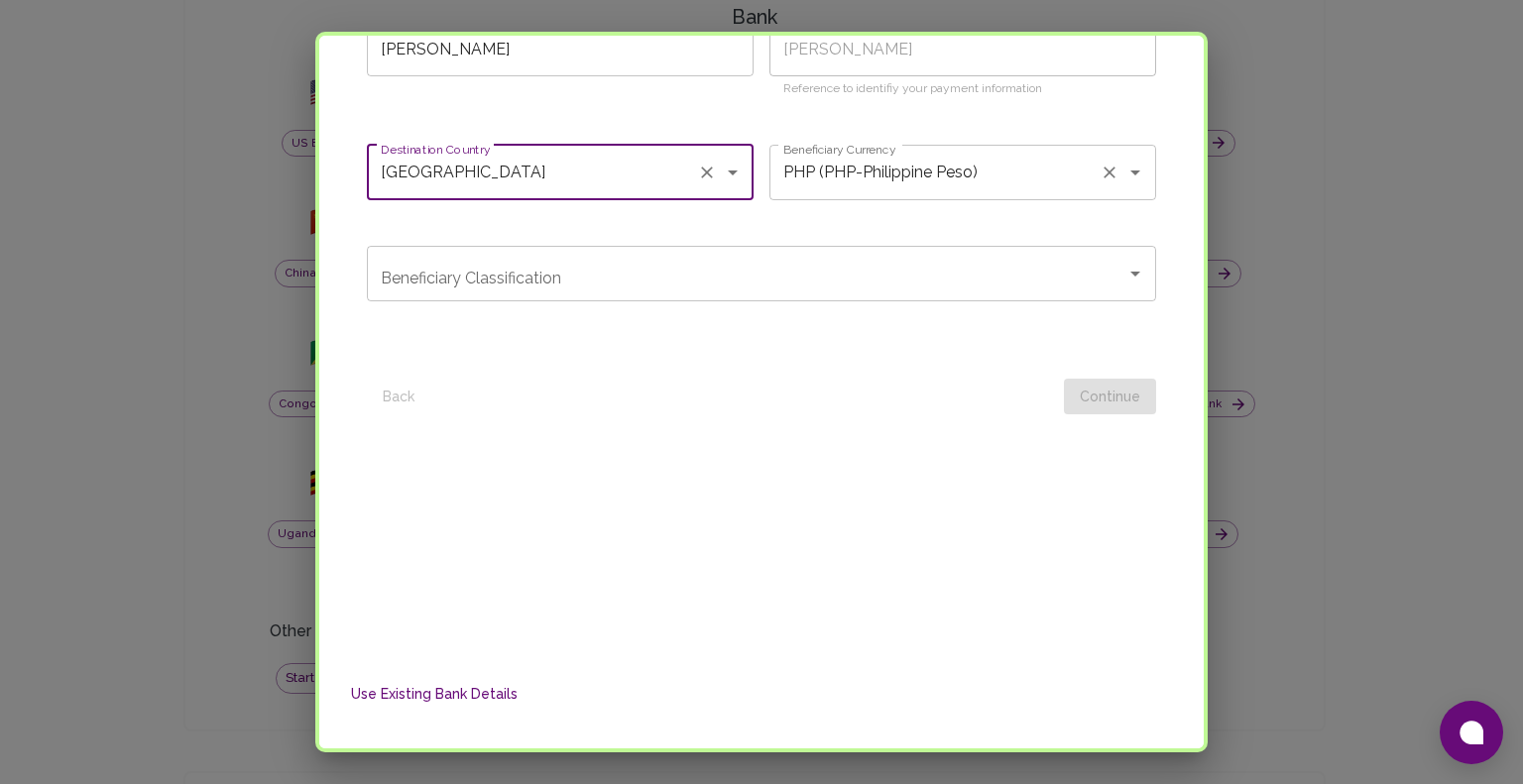type on "[GEOGRAPHIC_DATA]" 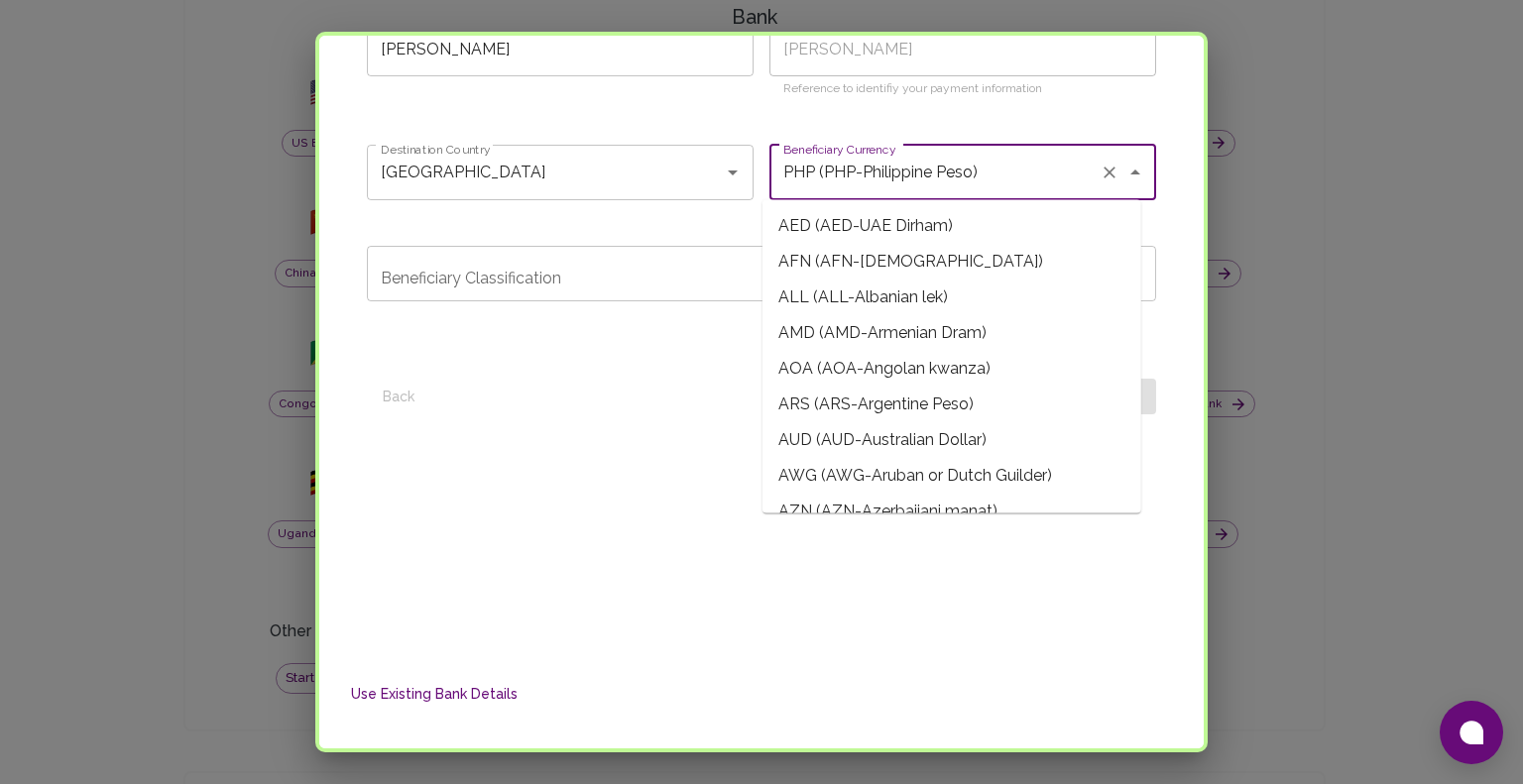 click on "PHP (PHP-Philippine Peso)" at bounding box center [935, 172] 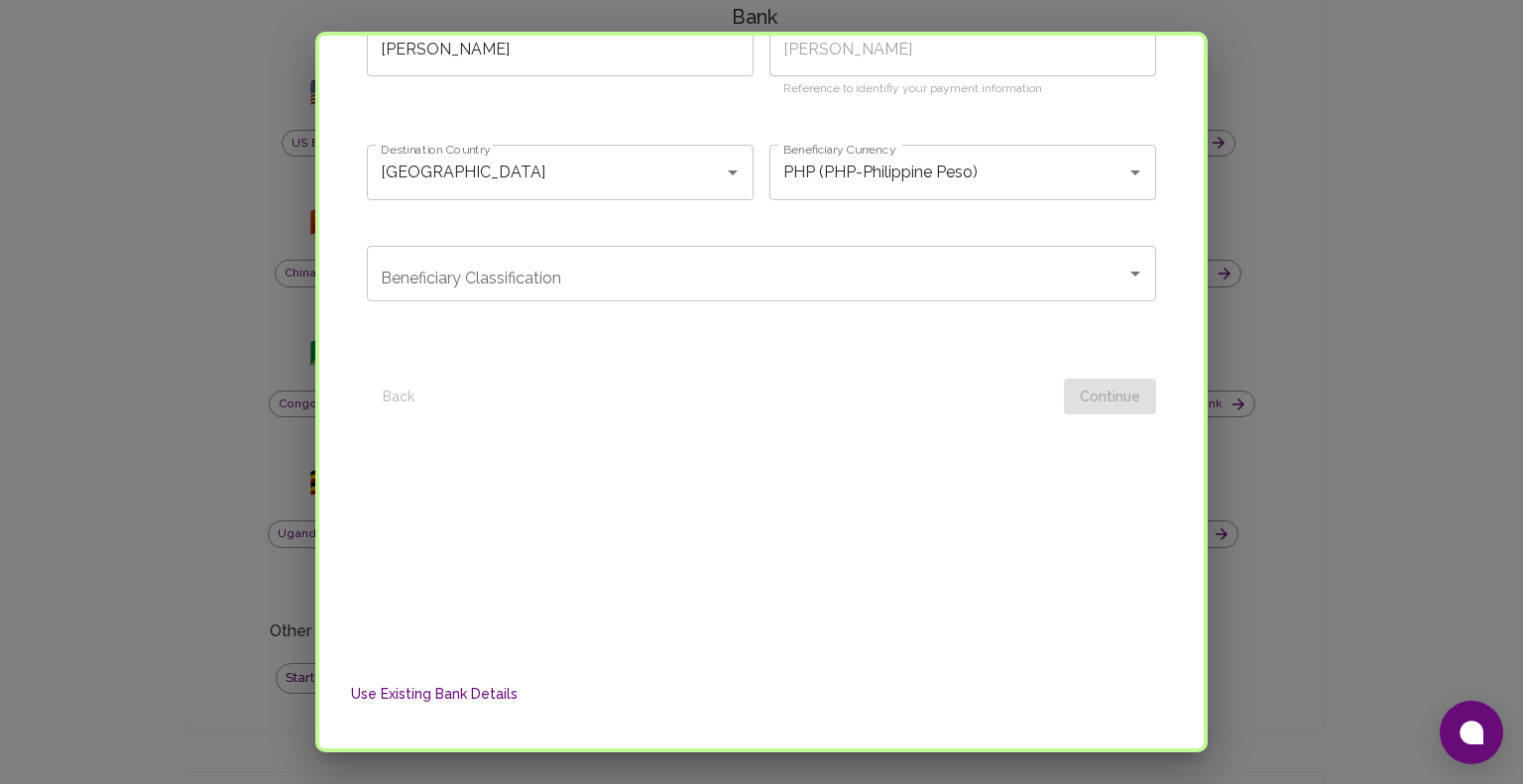 click at bounding box center (751, 396) 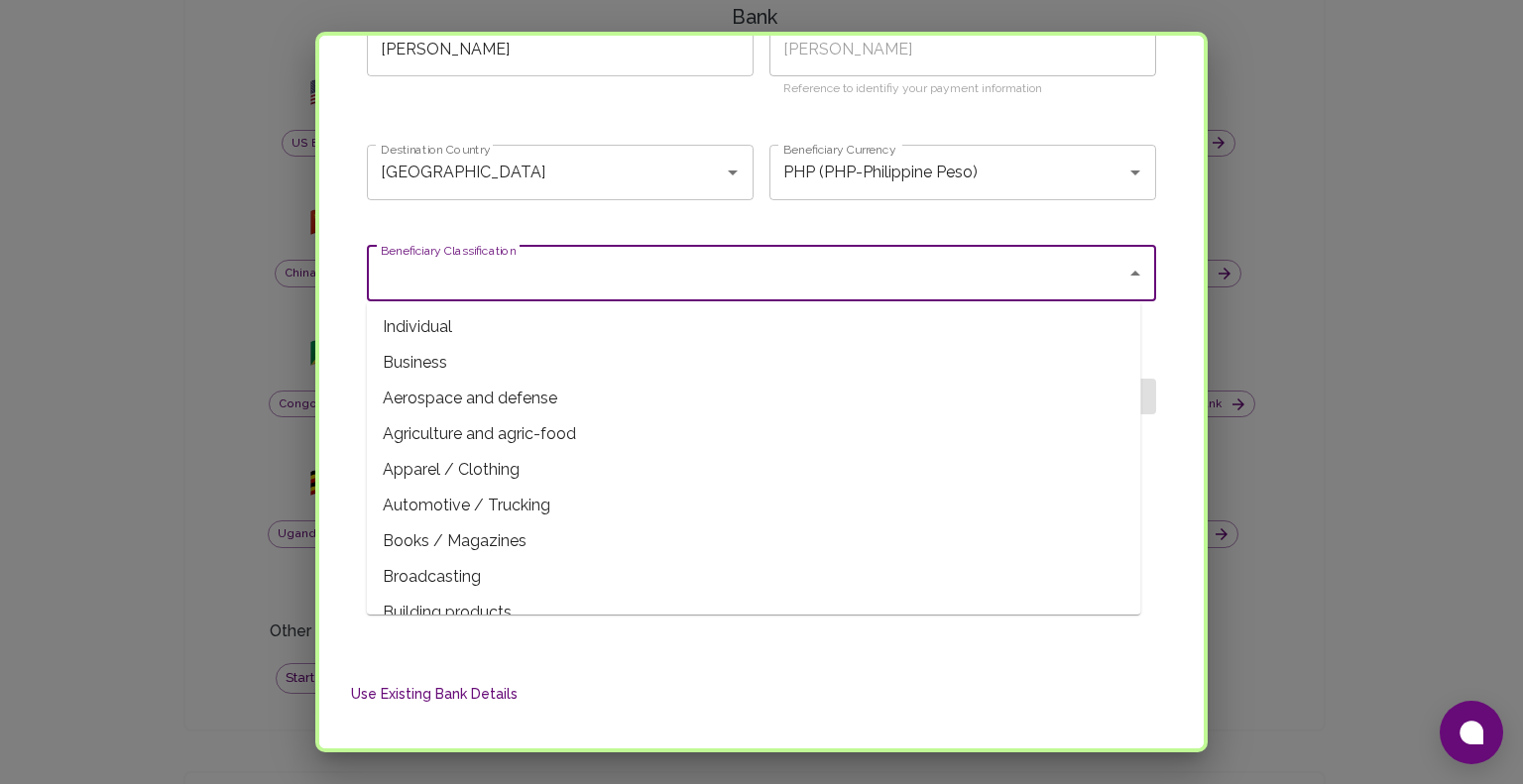 click on "Beneficiary Classification" at bounding box center [747, 274] 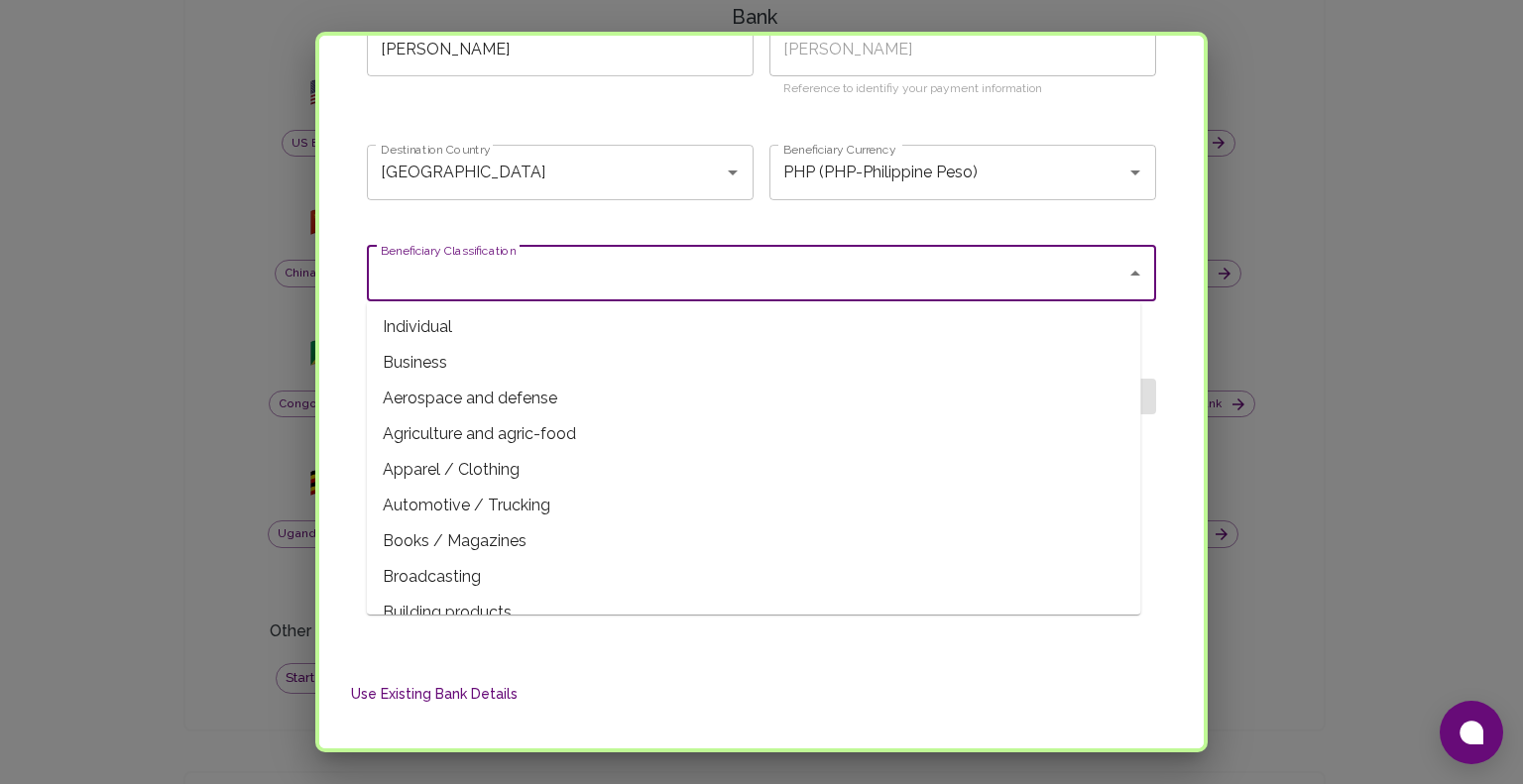 scroll, scrollTop: 296, scrollLeft: 0, axis: vertical 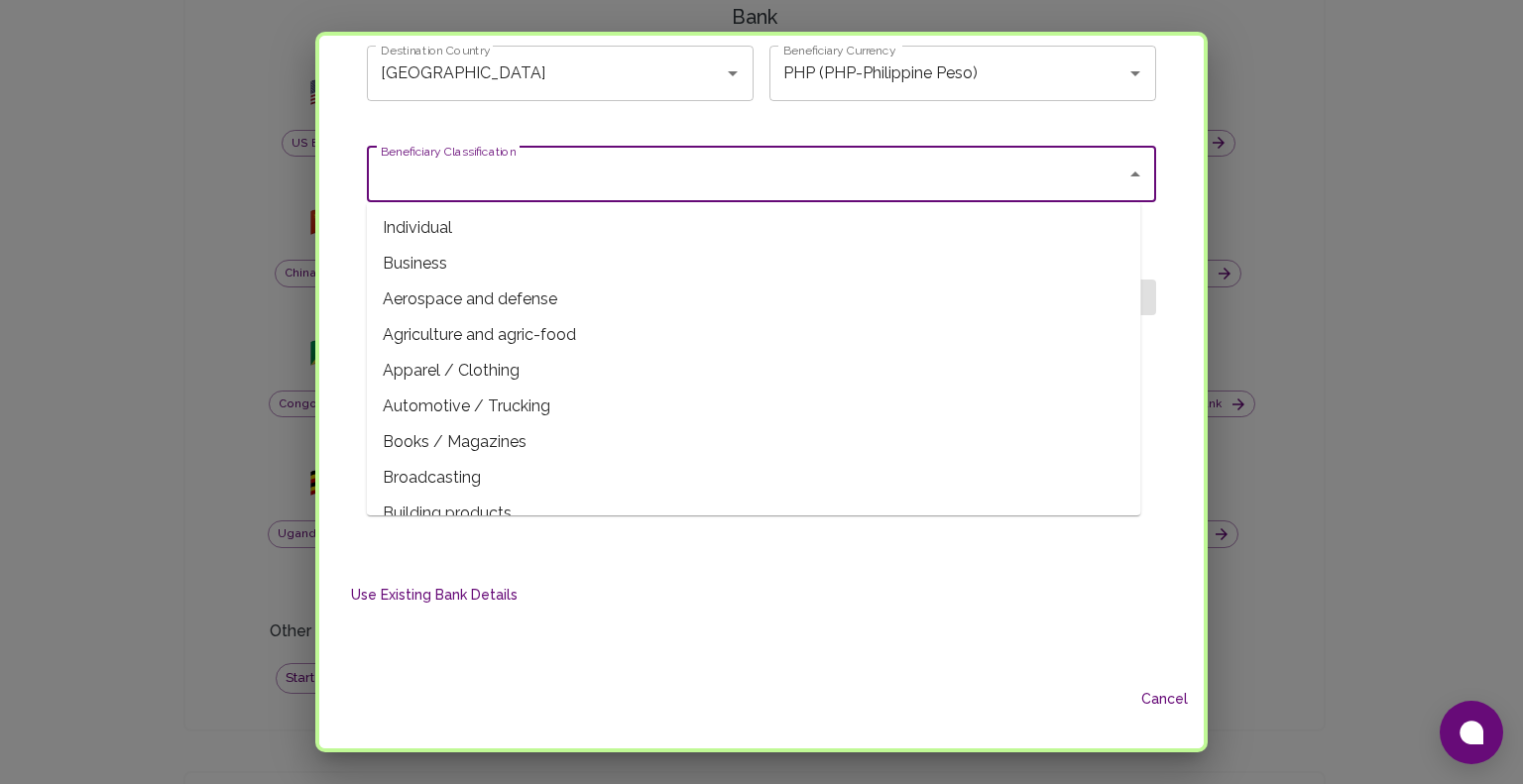 click on "Individual" at bounding box center (754, 228) 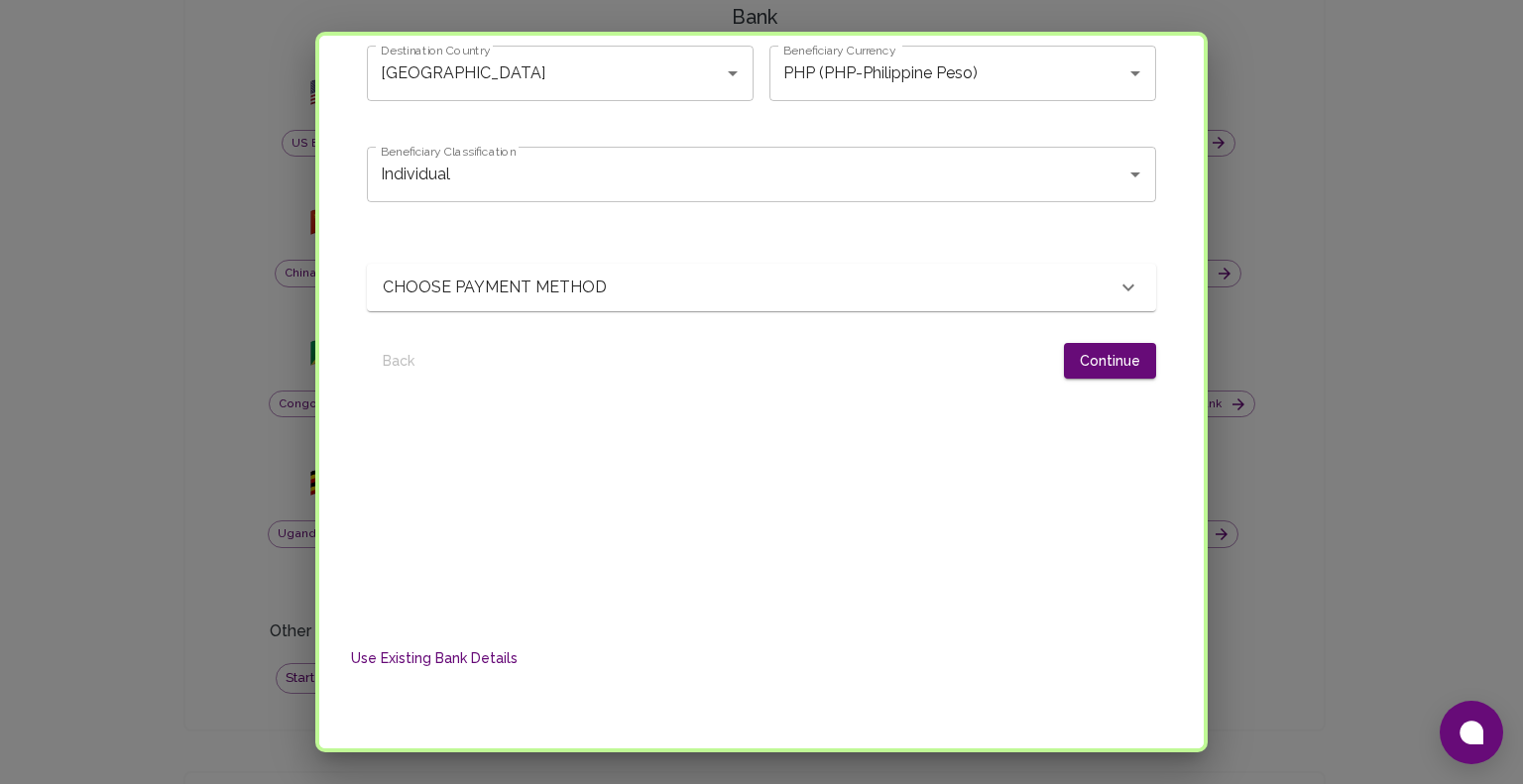 click on "CHOOSE PAYMENT METHOD" at bounding box center (504, 287) 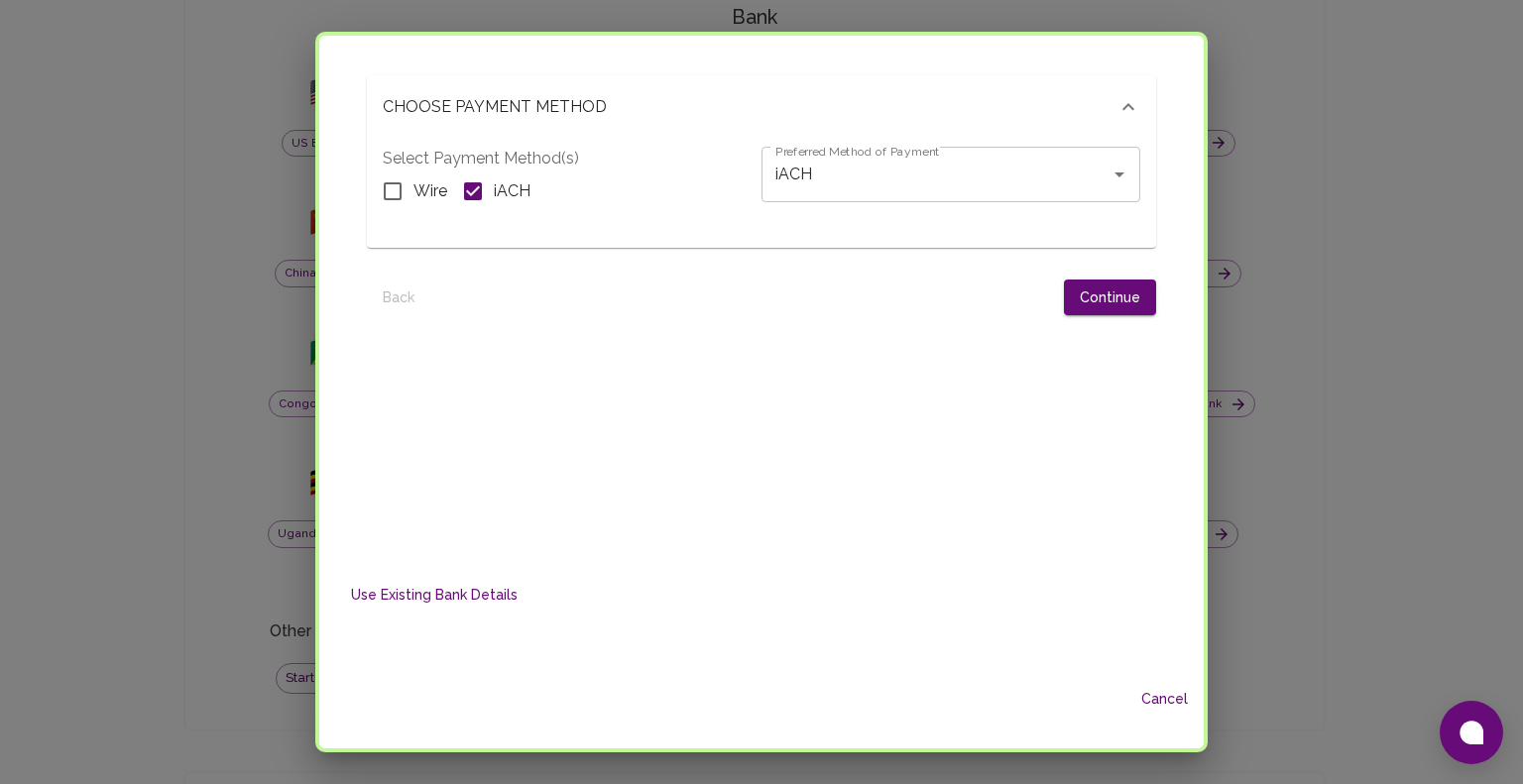 scroll, scrollTop: 286, scrollLeft: 0, axis: vertical 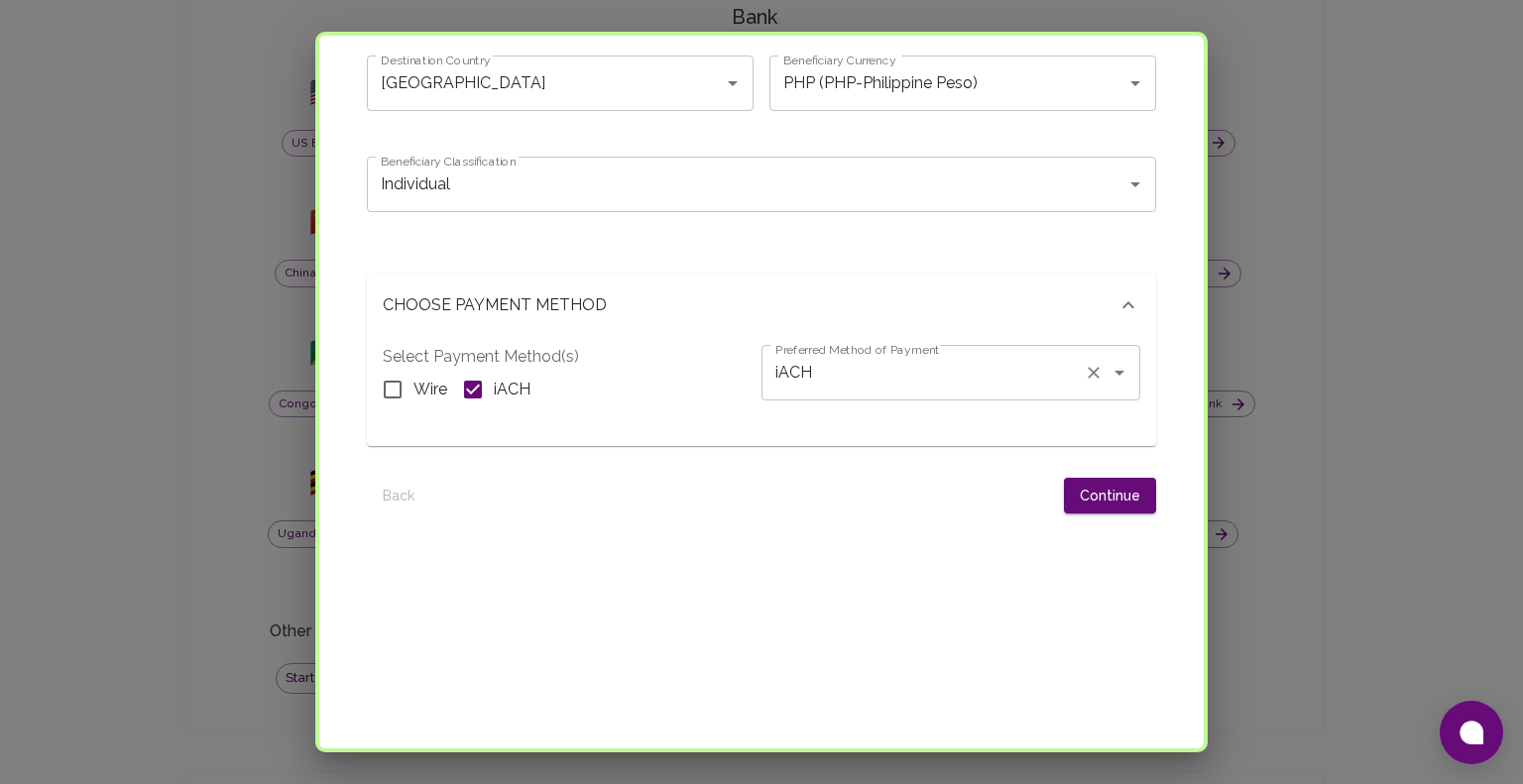 click on "iACH Preferred Method of Payment" at bounding box center [951, 373] 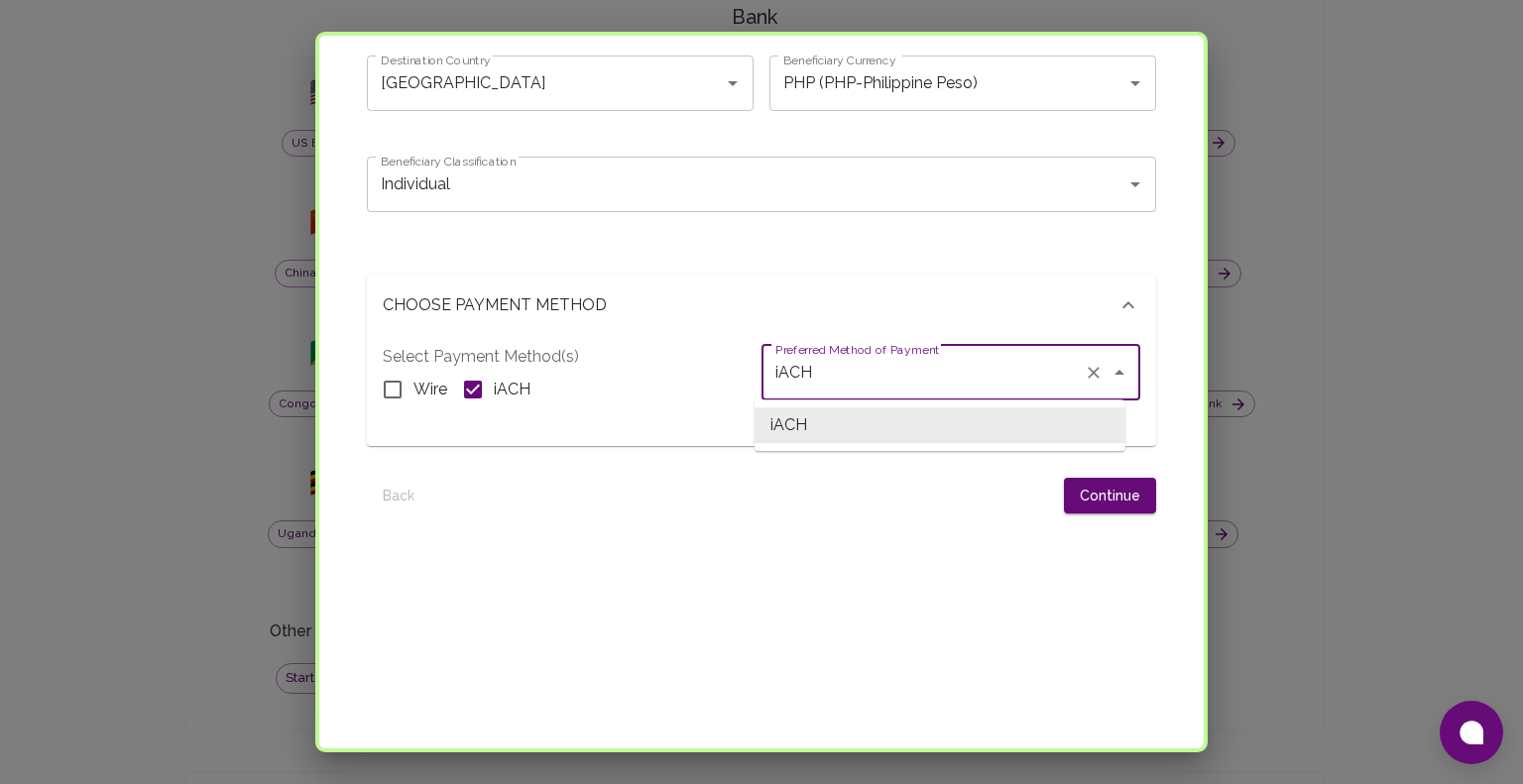 click on "Wire iACH" at bounding box center (572, 390) 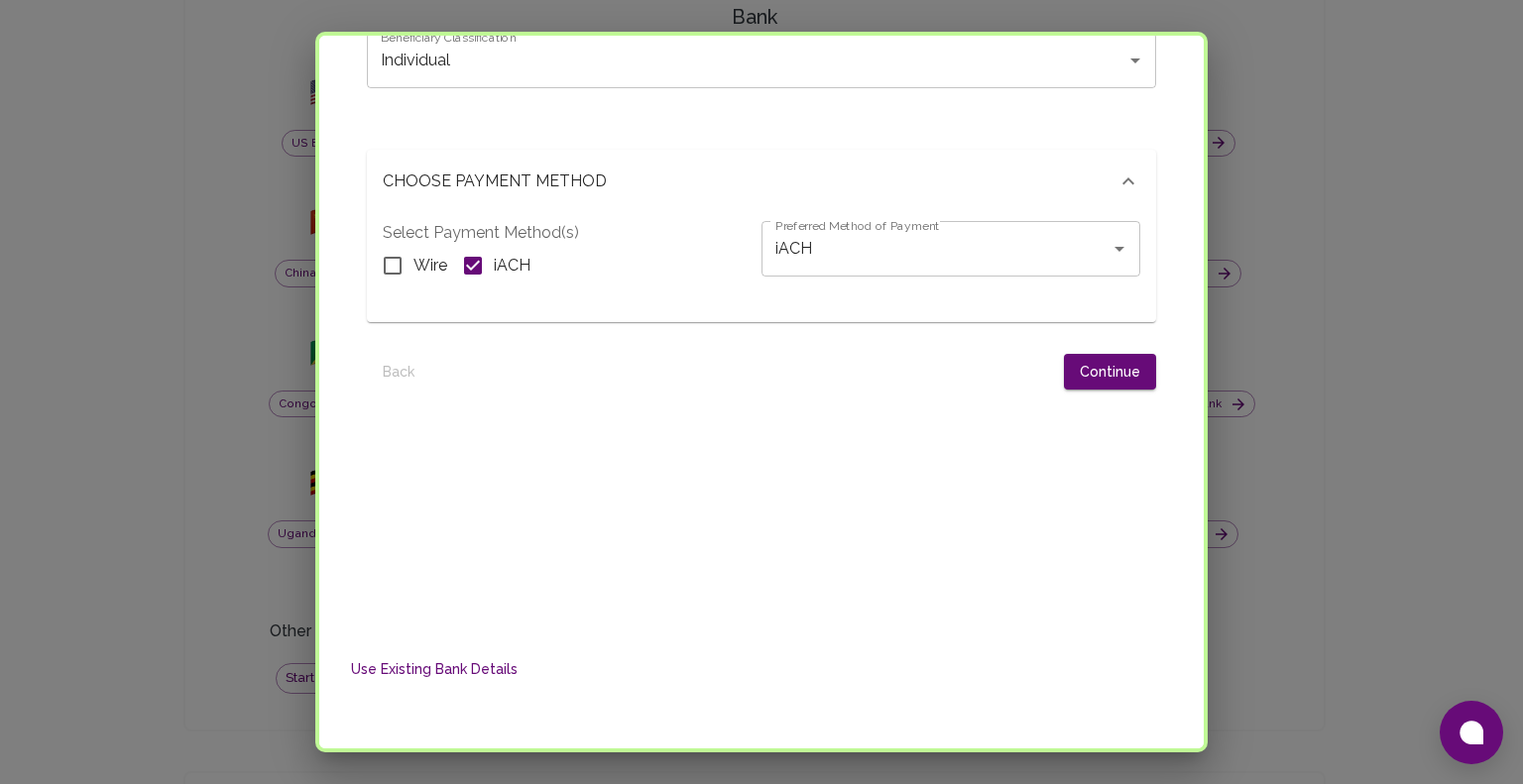 scroll, scrollTop: 409, scrollLeft: 0, axis: vertical 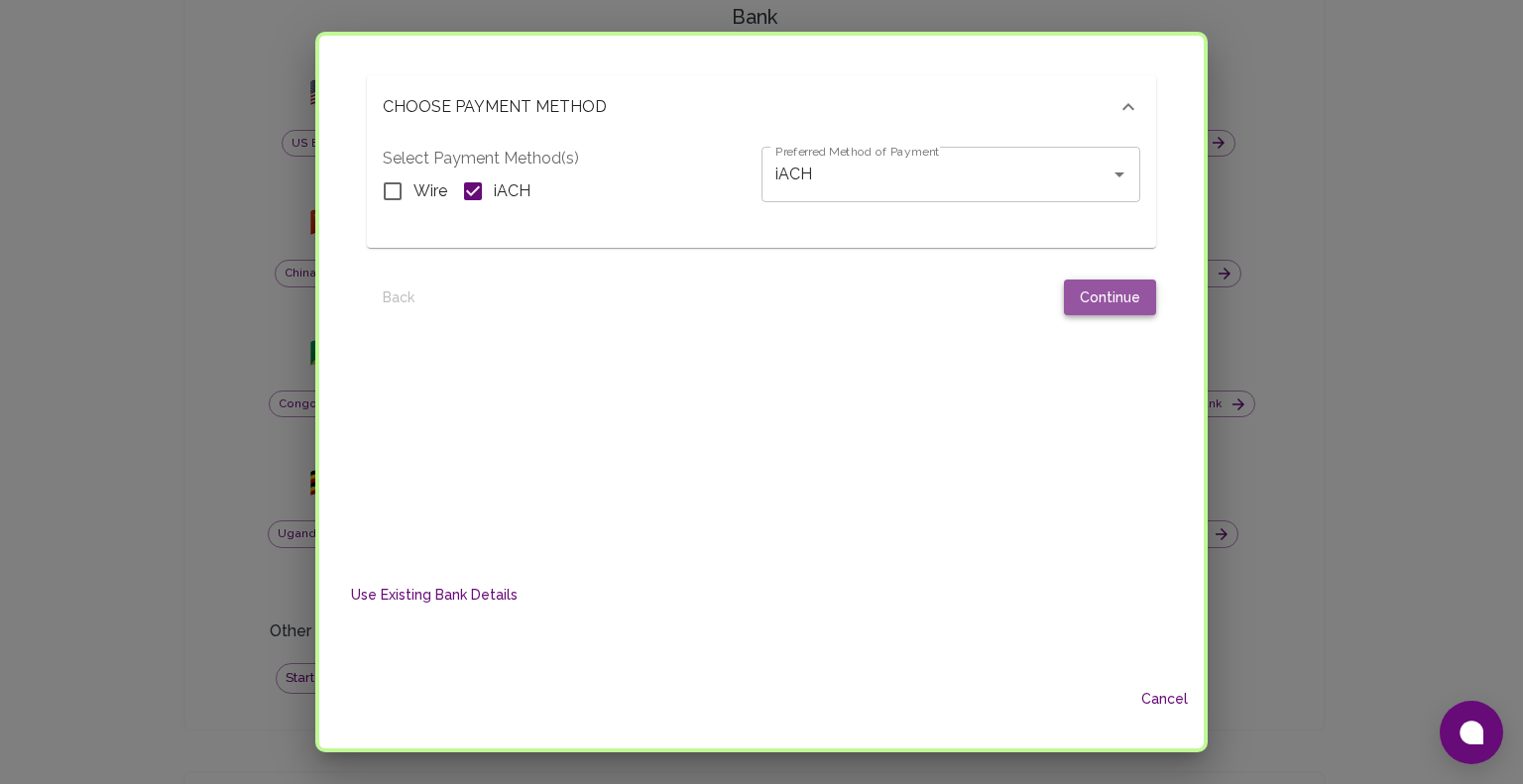 click on "Continue" at bounding box center [1110, 297] 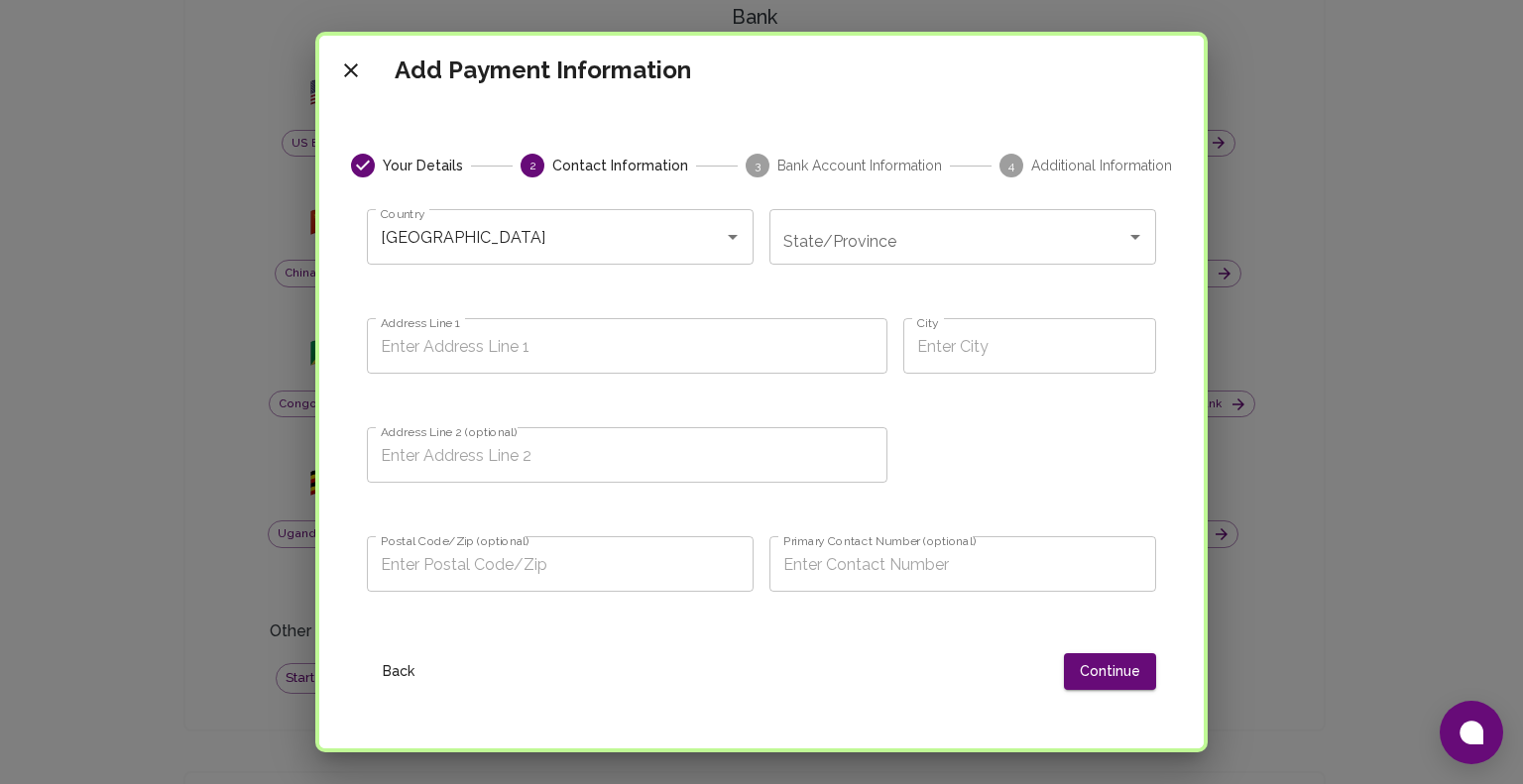scroll, scrollTop: 0, scrollLeft: 0, axis: both 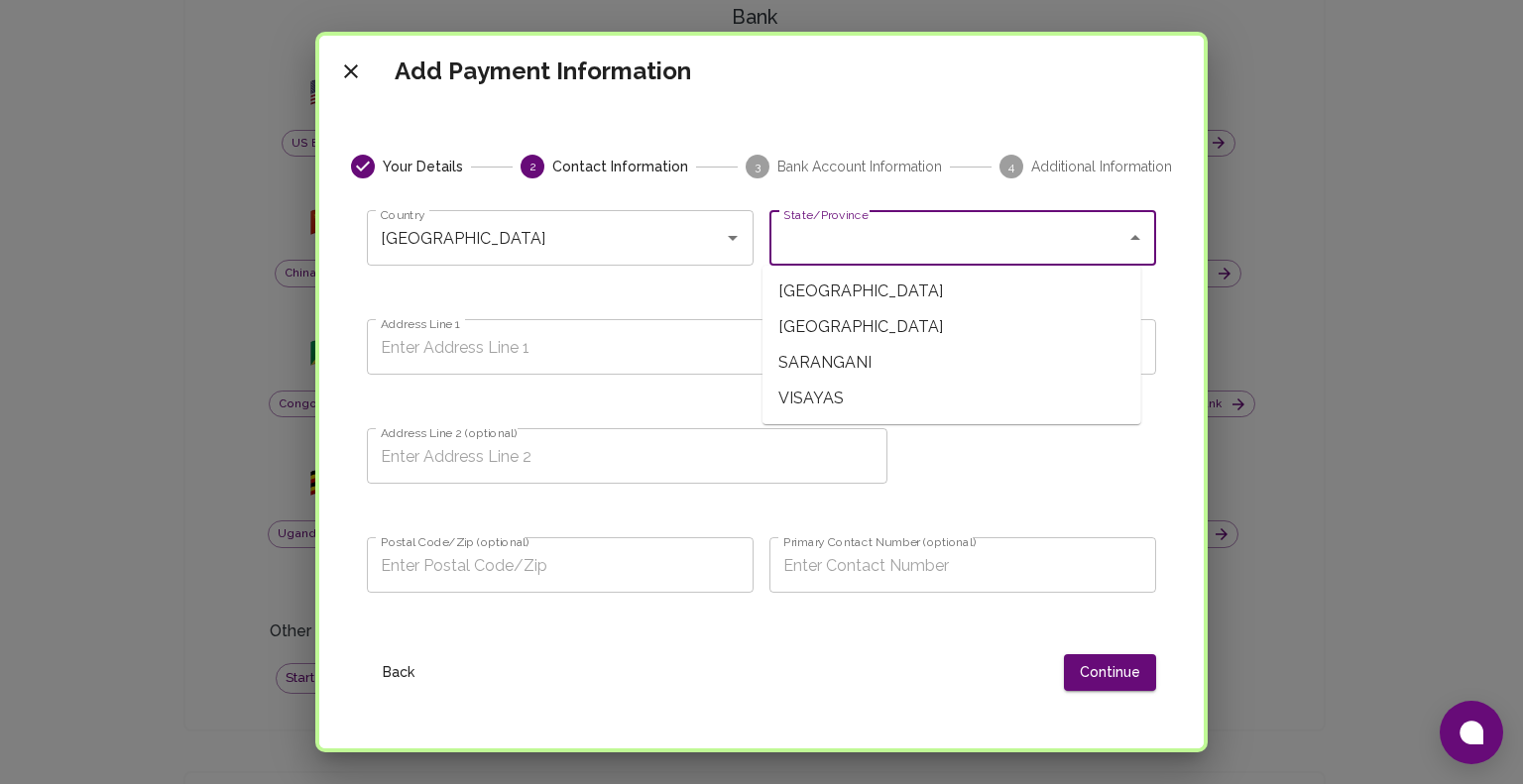 click on "State/Province" at bounding box center (948, 238) 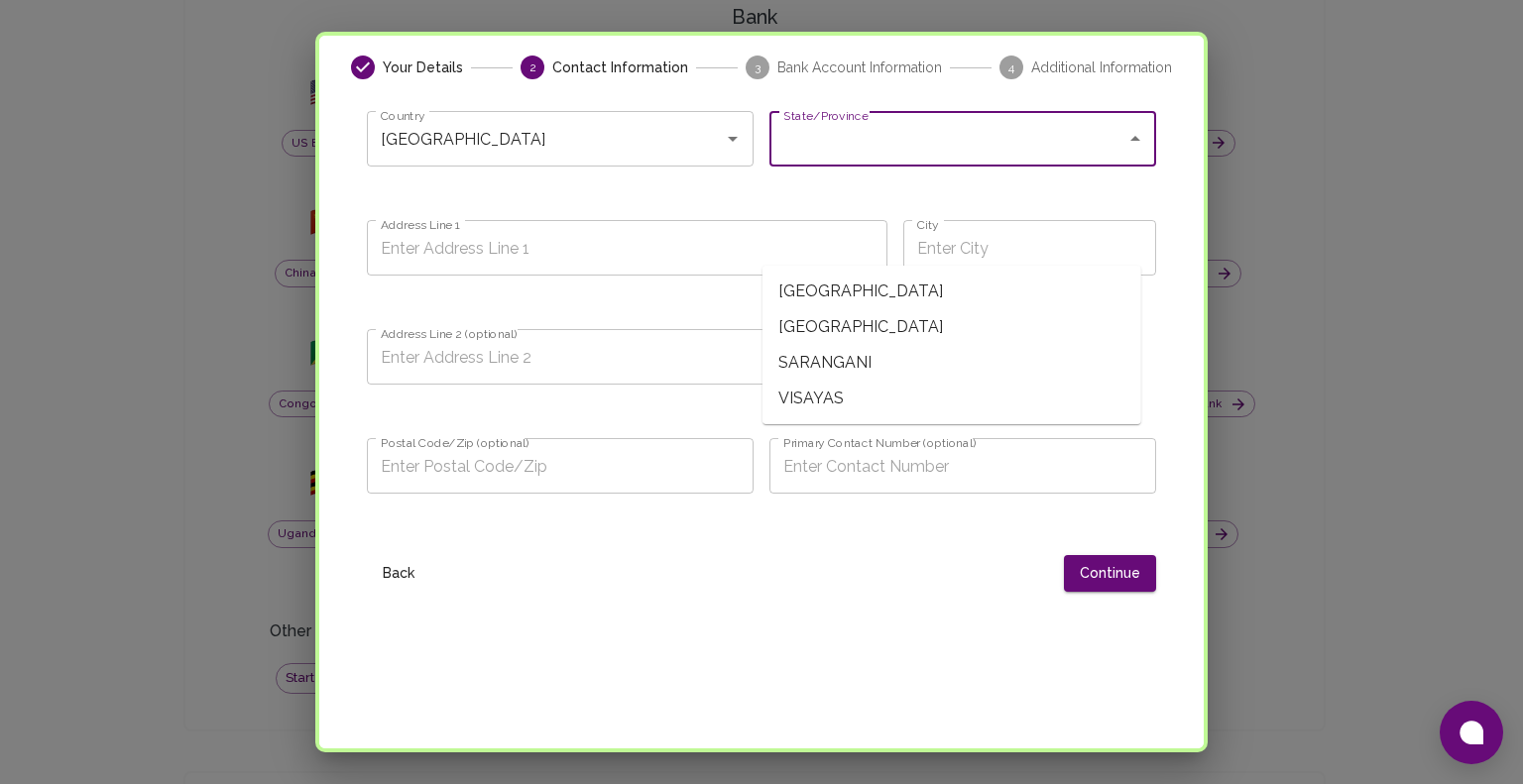 click on "Address Line 1 Address Line 1" at bounding box center (619, 251) 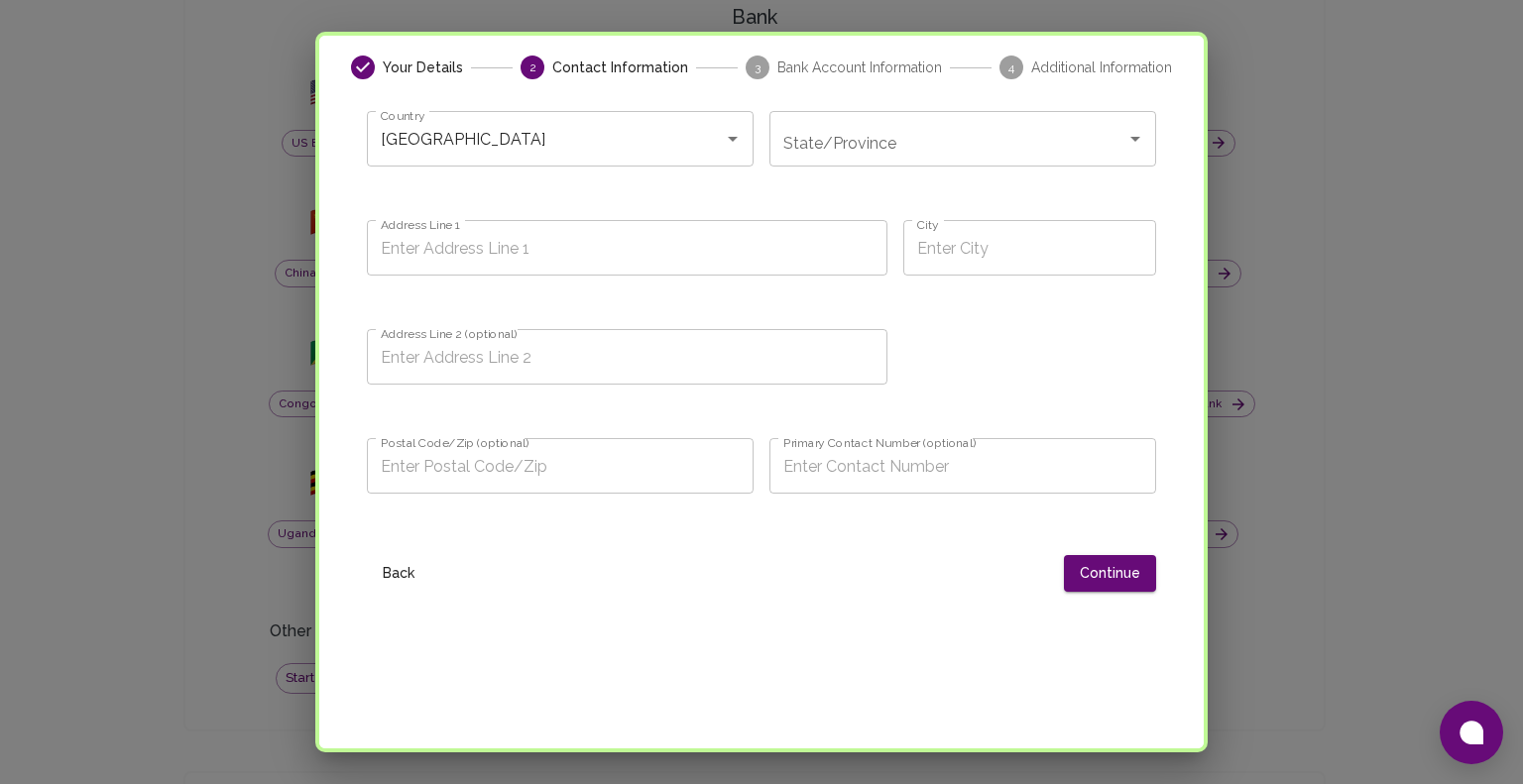 scroll, scrollTop: 0, scrollLeft: 0, axis: both 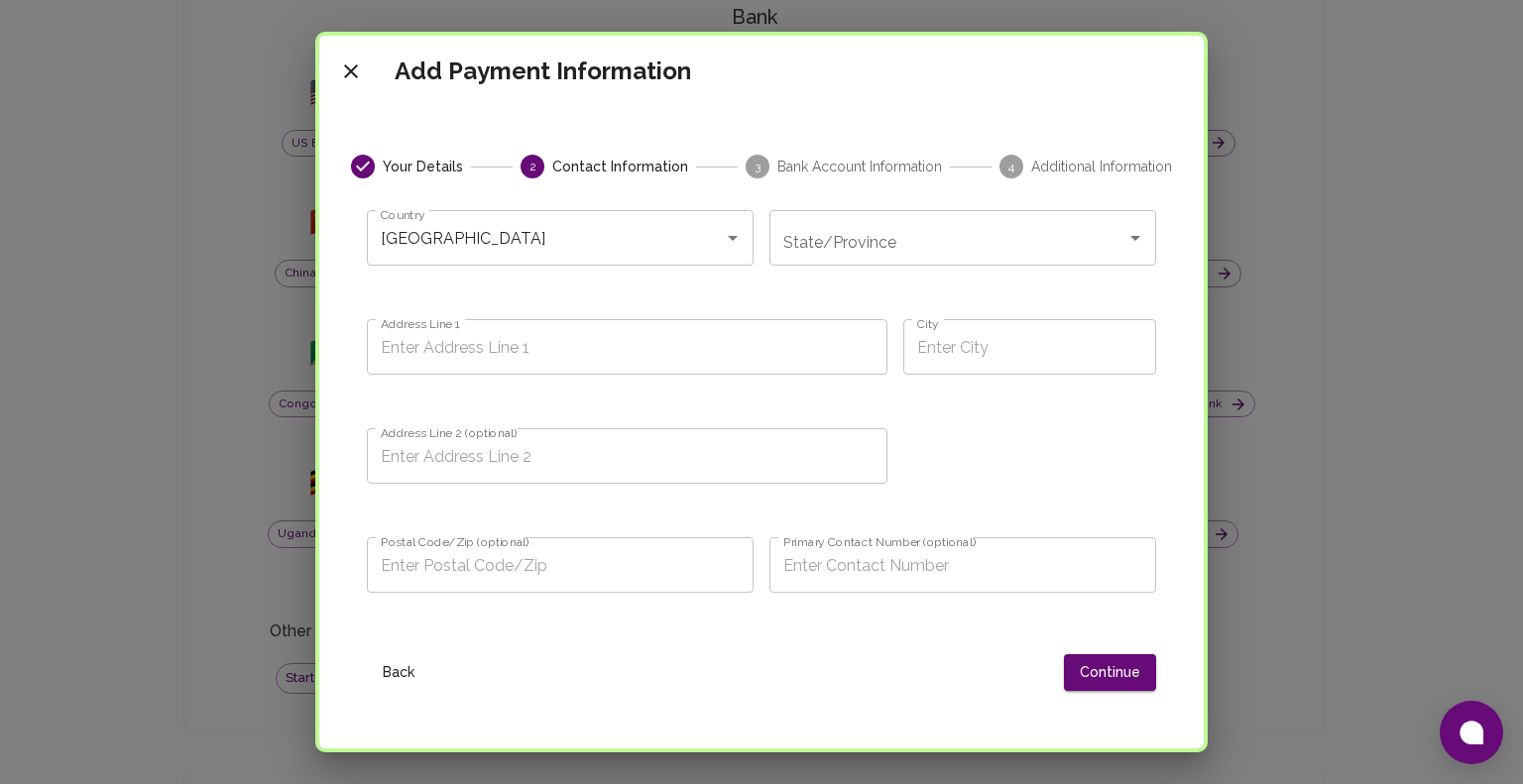 click on "State/Province" at bounding box center (963, 238) 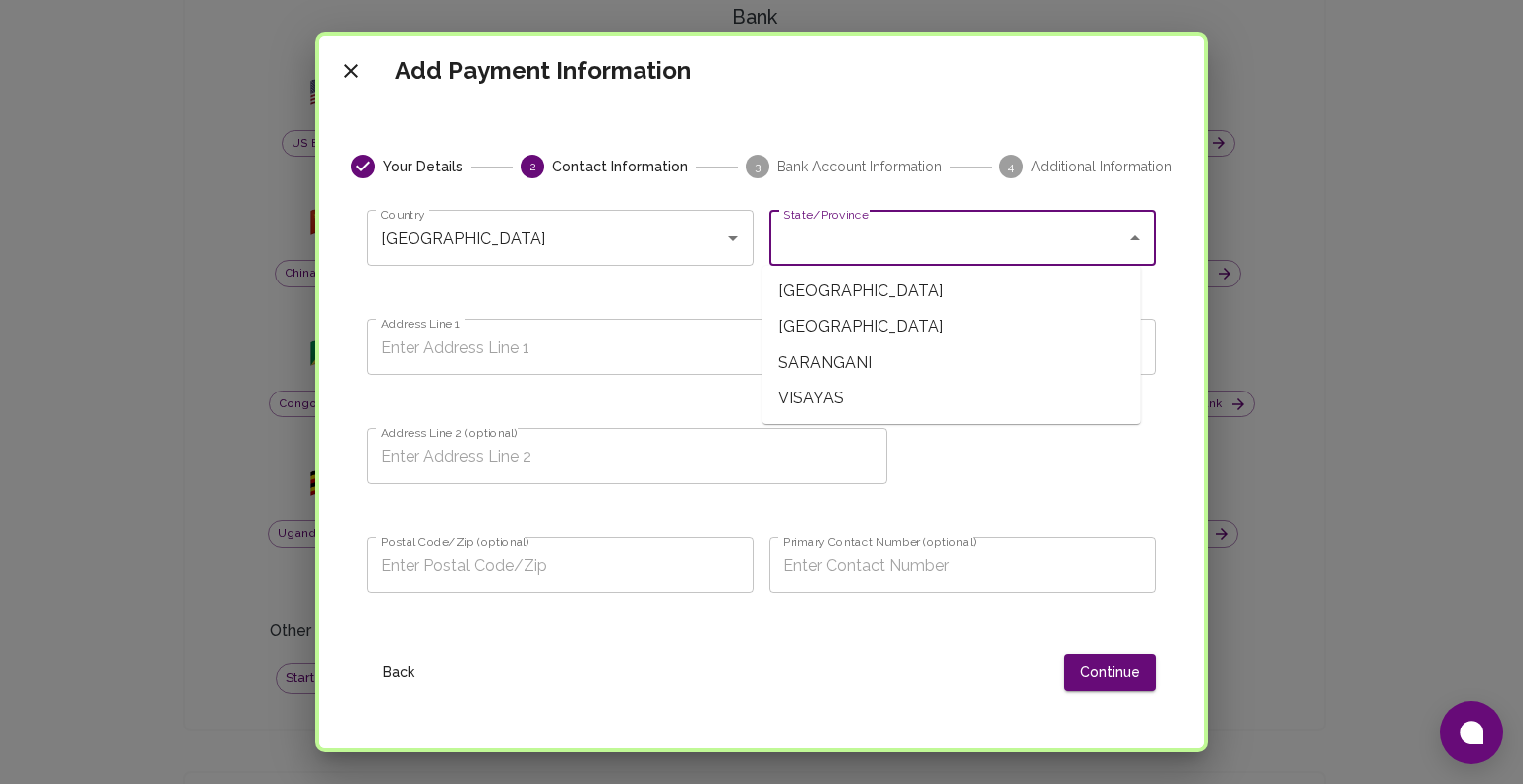 click on "State/Province" at bounding box center [948, 238] 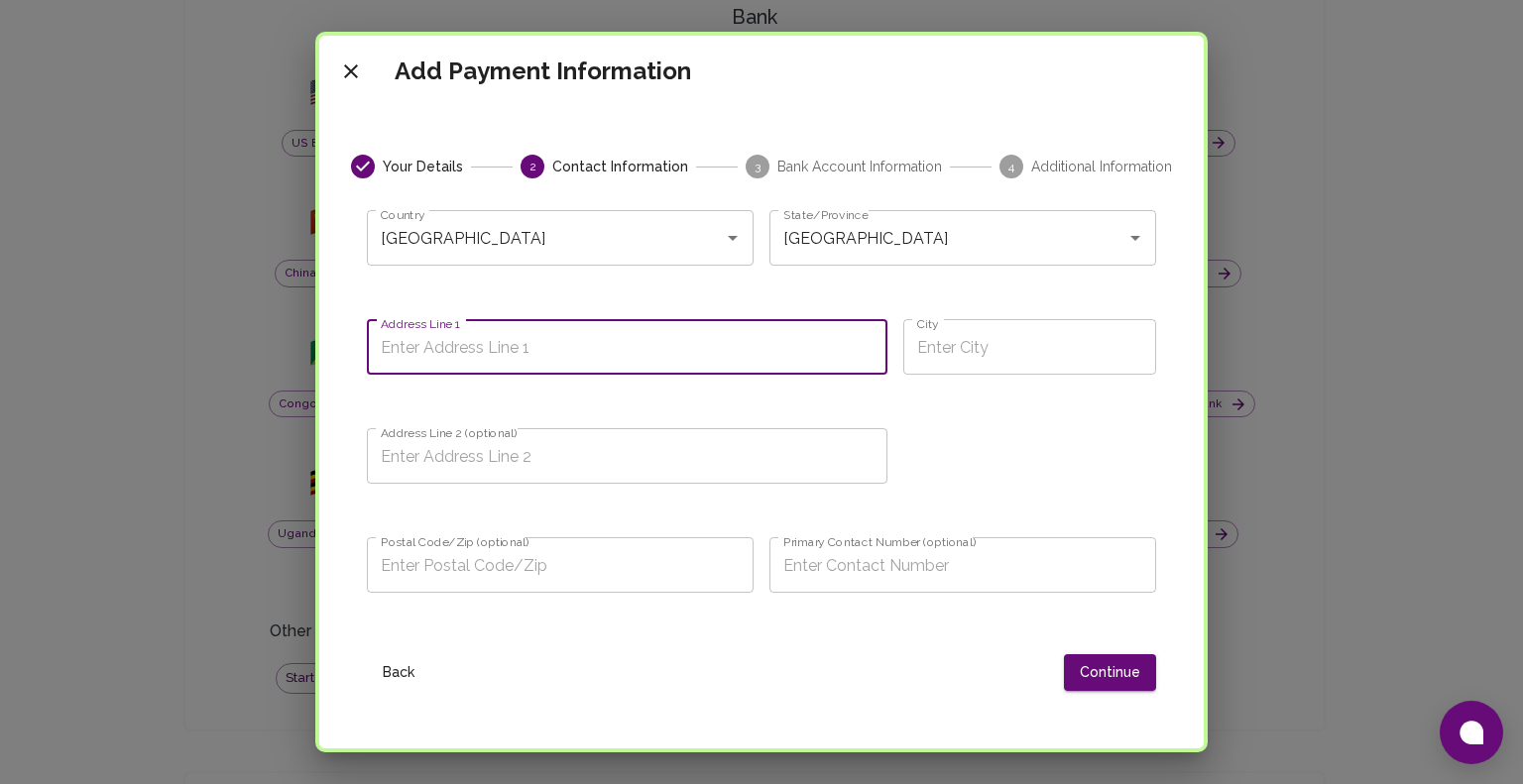 click on "Address Line 1" at bounding box center (627, 347) 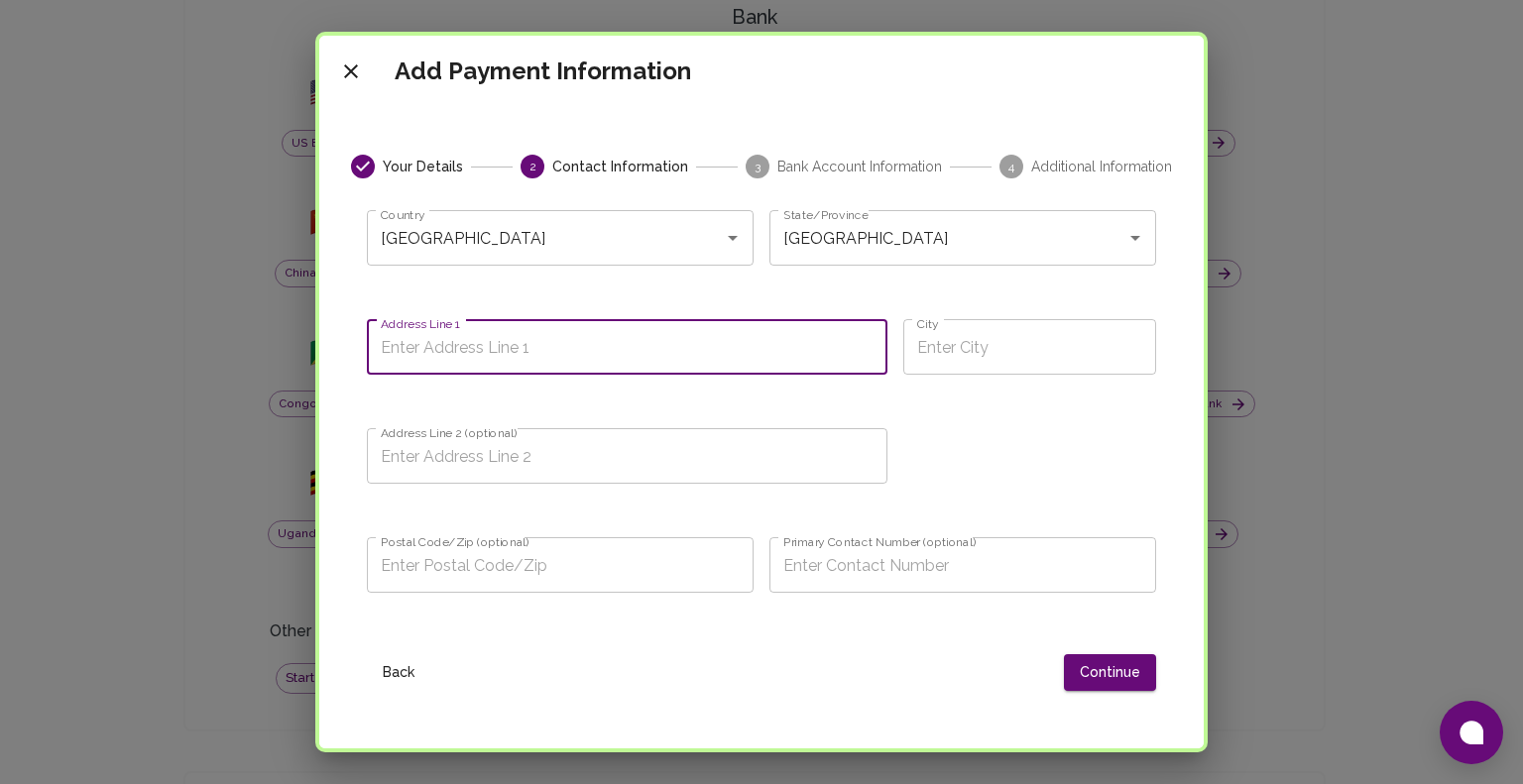 type on "A" 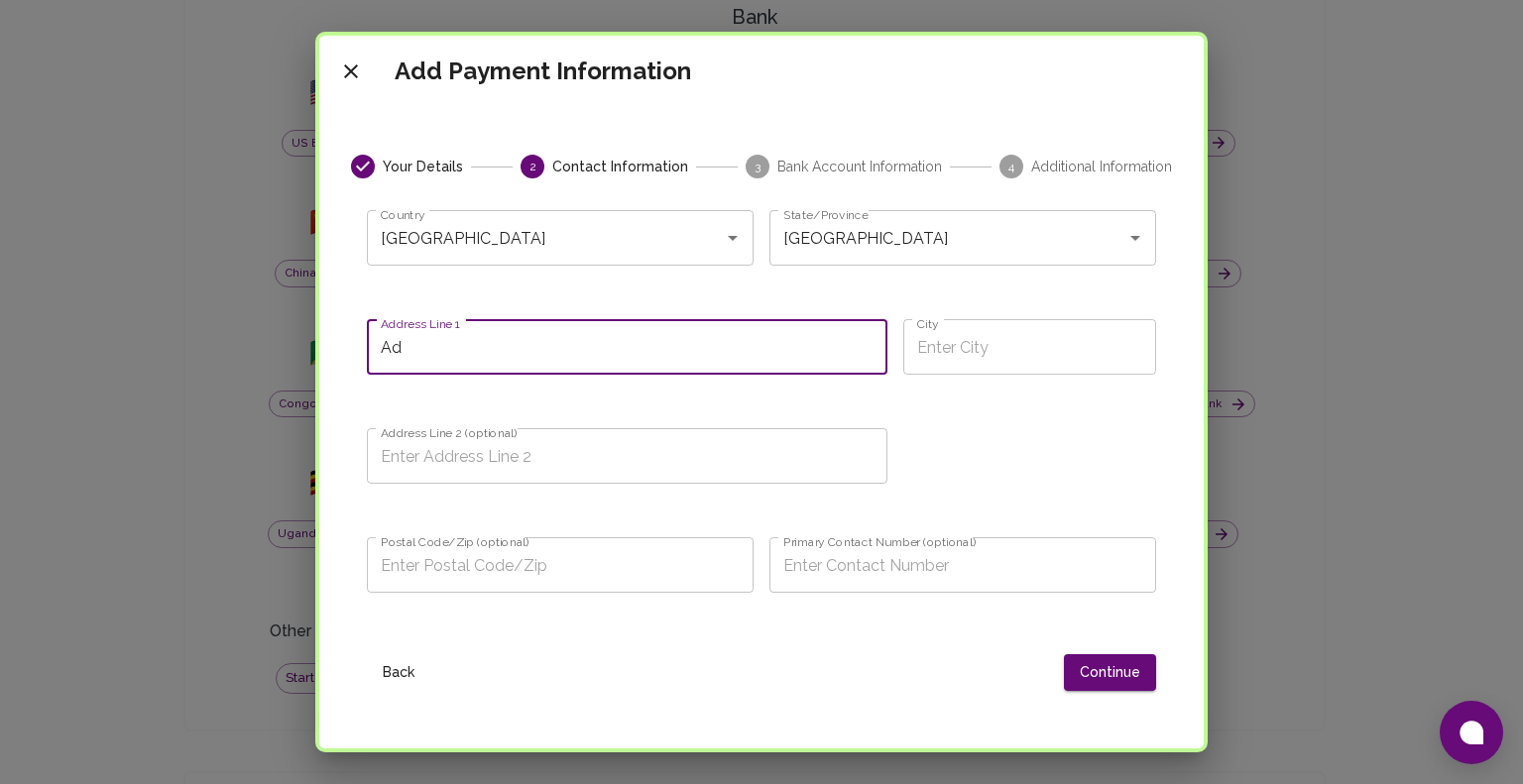 type on "A" 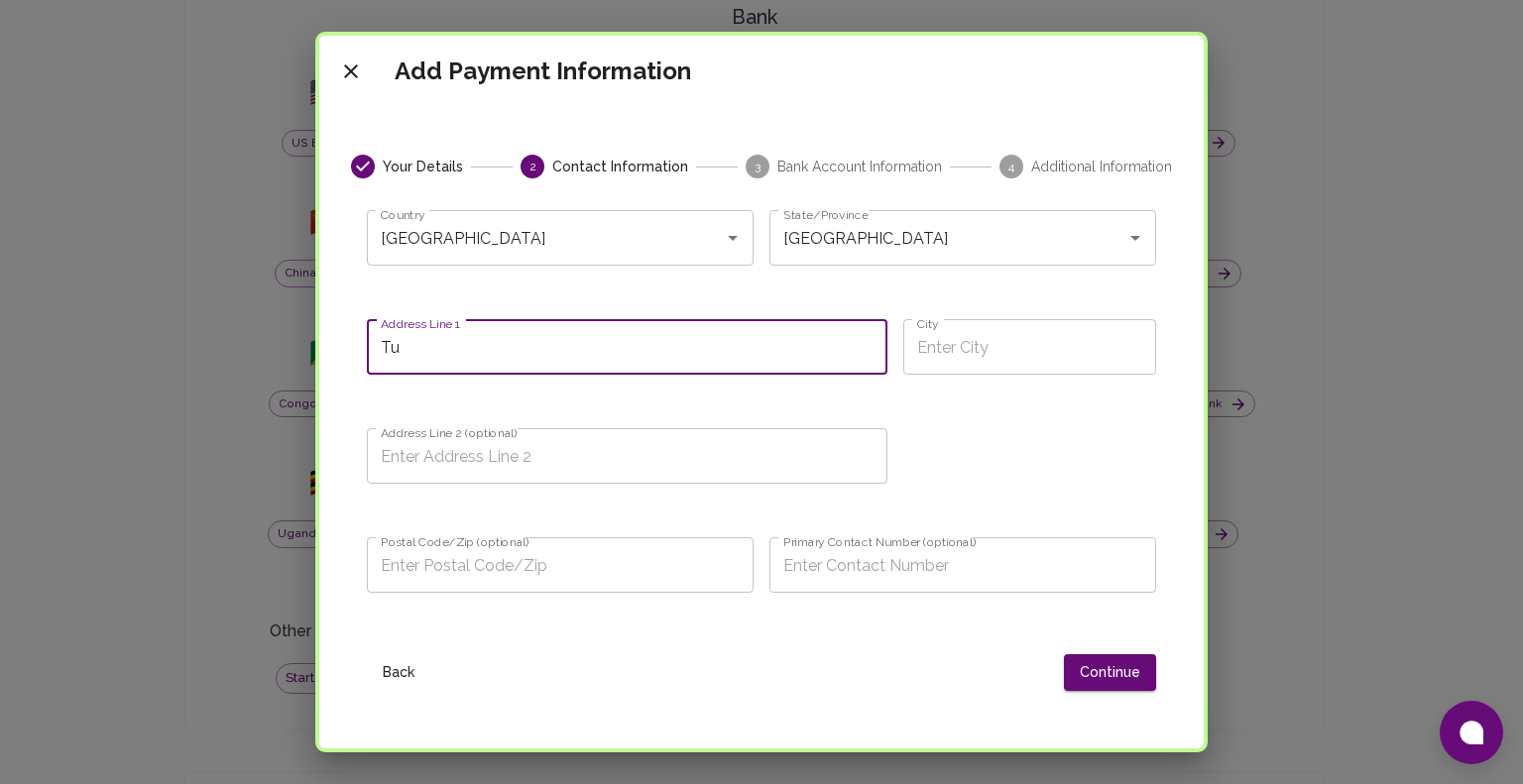 type on "T" 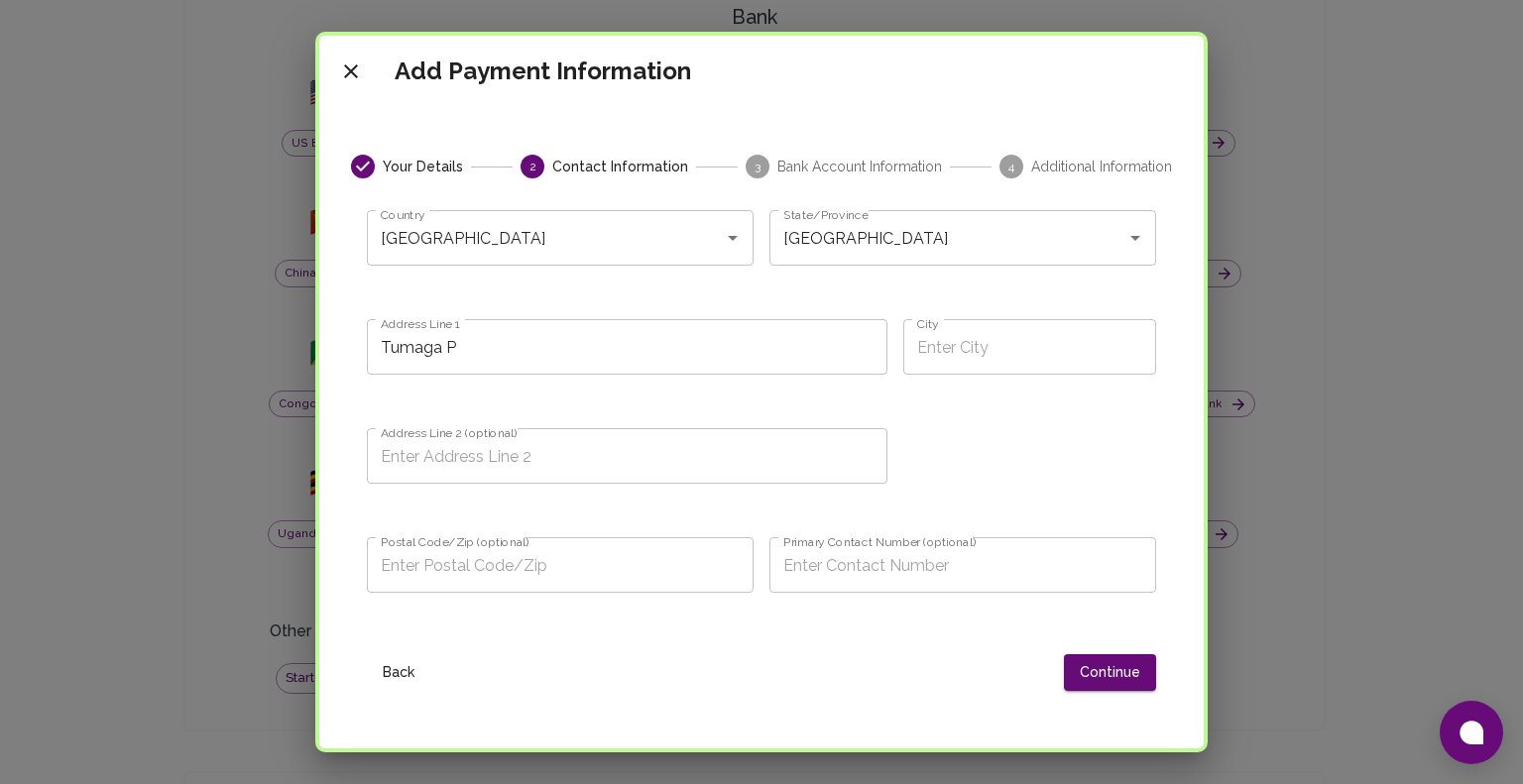 click on "Tumaga P" at bounding box center (627, 347) 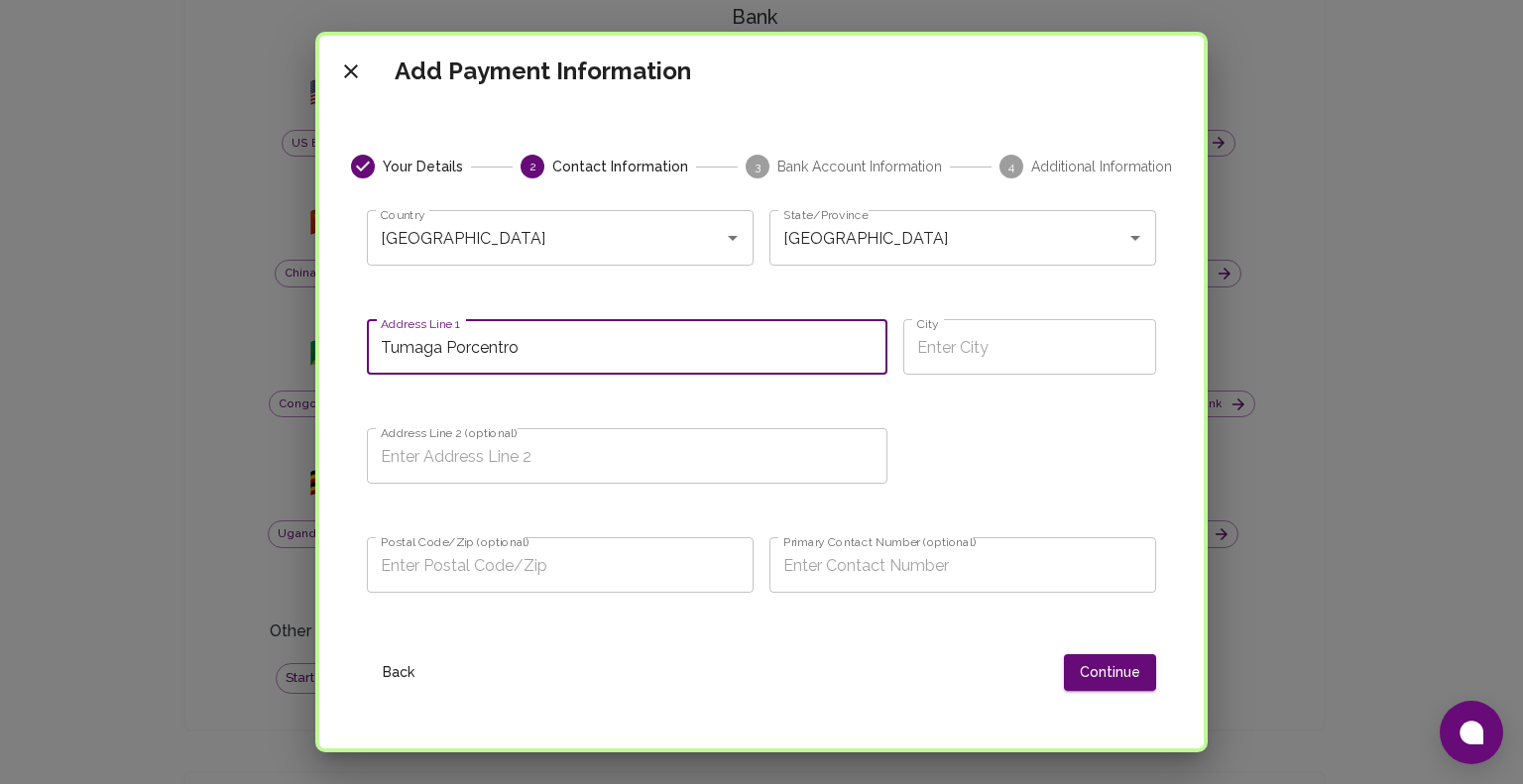 type on "Tumaga Porcentro" 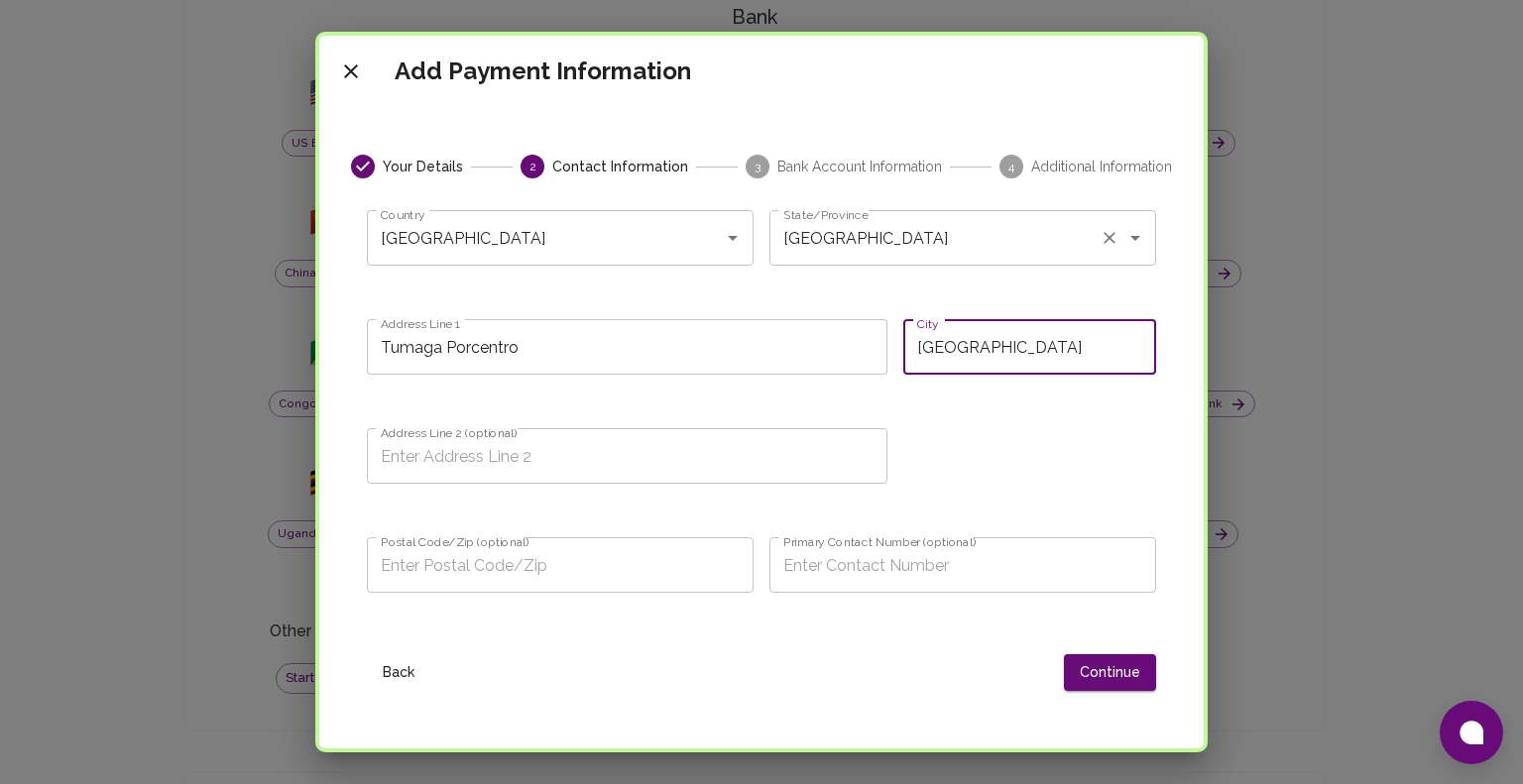 type on "[GEOGRAPHIC_DATA]" 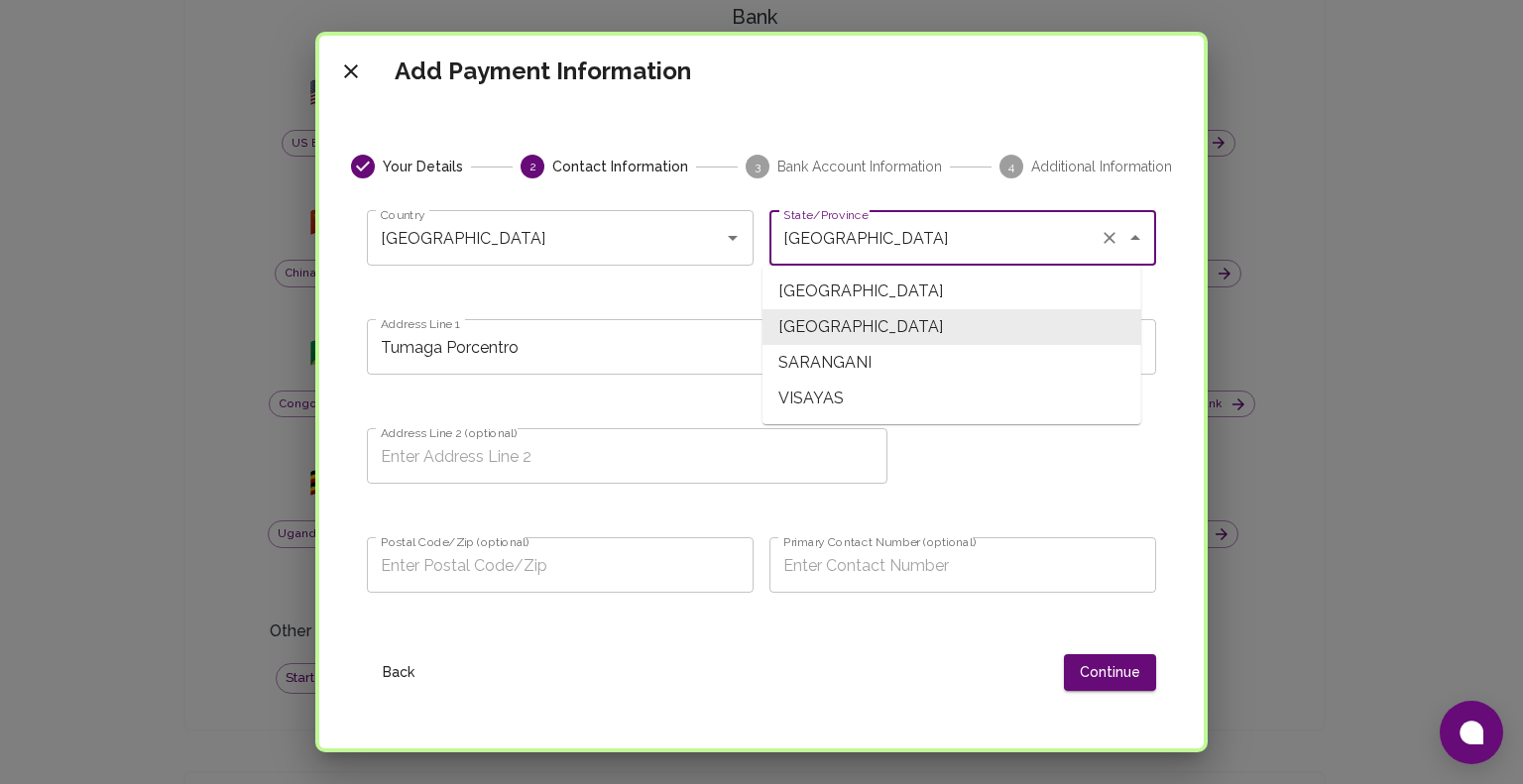 click on "[GEOGRAPHIC_DATA]" at bounding box center (935, 238) 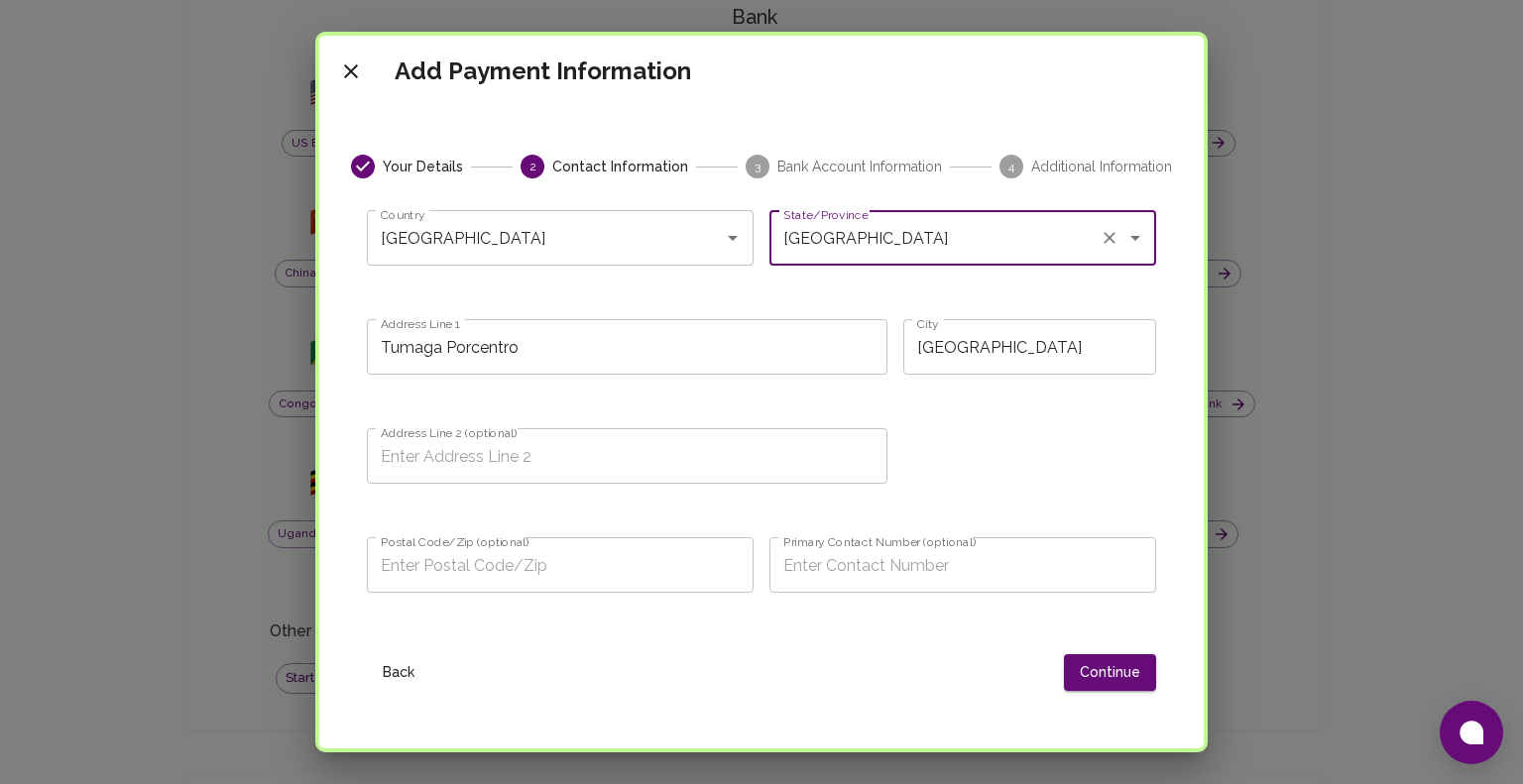 click on "Address Line 2  (optional)" at bounding box center (627, 456) 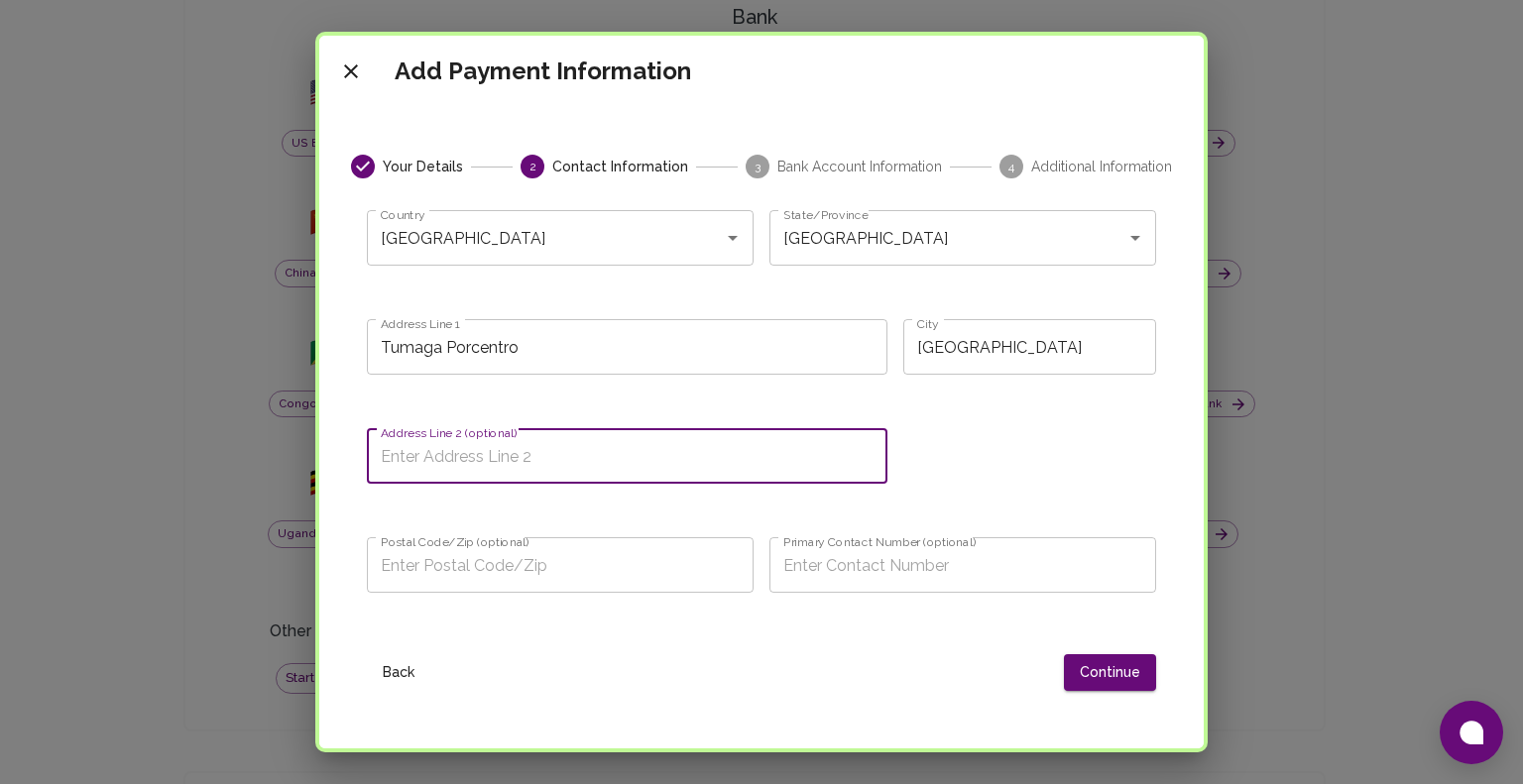 click on "Postal Code/Zip  (optional)" at bounding box center (560, 565) 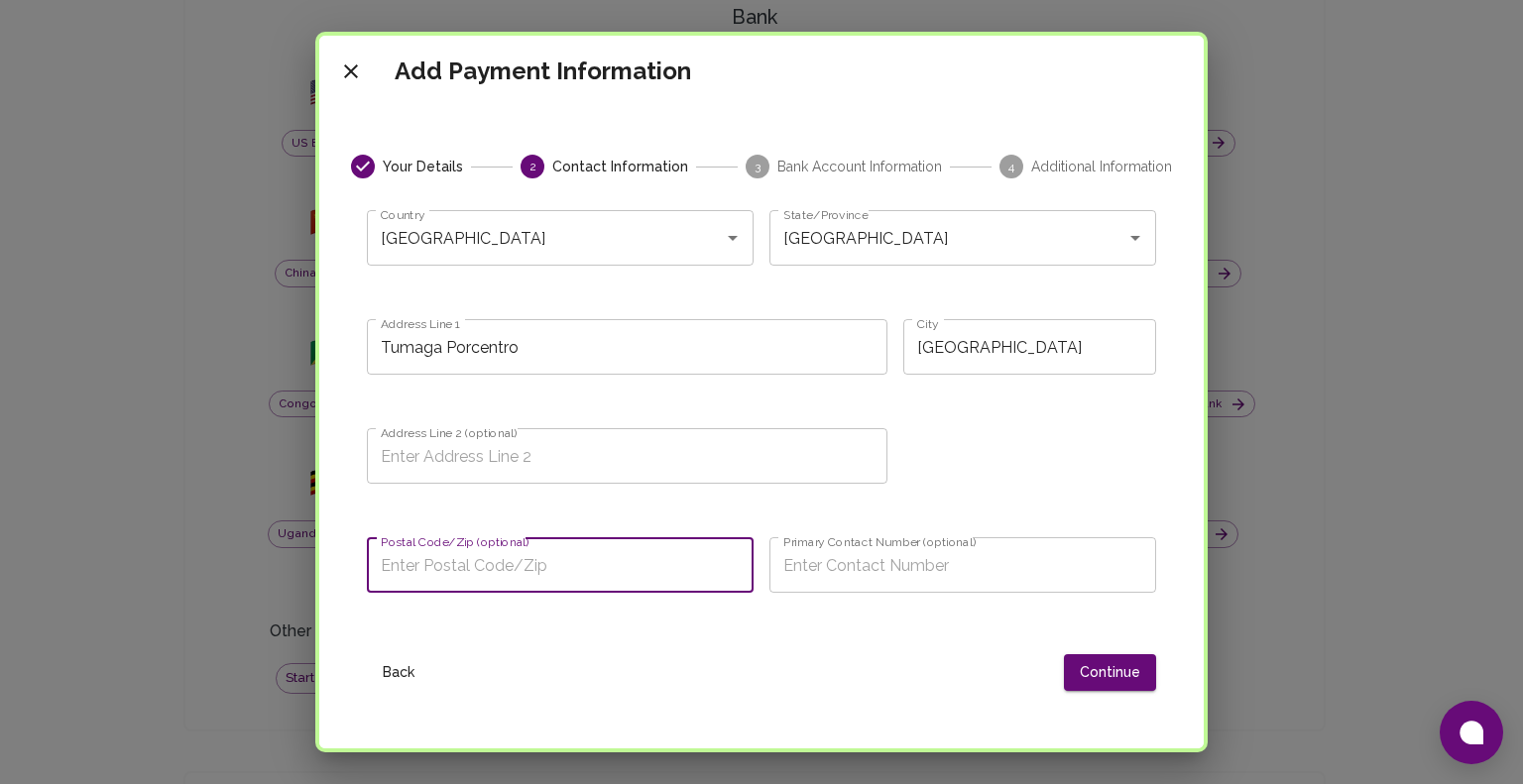 scroll, scrollTop: 99, scrollLeft: 0, axis: vertical 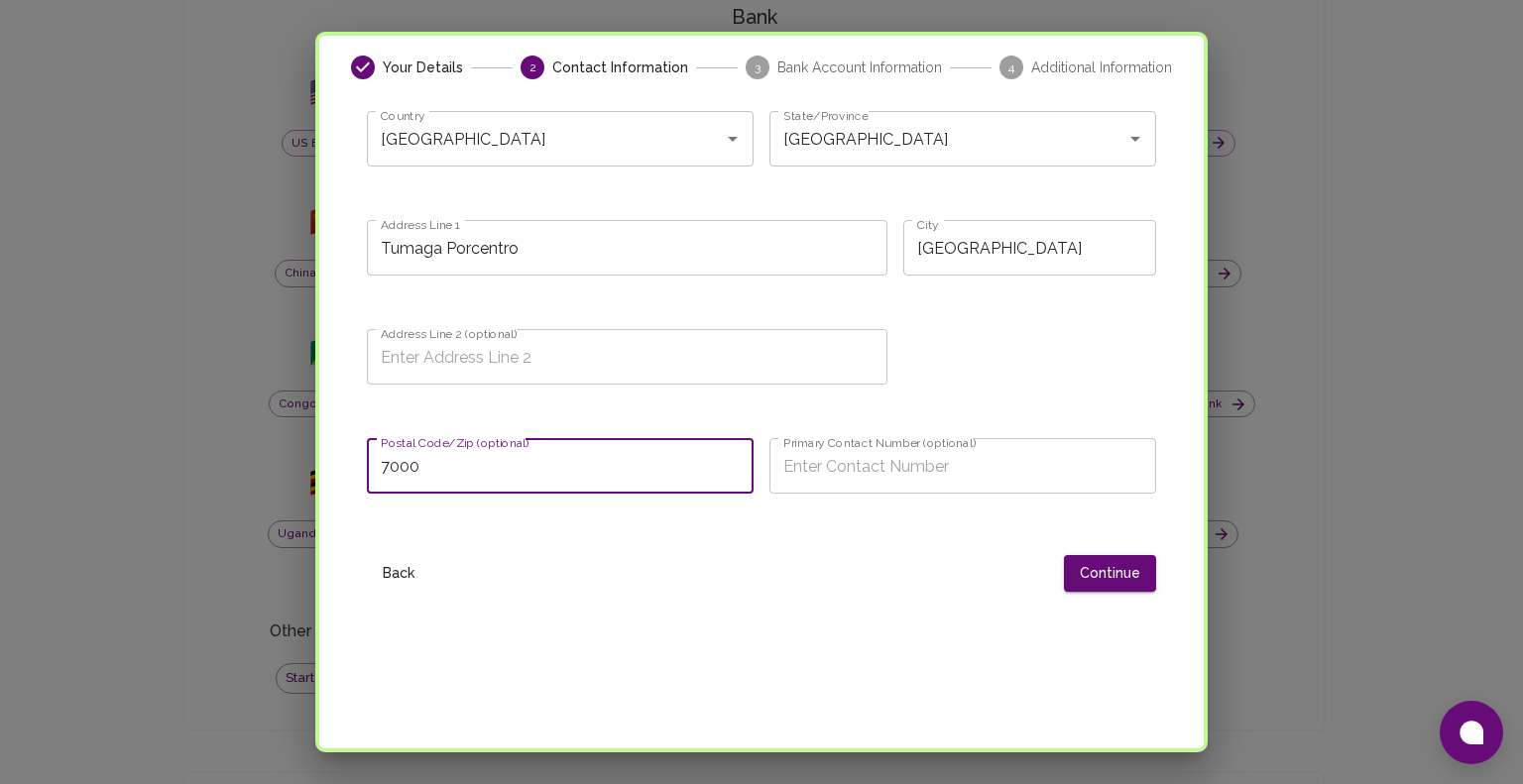 type on "7000" 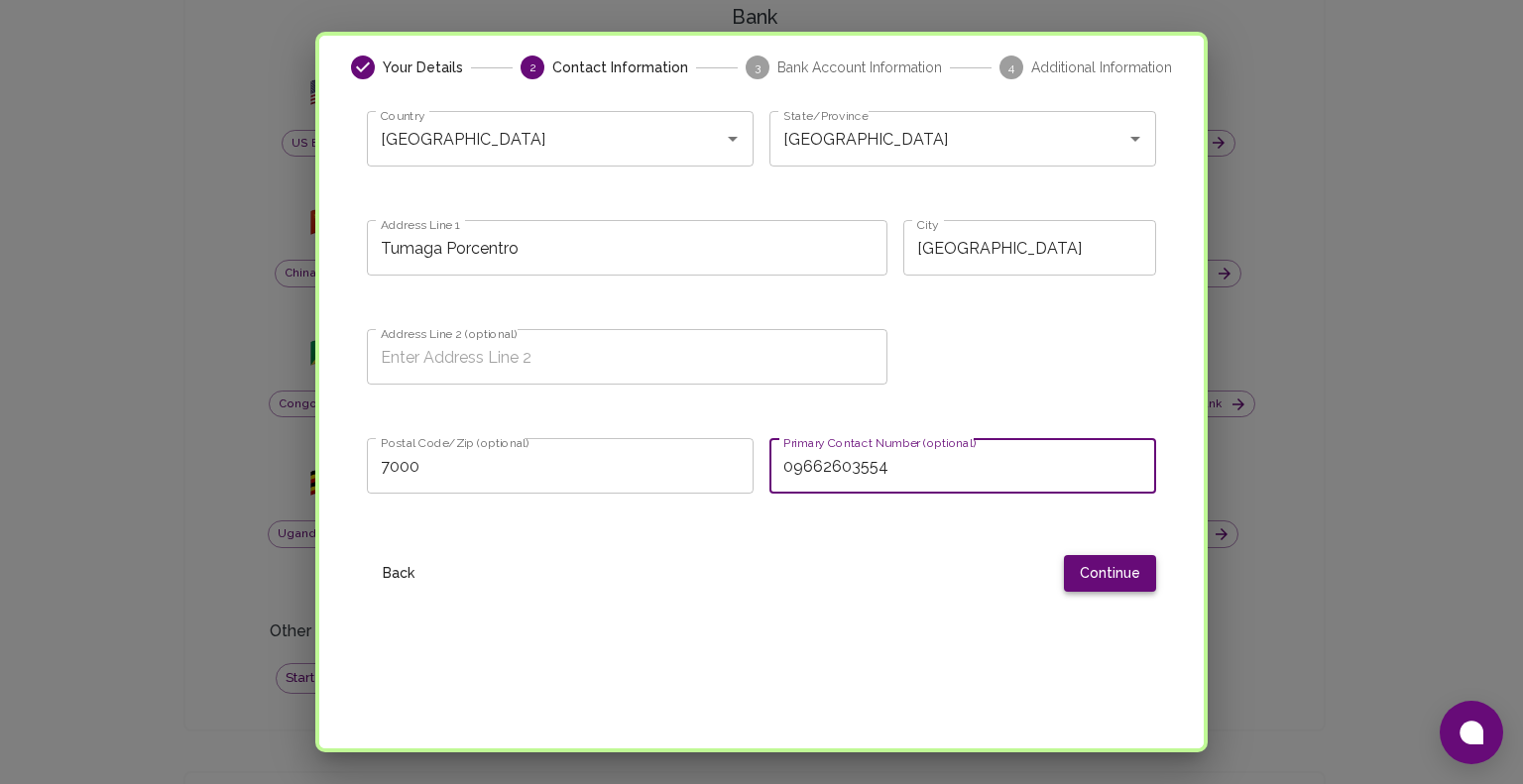 type on "09662603554" 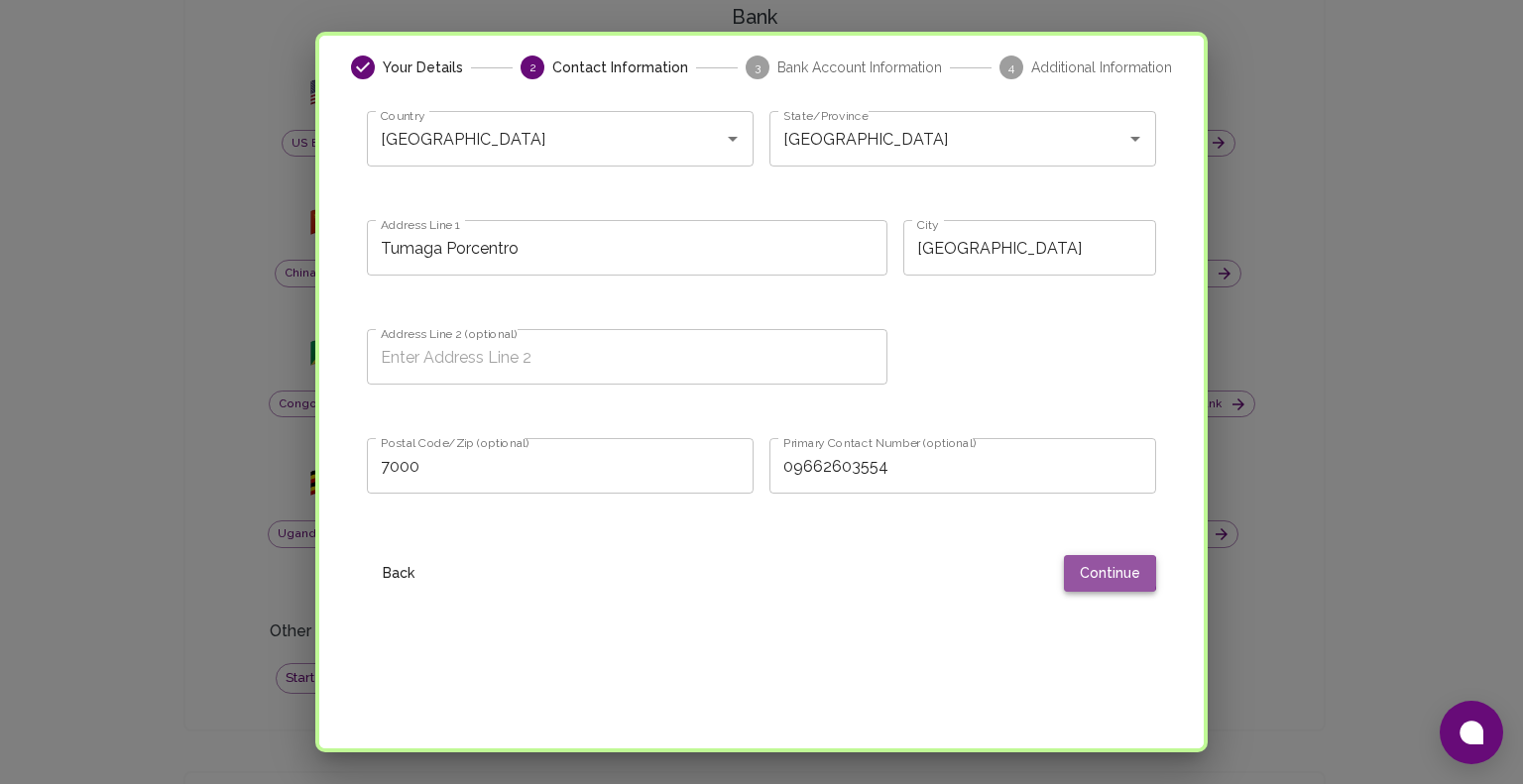 click on "Continue" at bounding box center (1110, 573) 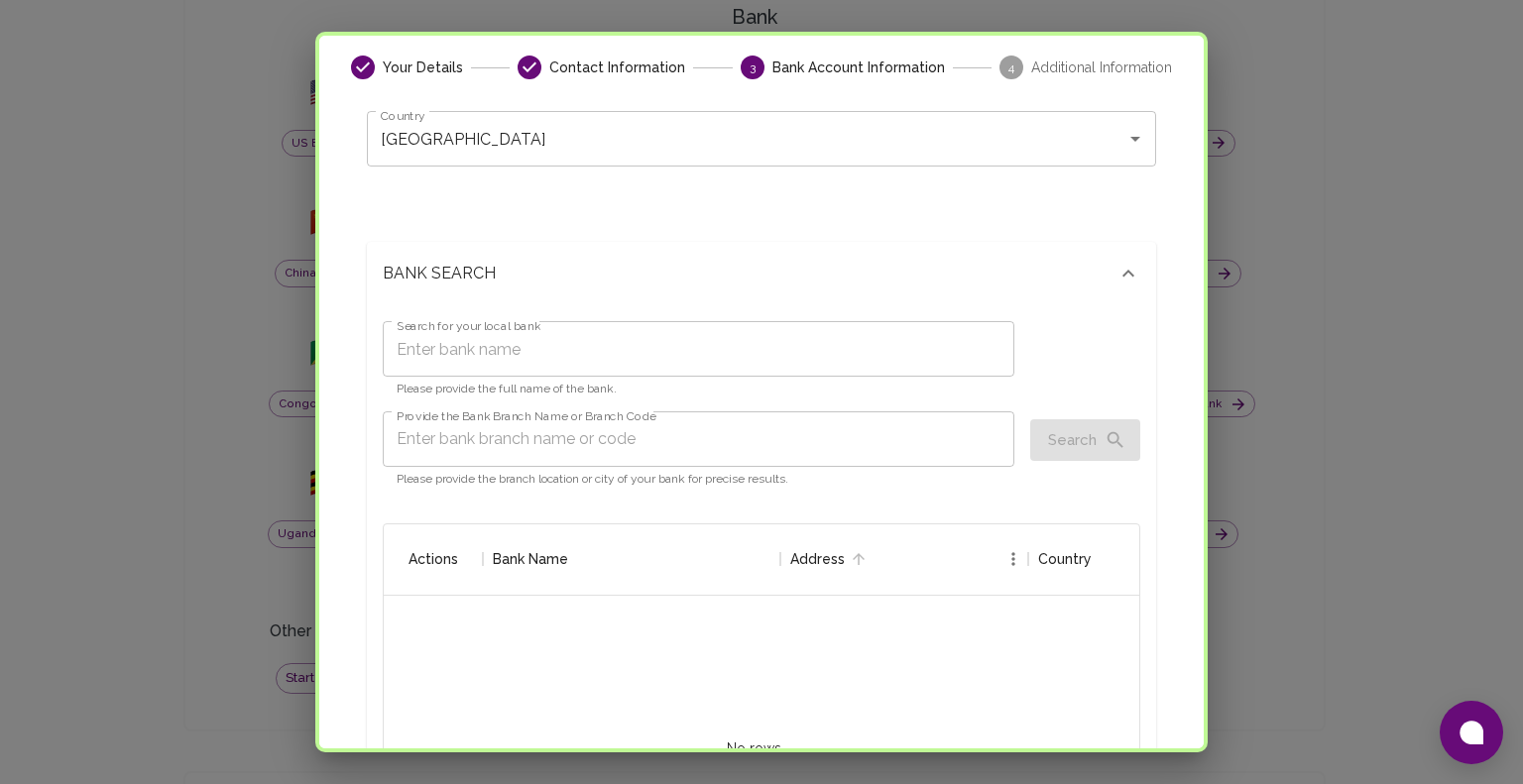 scroll, scrollTop: 16, scrollLeft: 16, axis: both 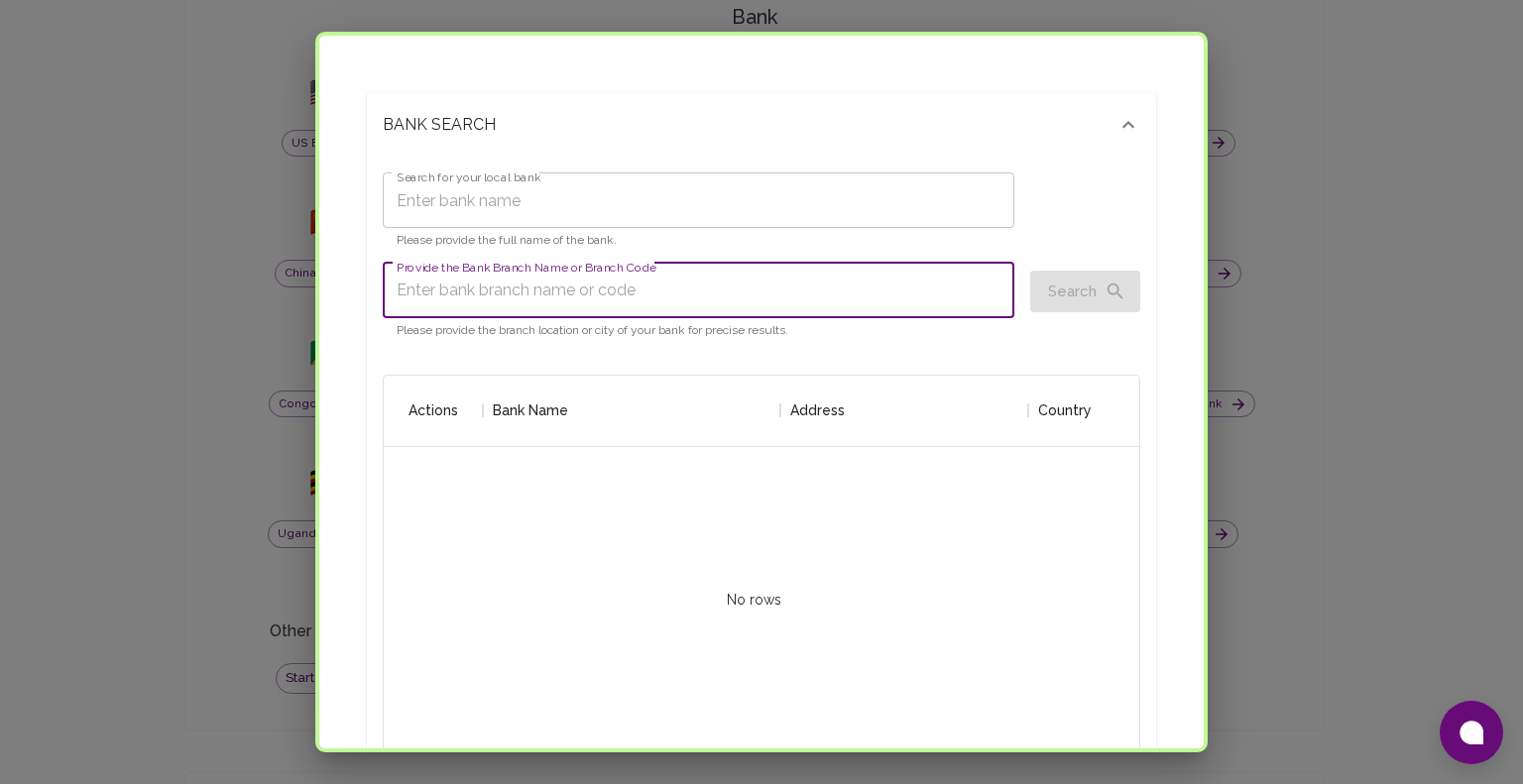 click on "Provide the Bank Branch Name or Branch Code" at bounding box center [698, 290] 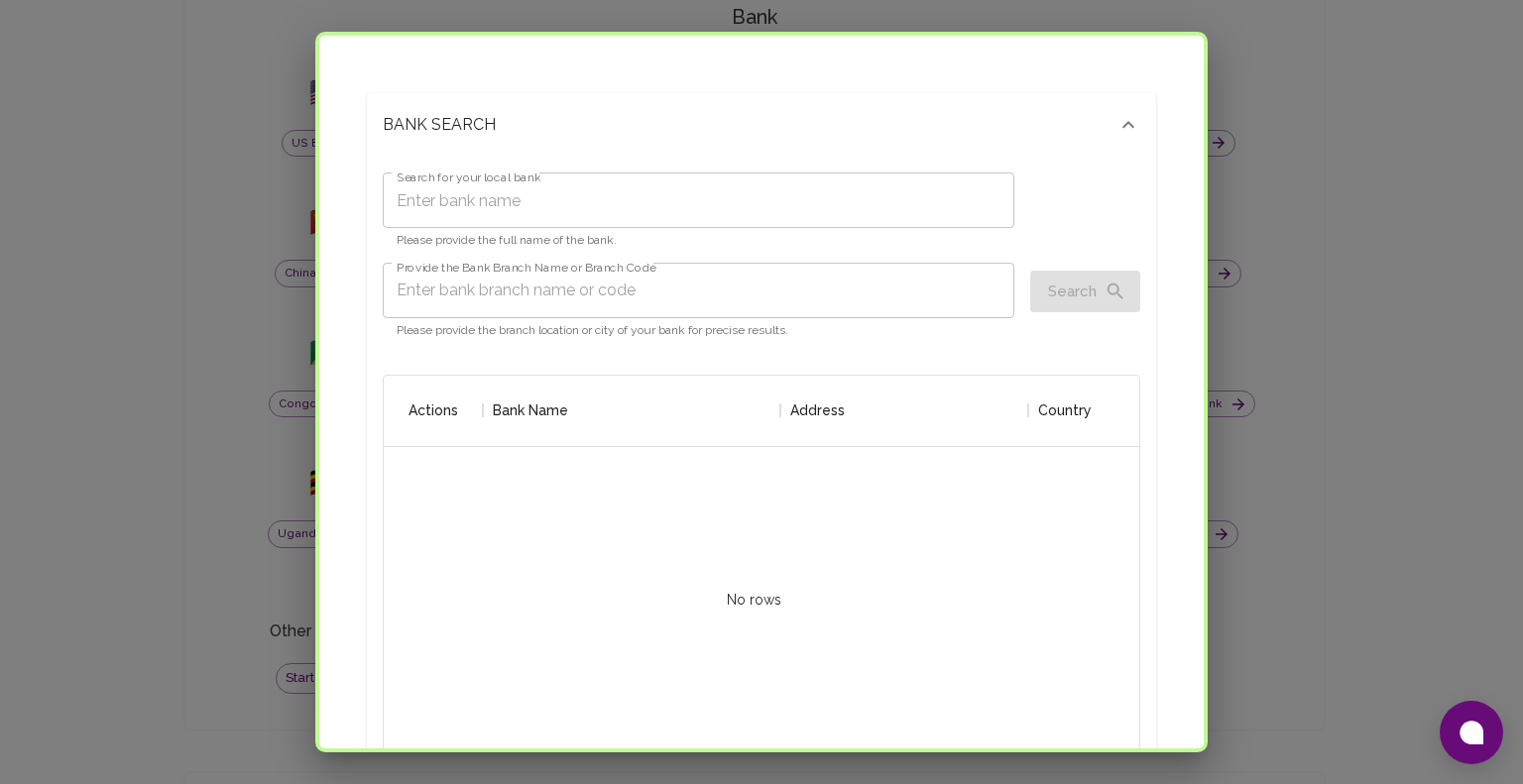 click on "Search for your local bank Search for your local bank Please provide the full name of the bank." at bounding box center (698, 211) 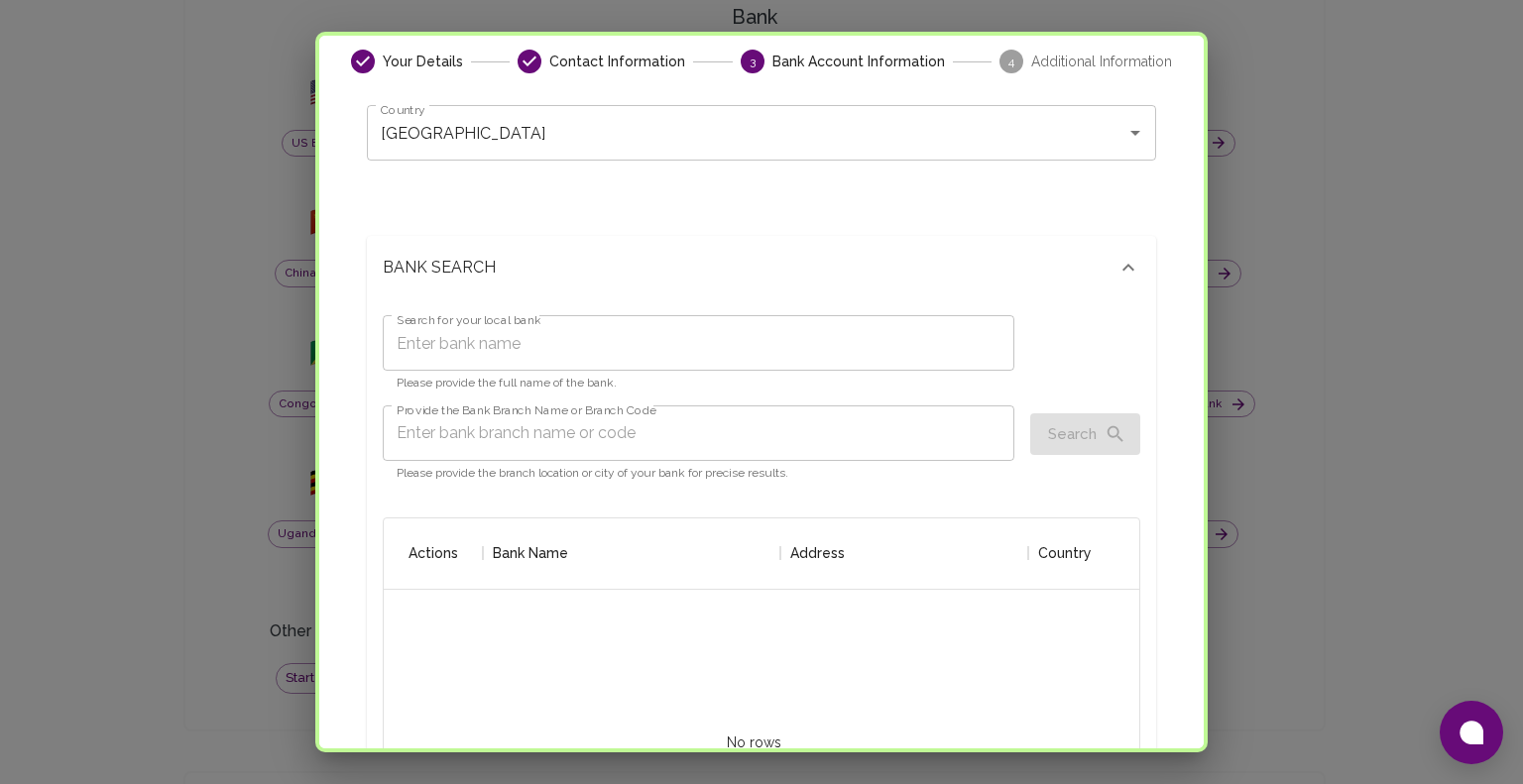 click on "BANK SEARCH" at bounding box center (750, 268) 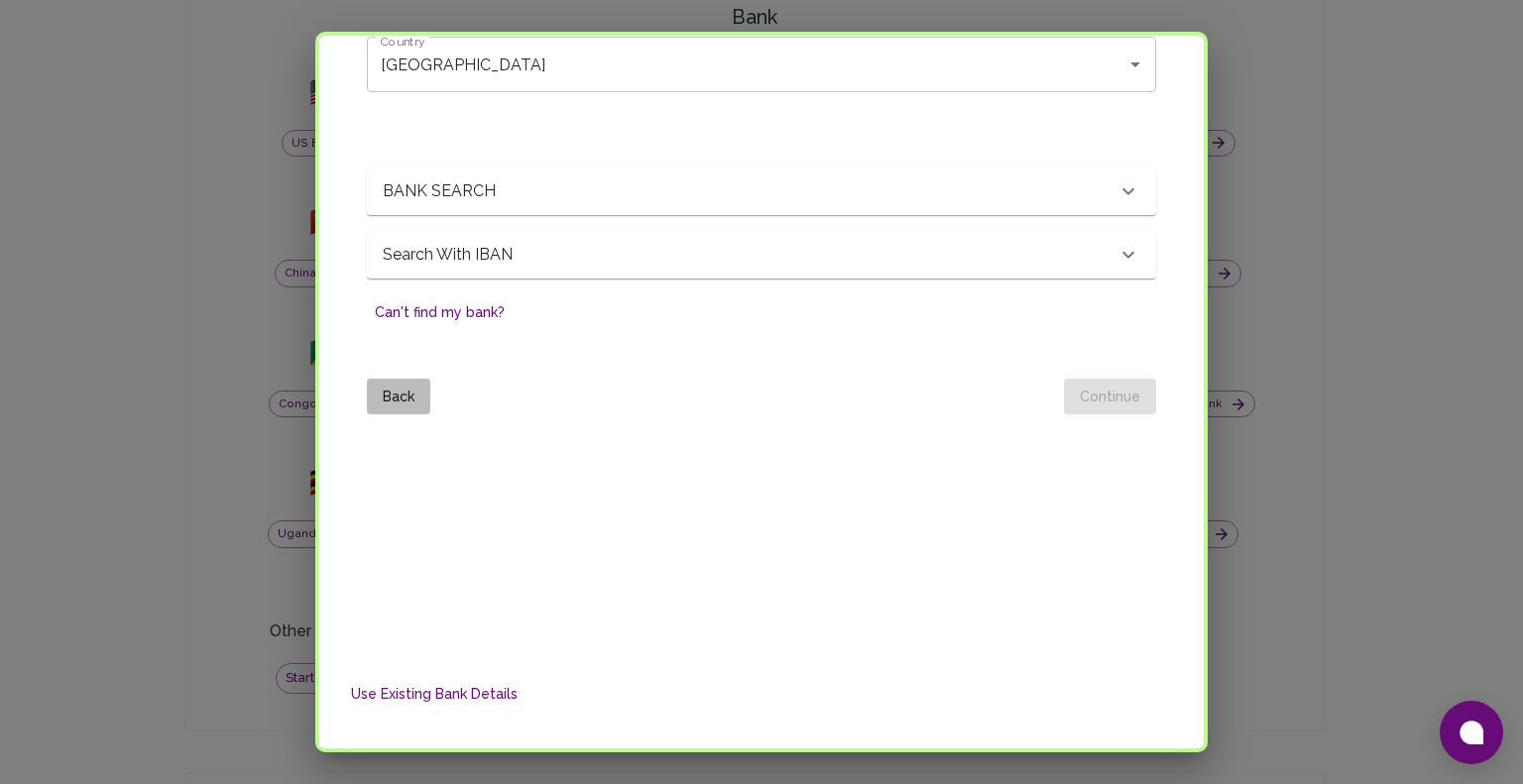 click on "Back" at bounding box center [399, 396] 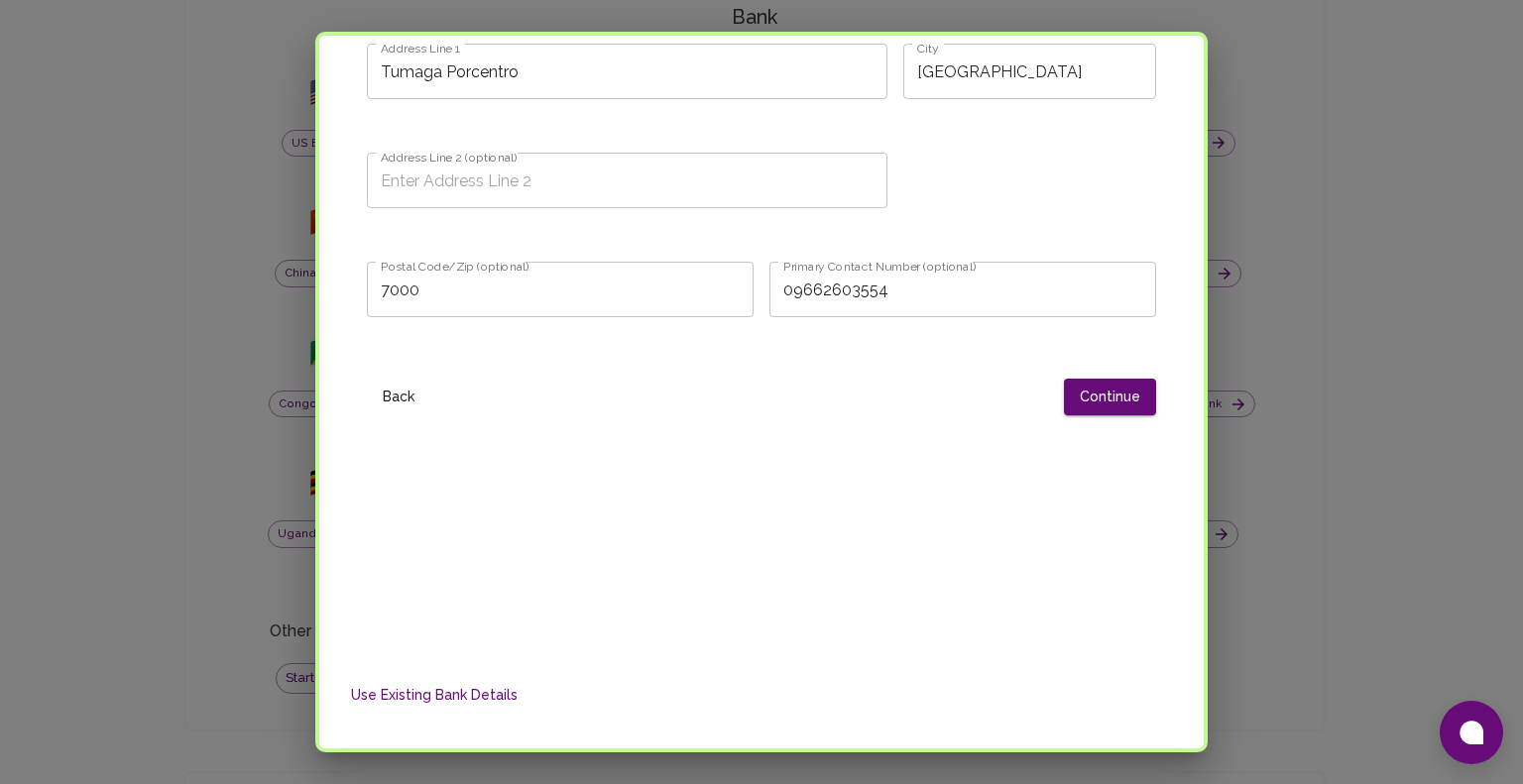 scroll, scrollTop: 0, scrollLeft: 0, axis: both 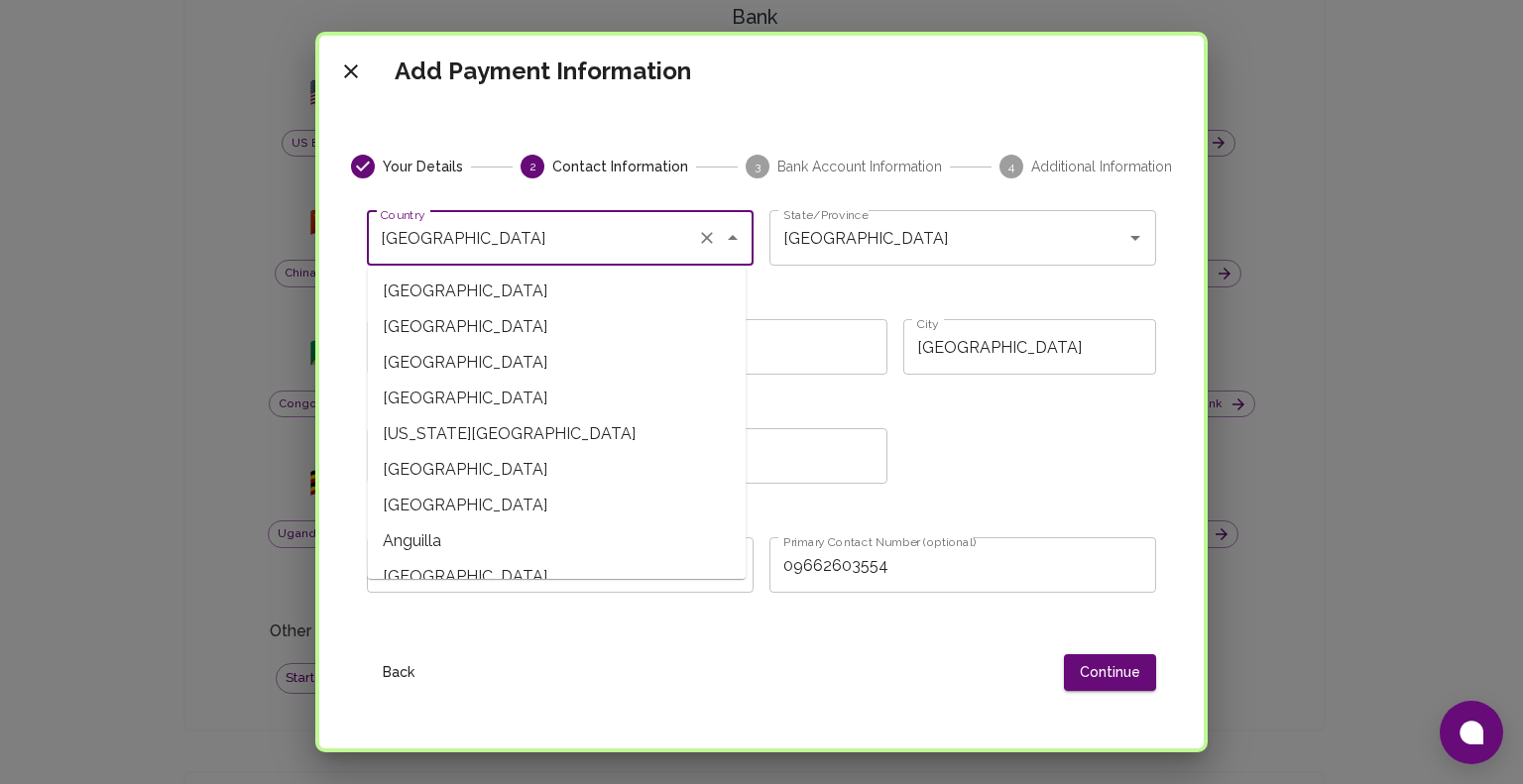click on "[GEOGRAPHIC_DATA]" at bounding box center (532, 238) 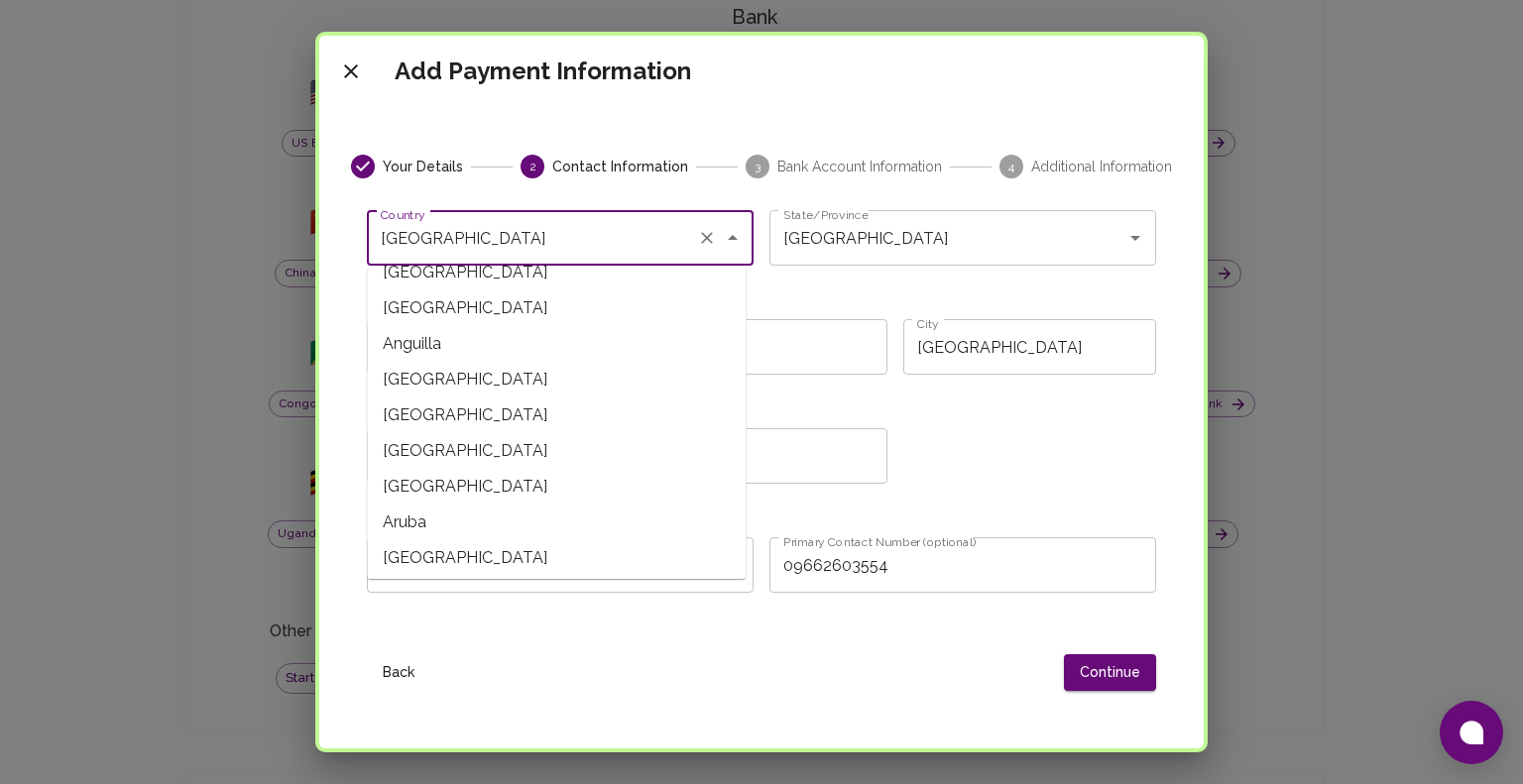 scroll, scrollTop: 198, scrollLeft: 0, axis: vertical 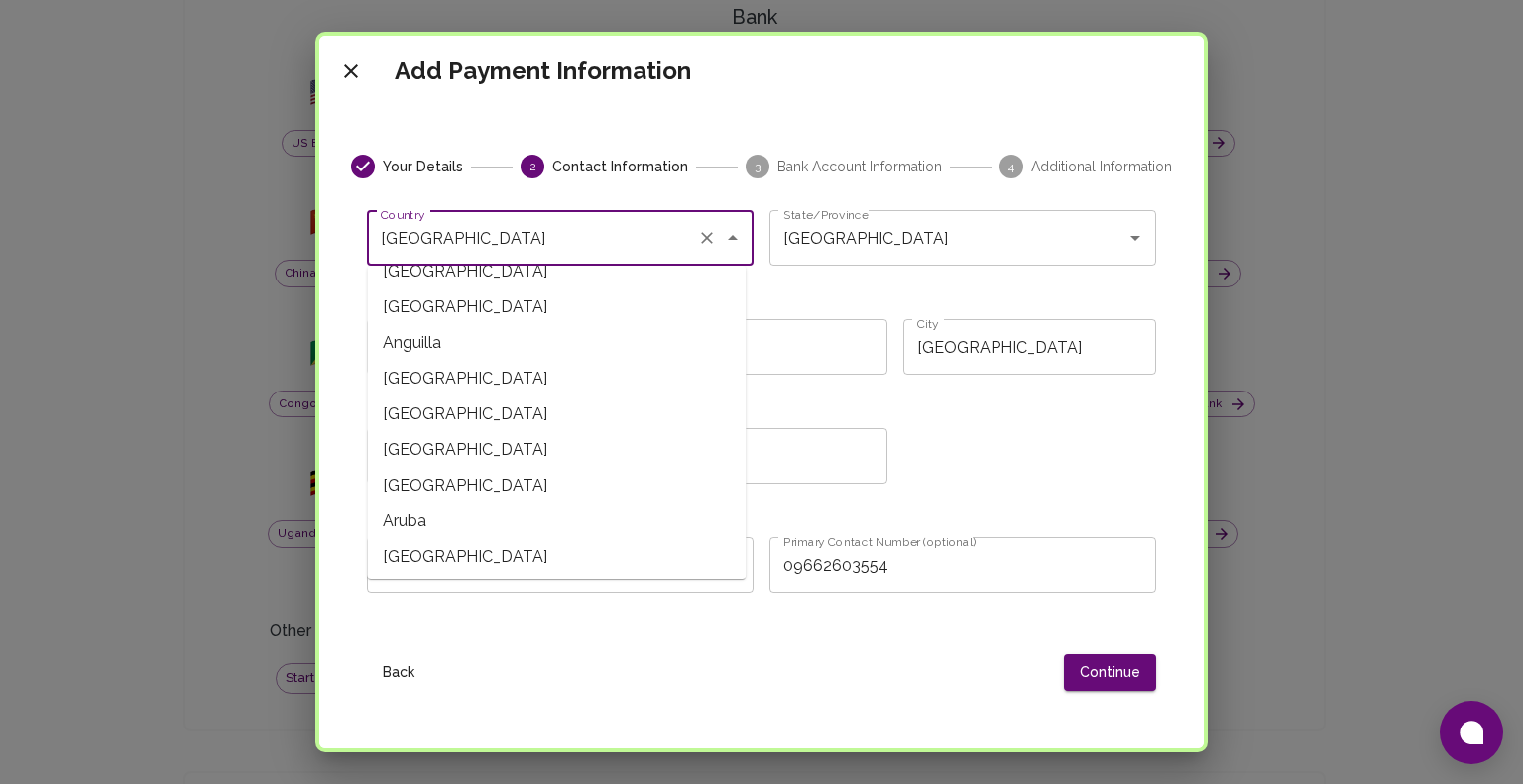 click on "Back Continue" at bounding box center (762, 664) 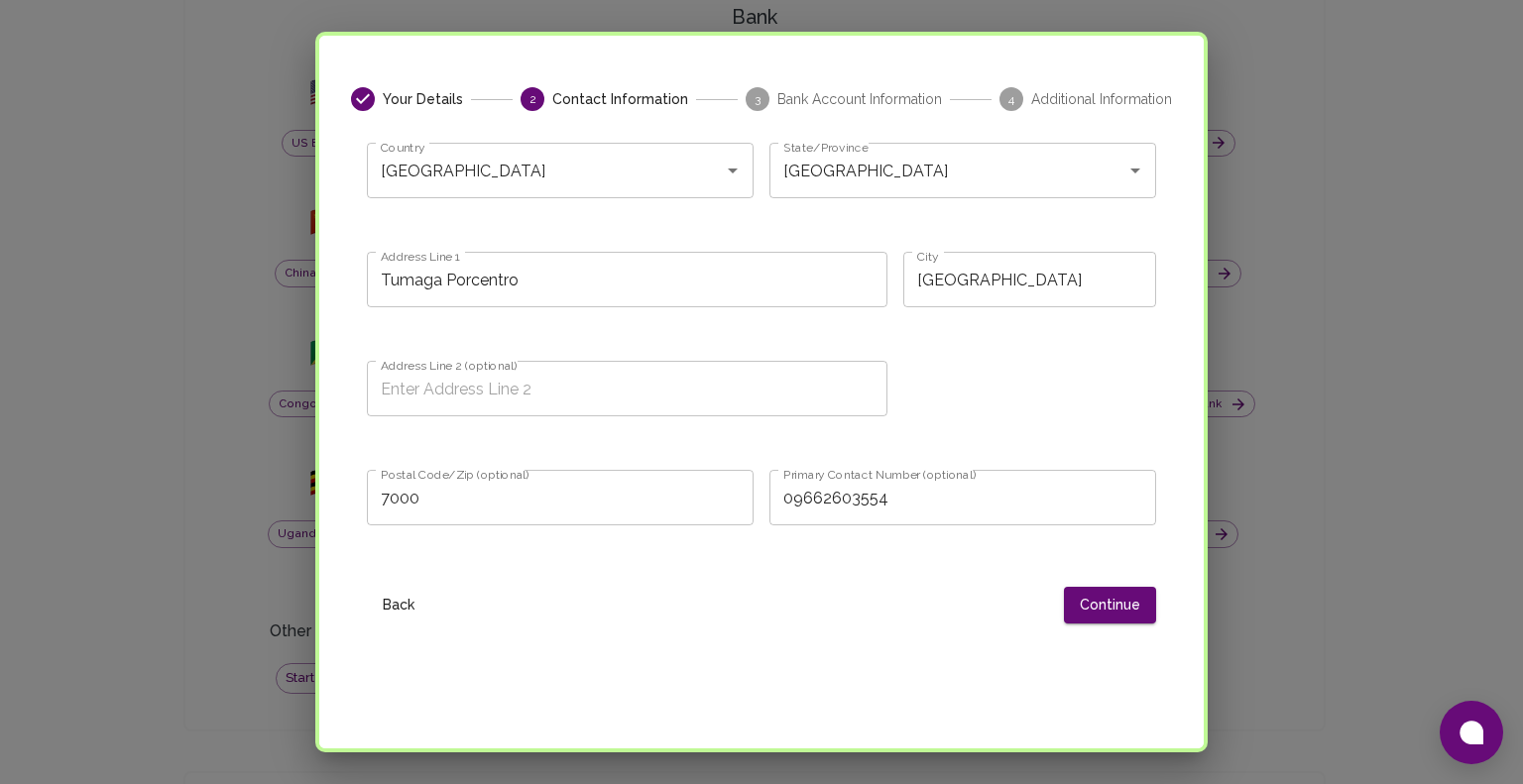 scroll, scrollTop: 67, scrollLeft: 0, axis: vertical 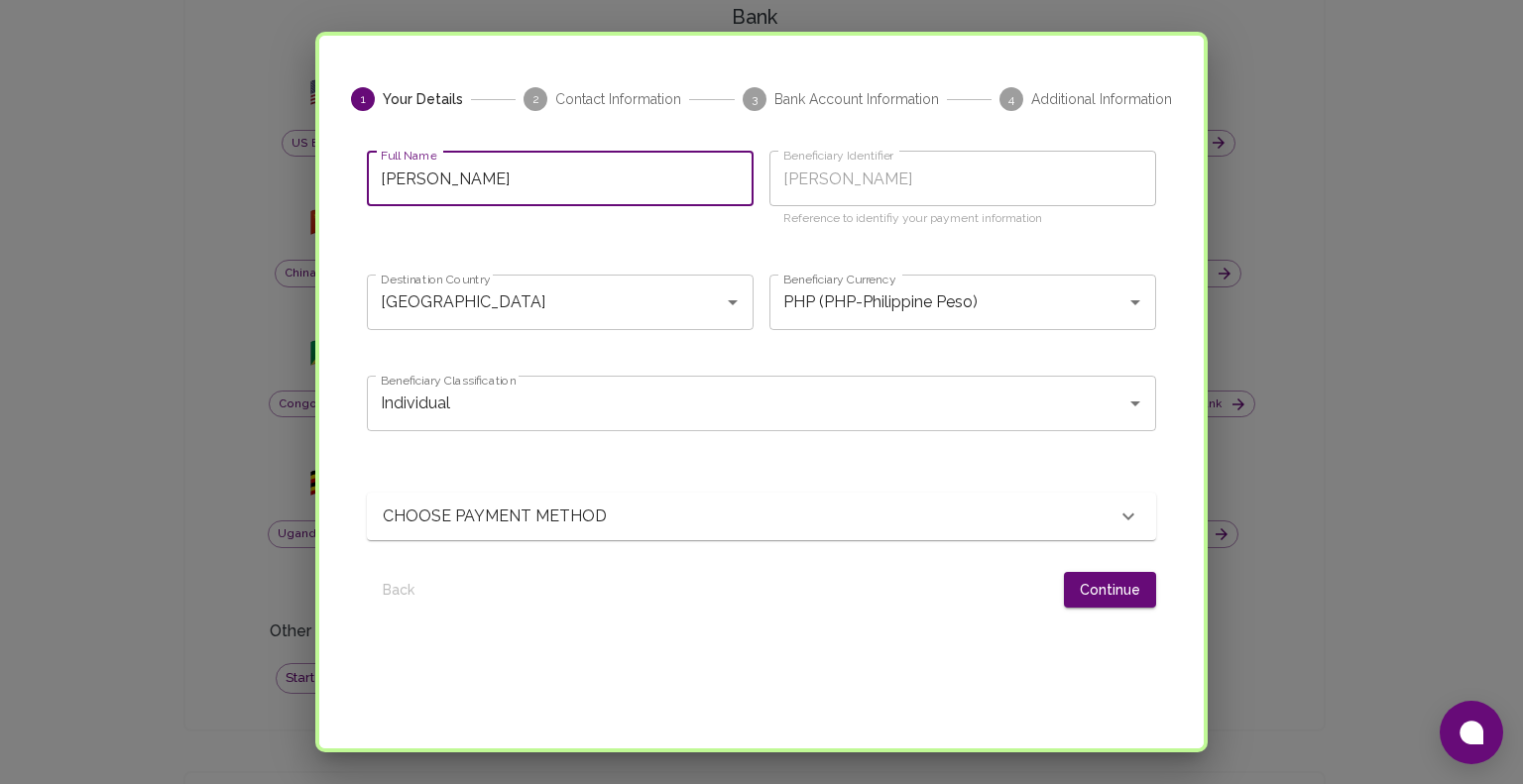 click on "[PERSON_NAME]" at bounding box center [560, 178] 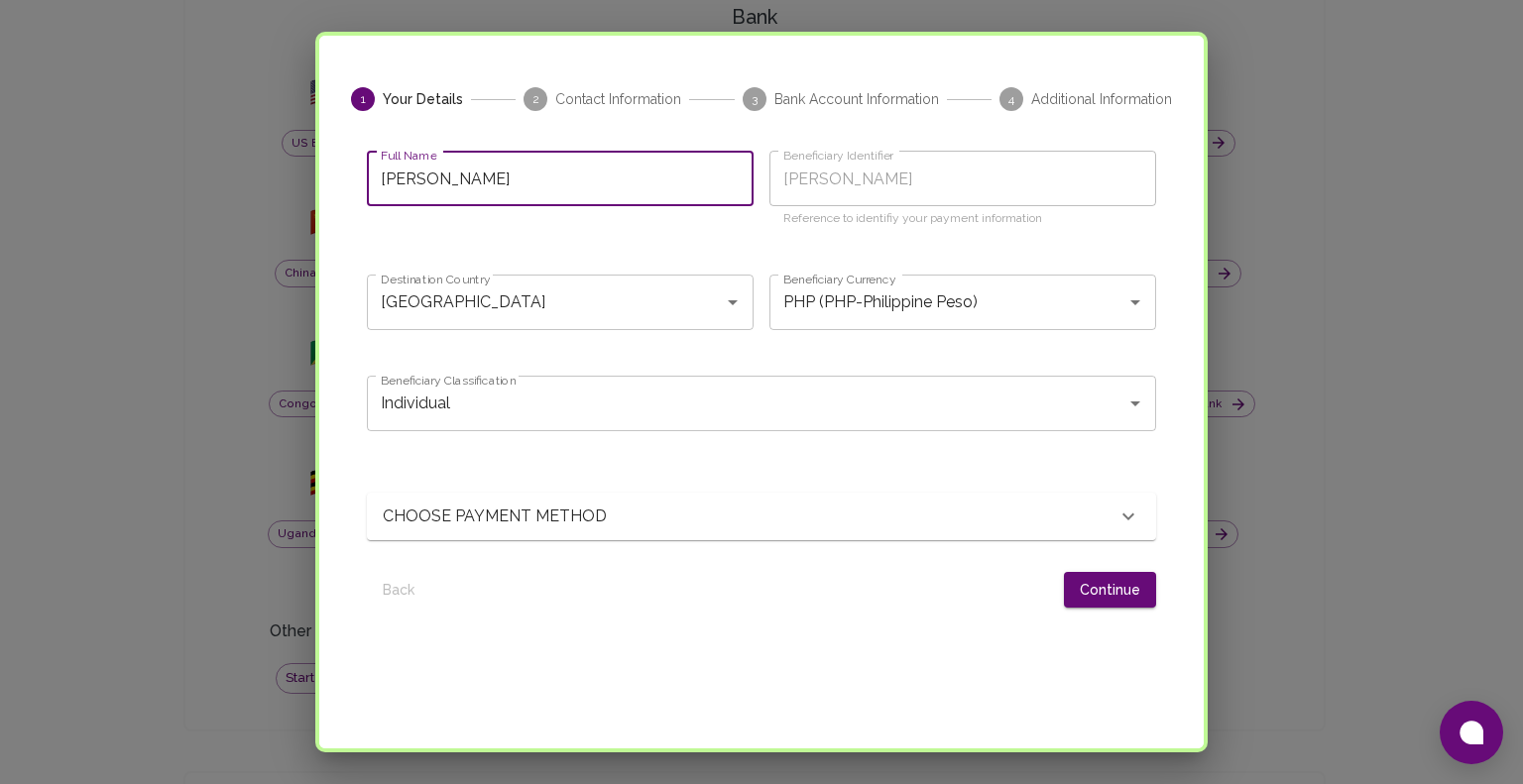 type on "Joh" 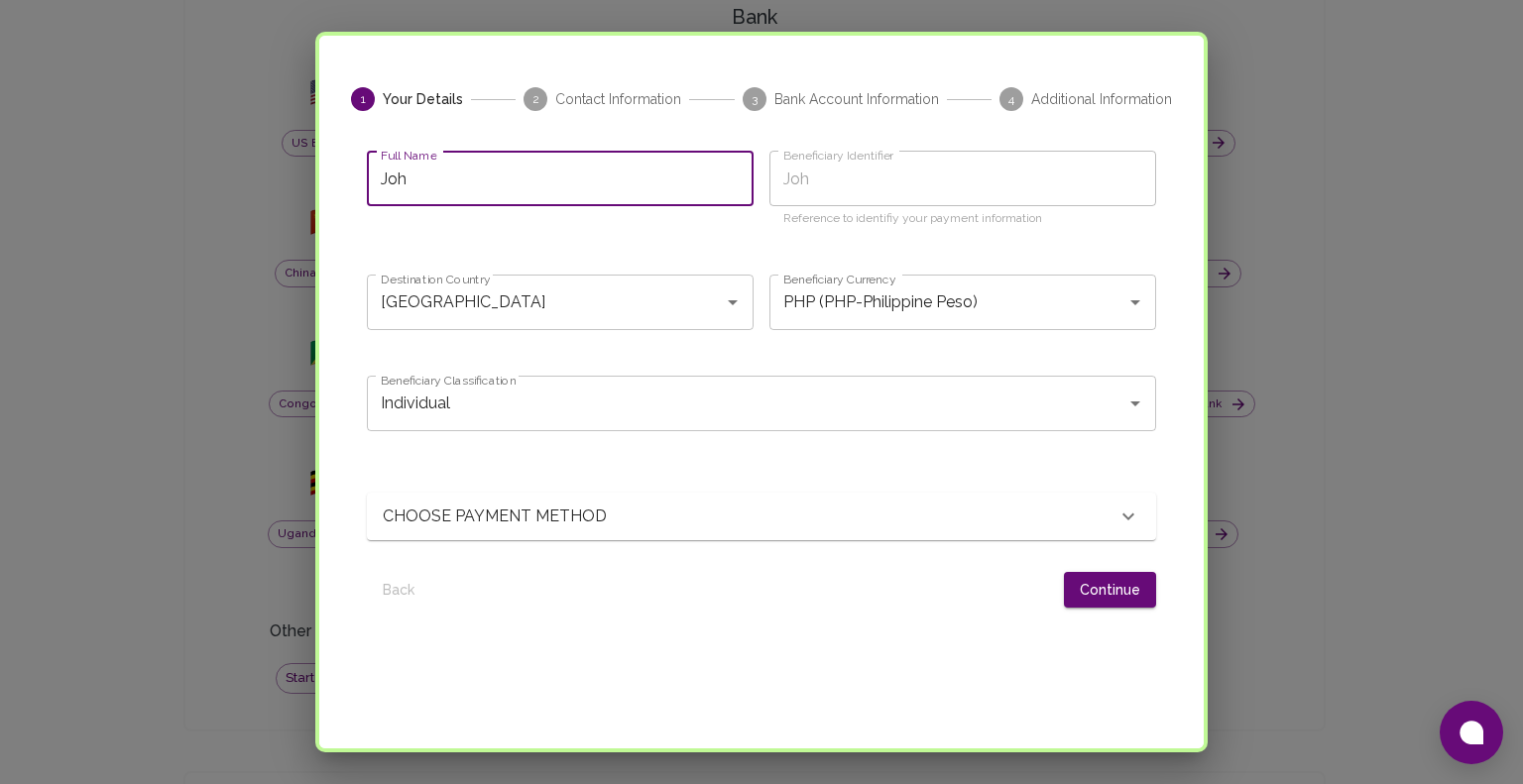 type on "Jo" 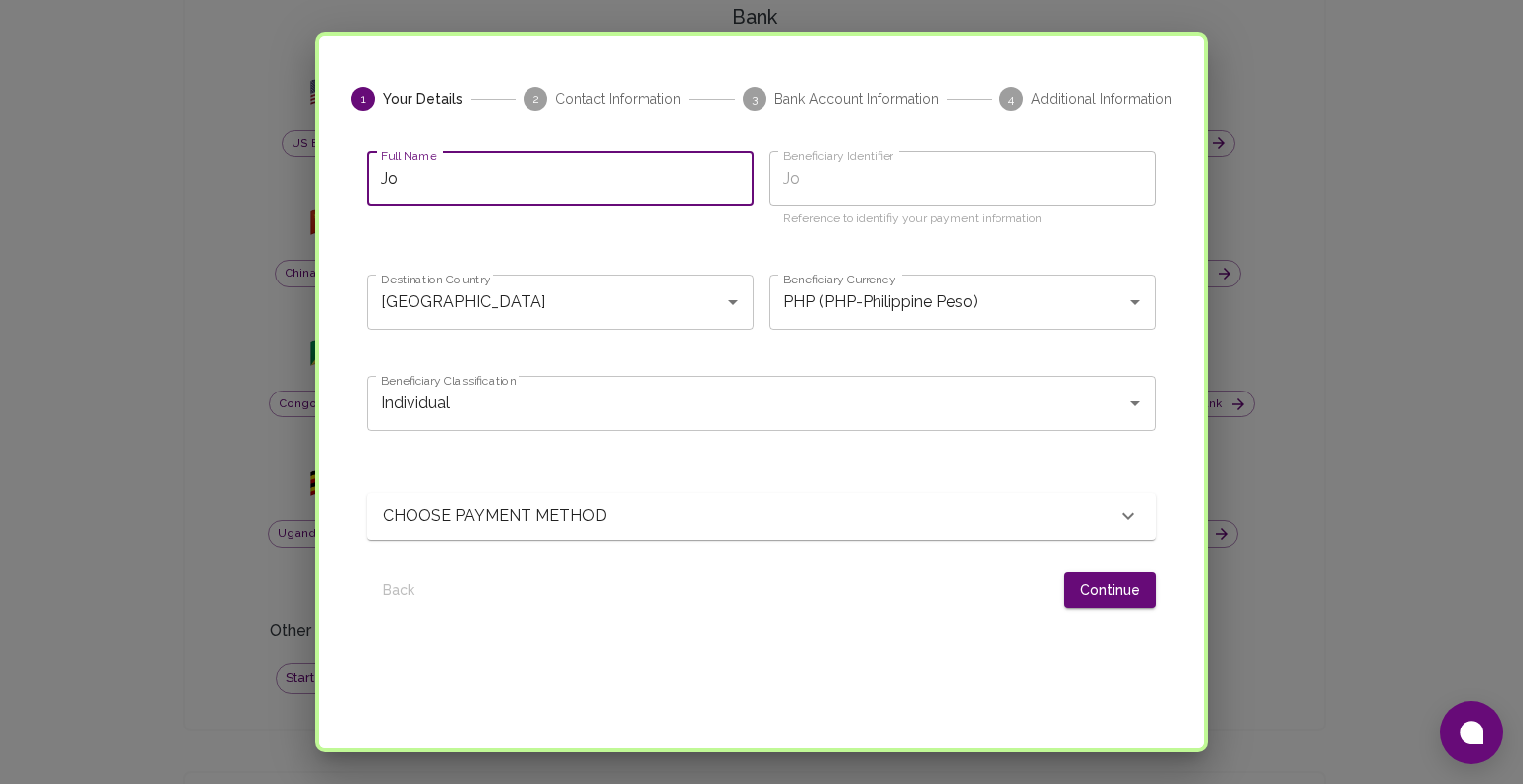type on "J" 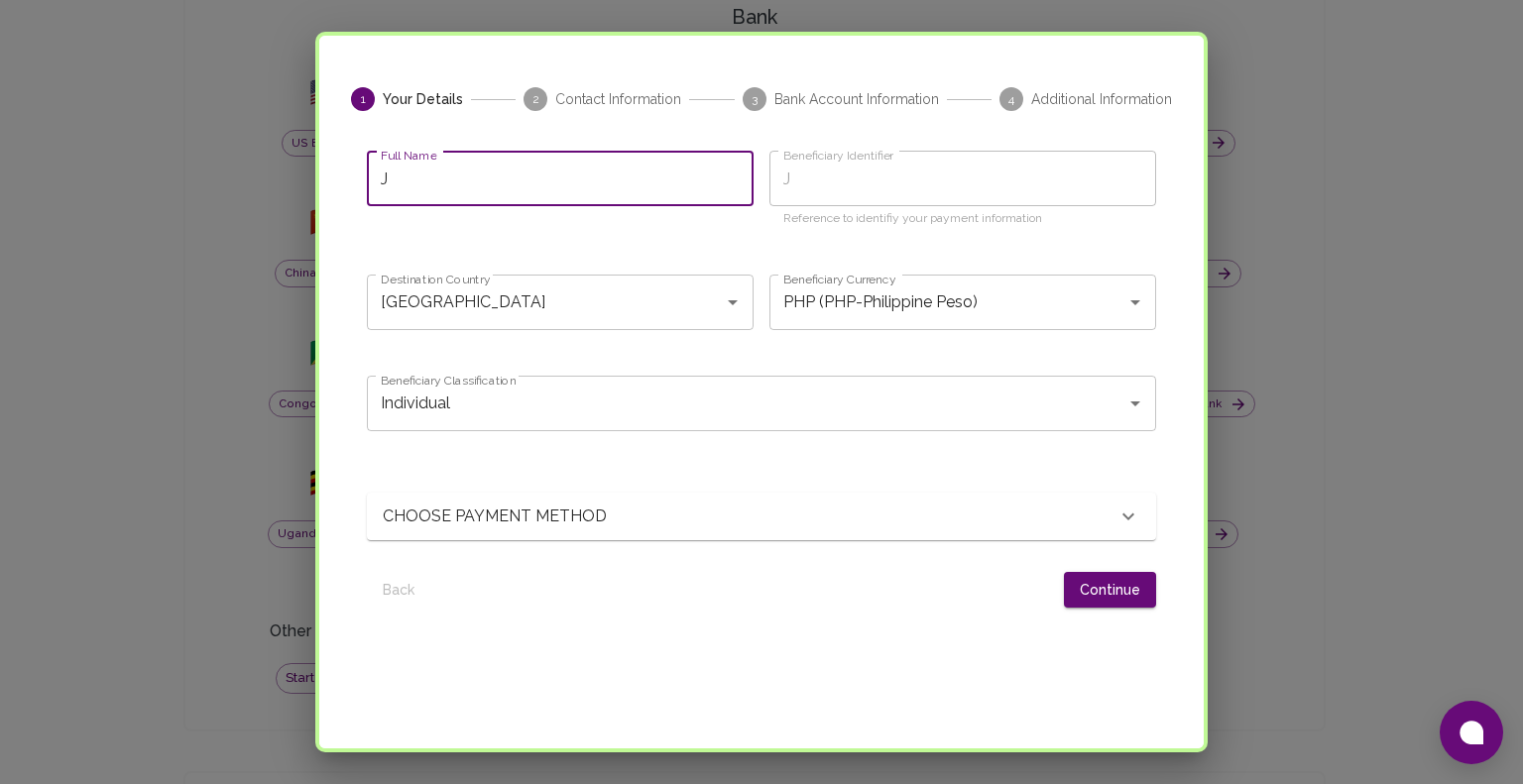 type on "Je" 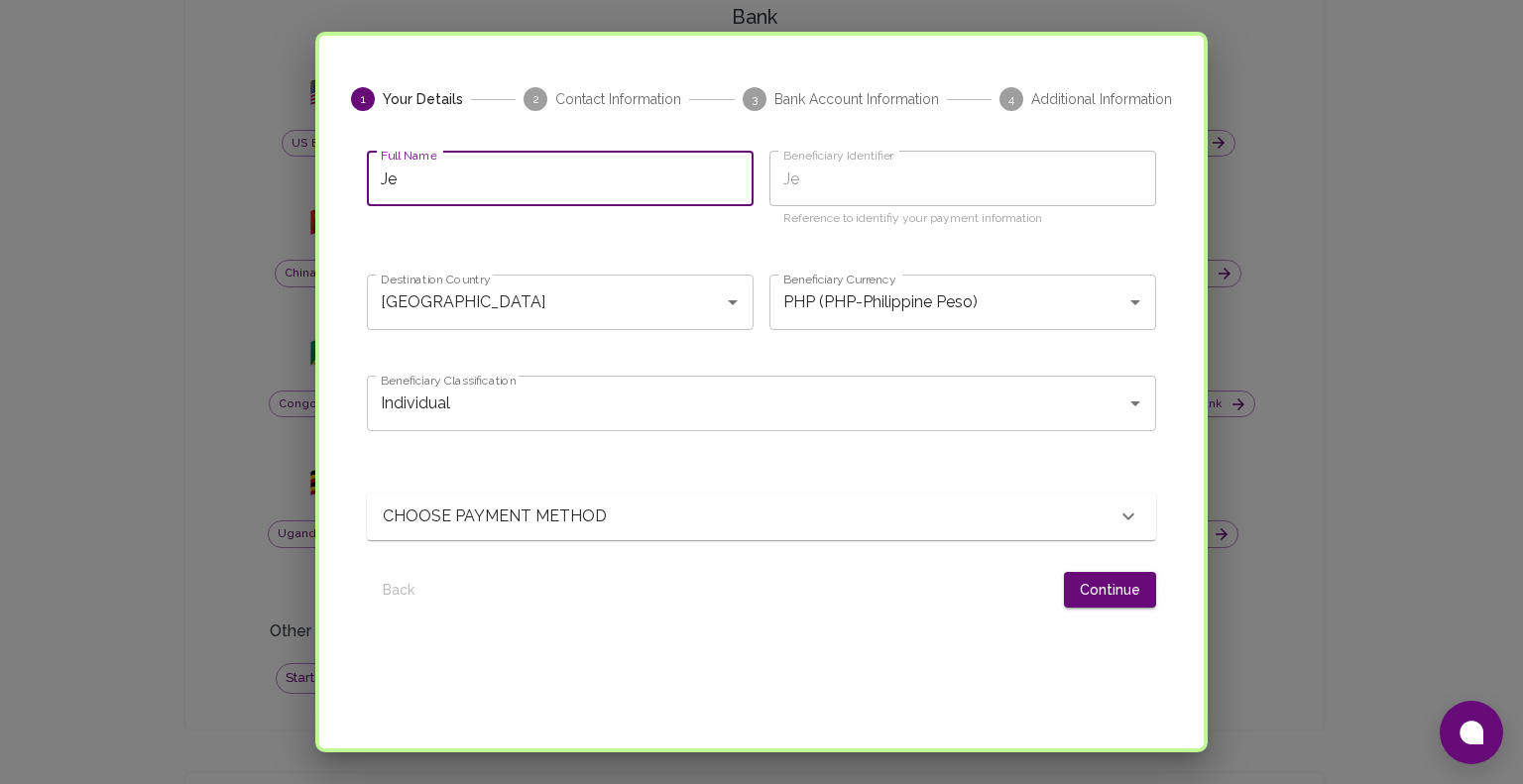 type on "[PERSON_NAME]" 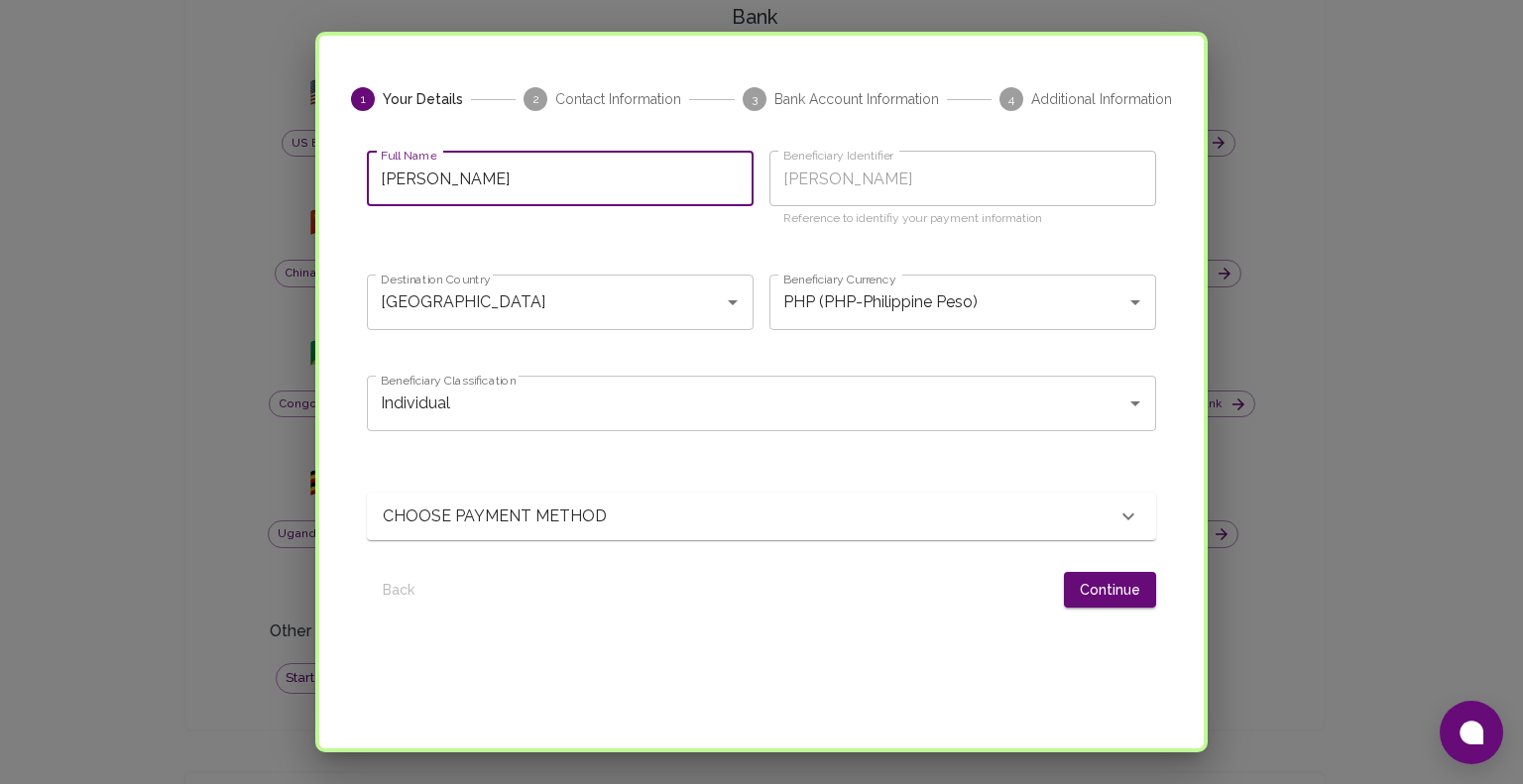type on "Jenn" 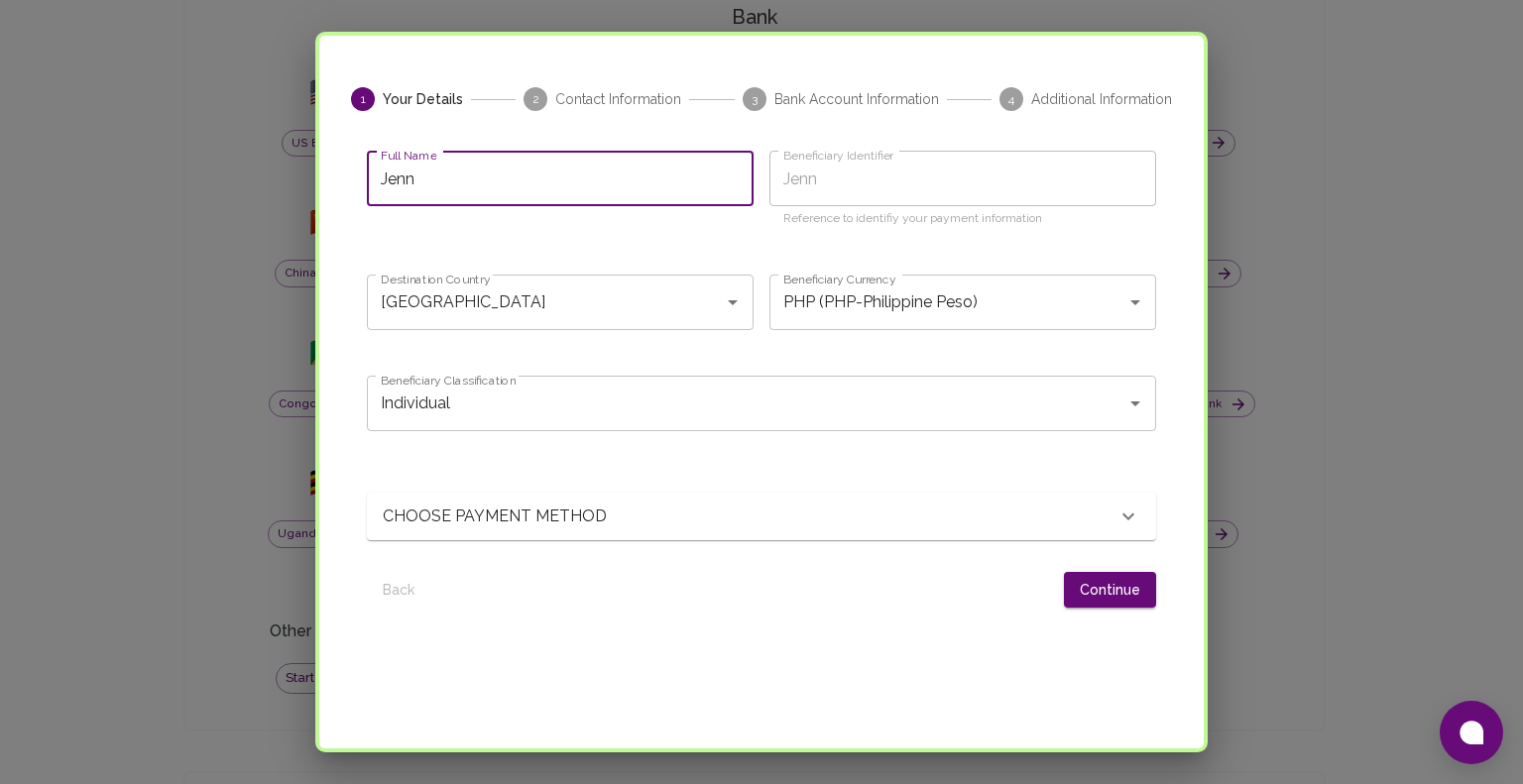 type on "[PERSON_NAME]" 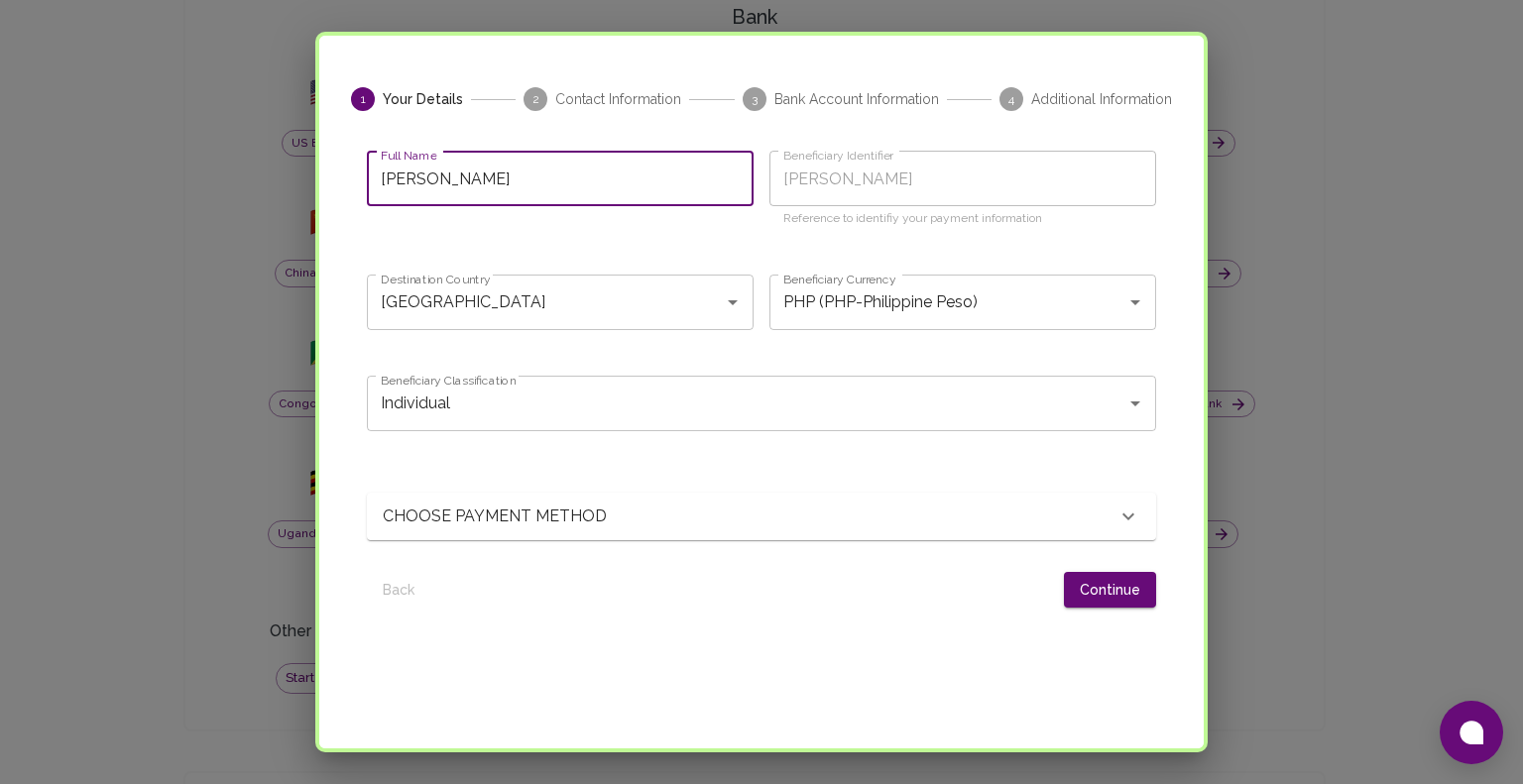 type on "[PERSON_NAME]" 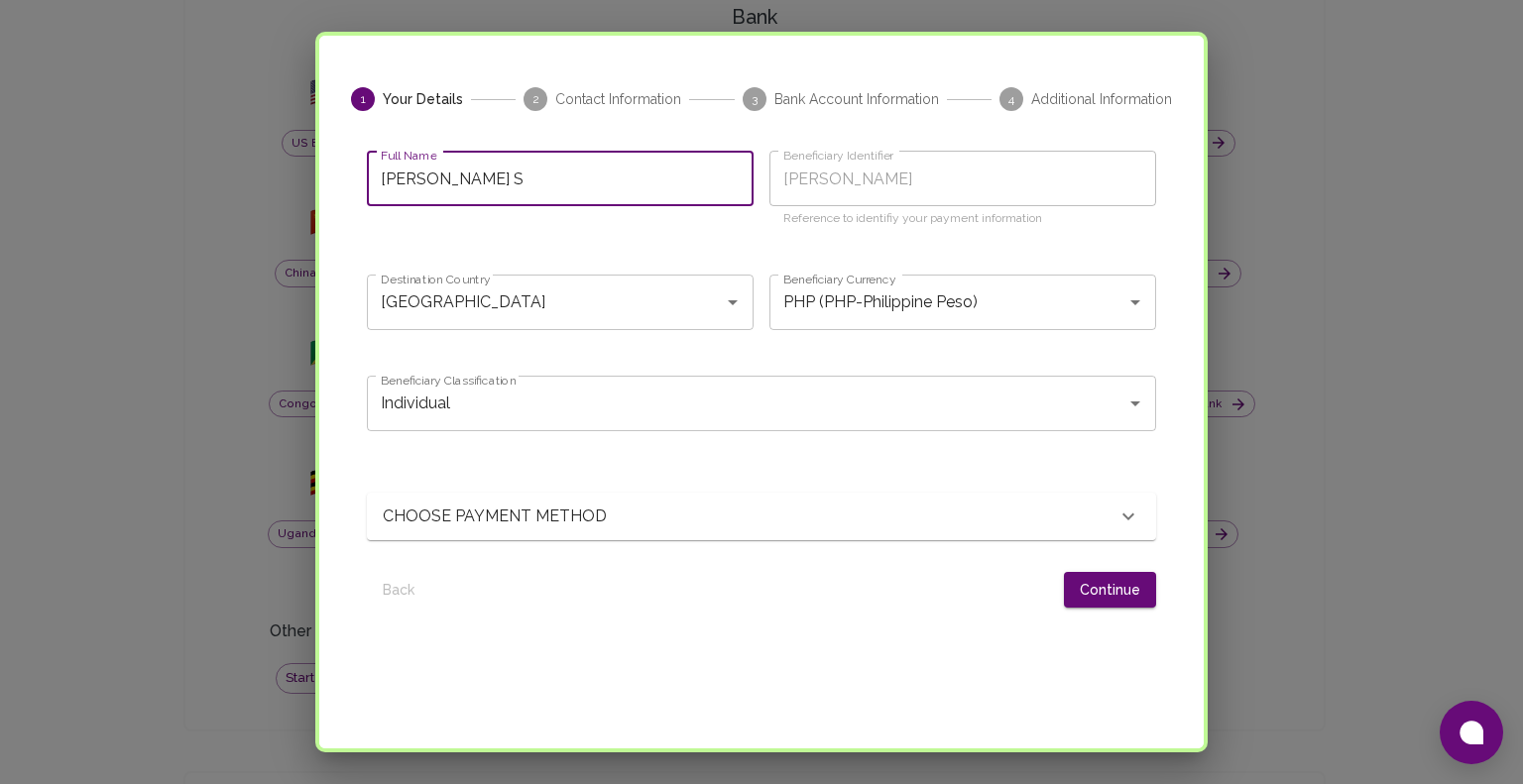 type on "[PERSON_NAME] So" 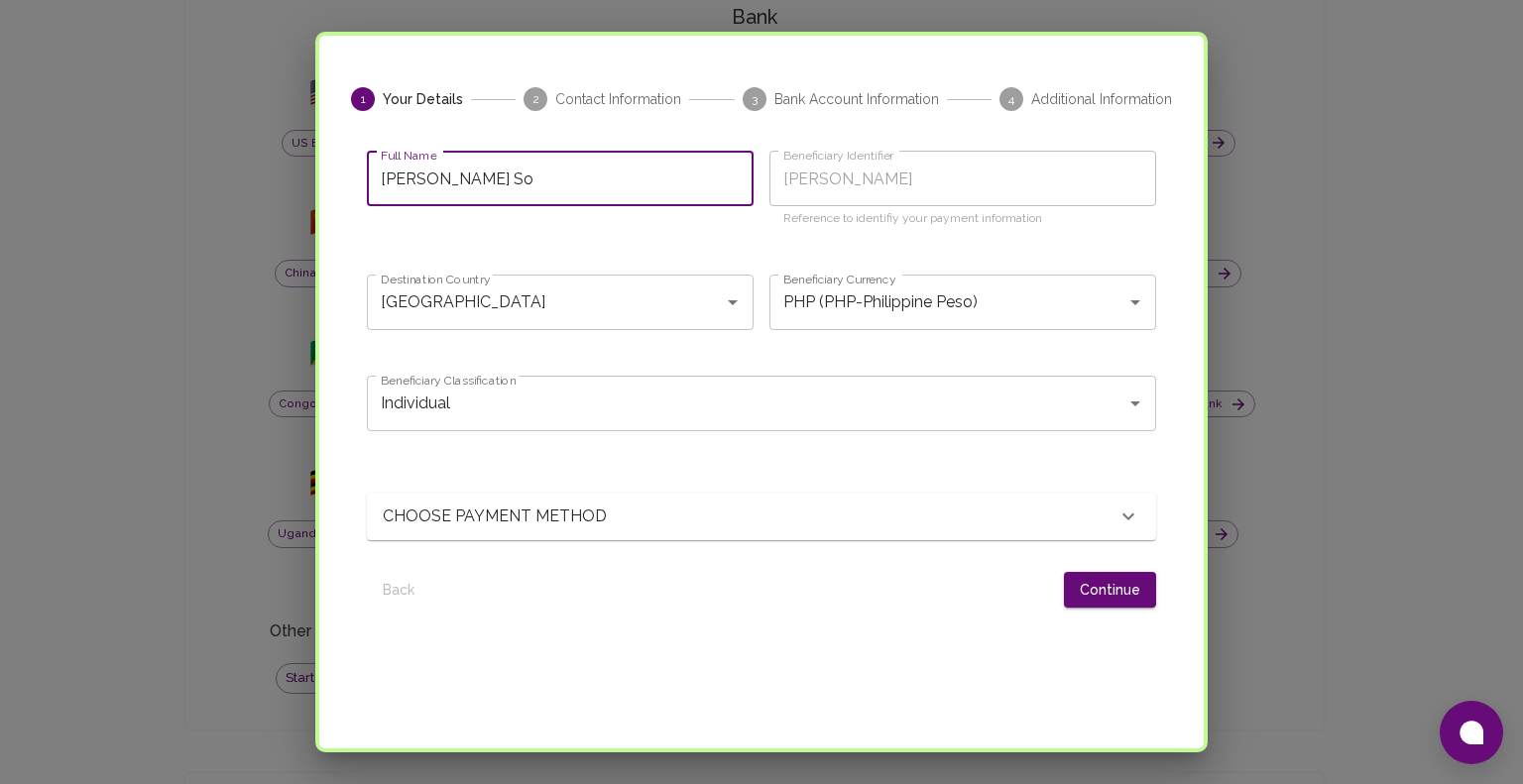 type on "[PERSON_NAME] Sol" 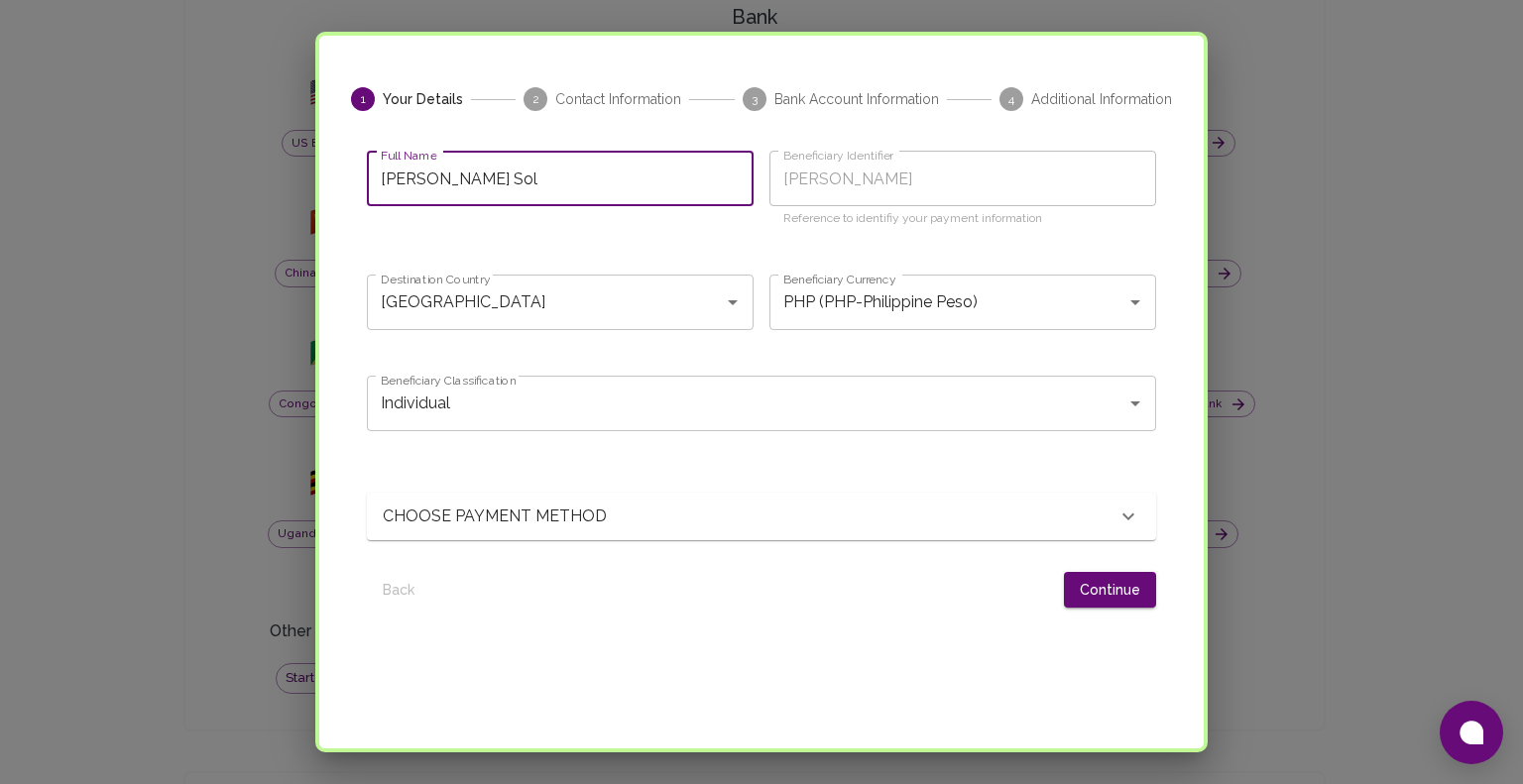 type on "[PERSON_NAME]" 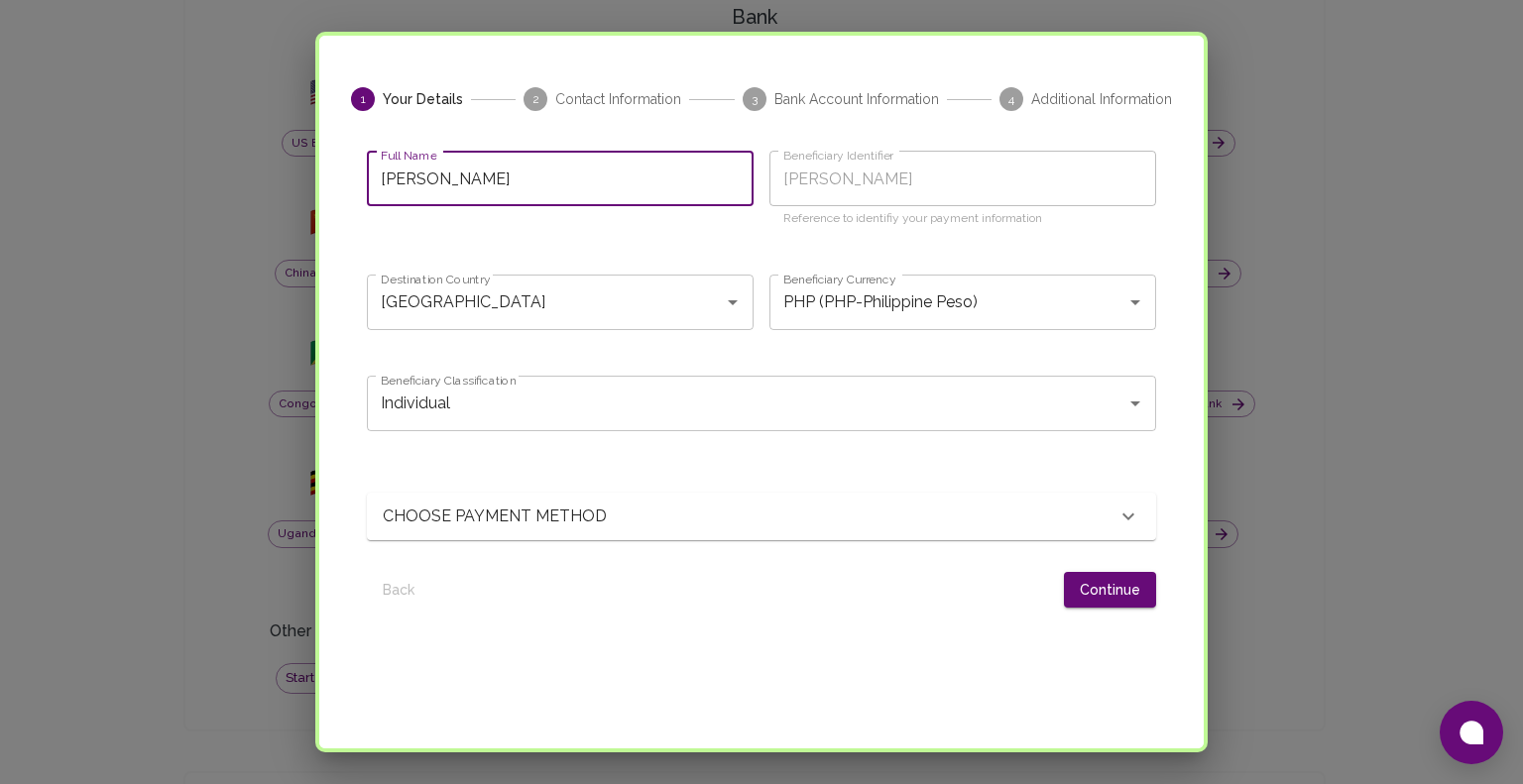 type on "[PERSON_NAME] Solij" 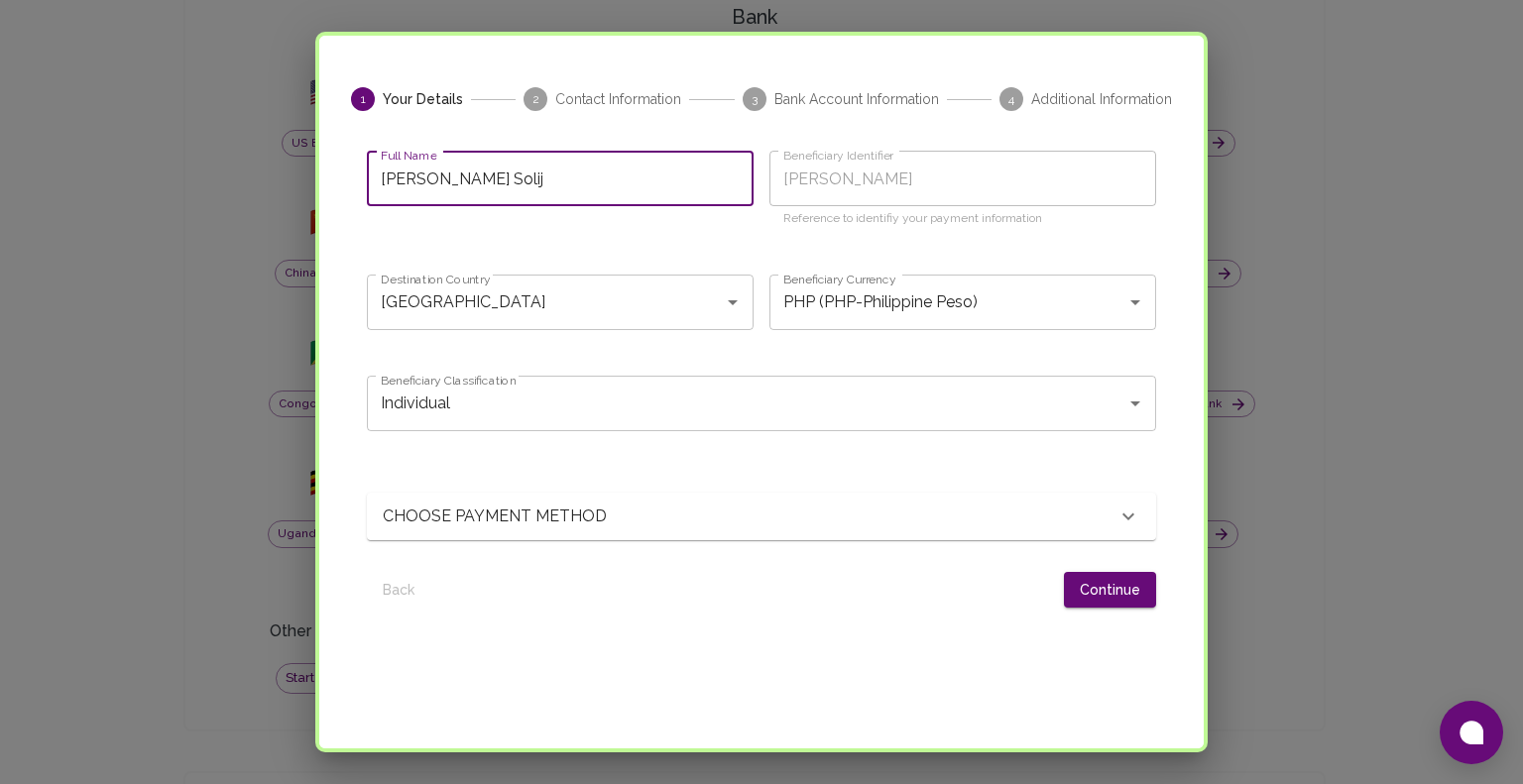type on "[PERSON_NAME] Solijo" 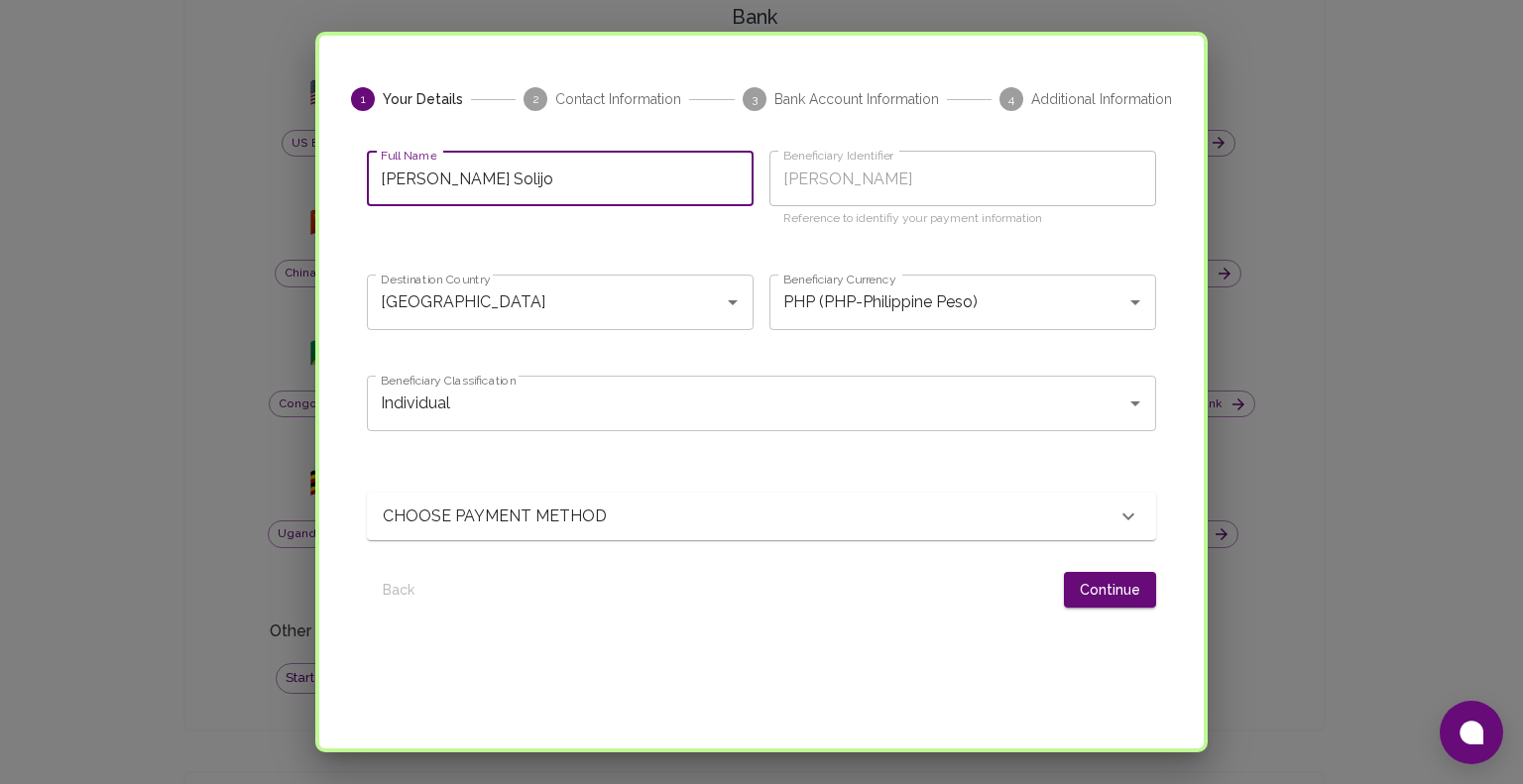 type on "[PERSON_NAME] Solijon" 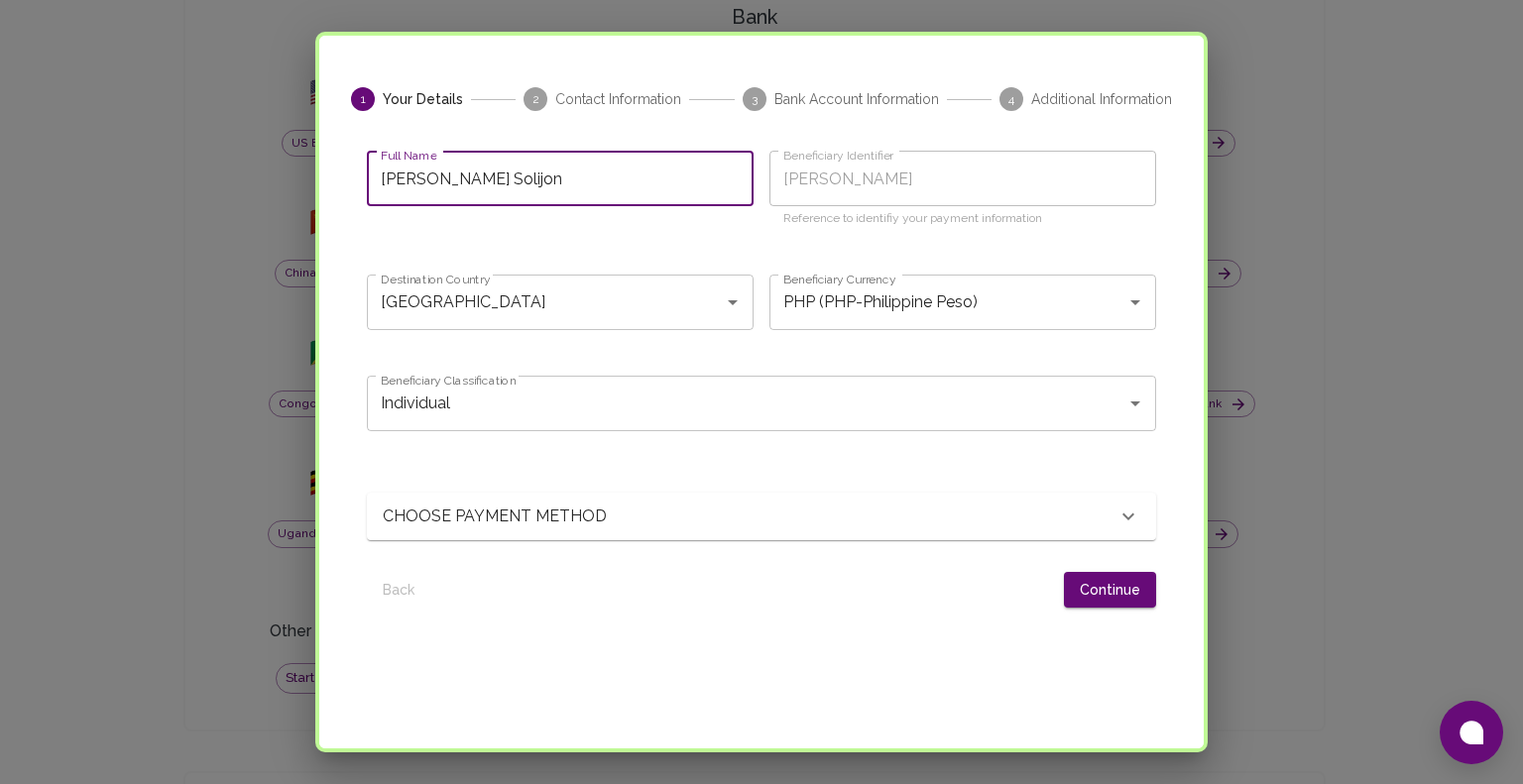 type on "[PERSON_NAME] Solijon" 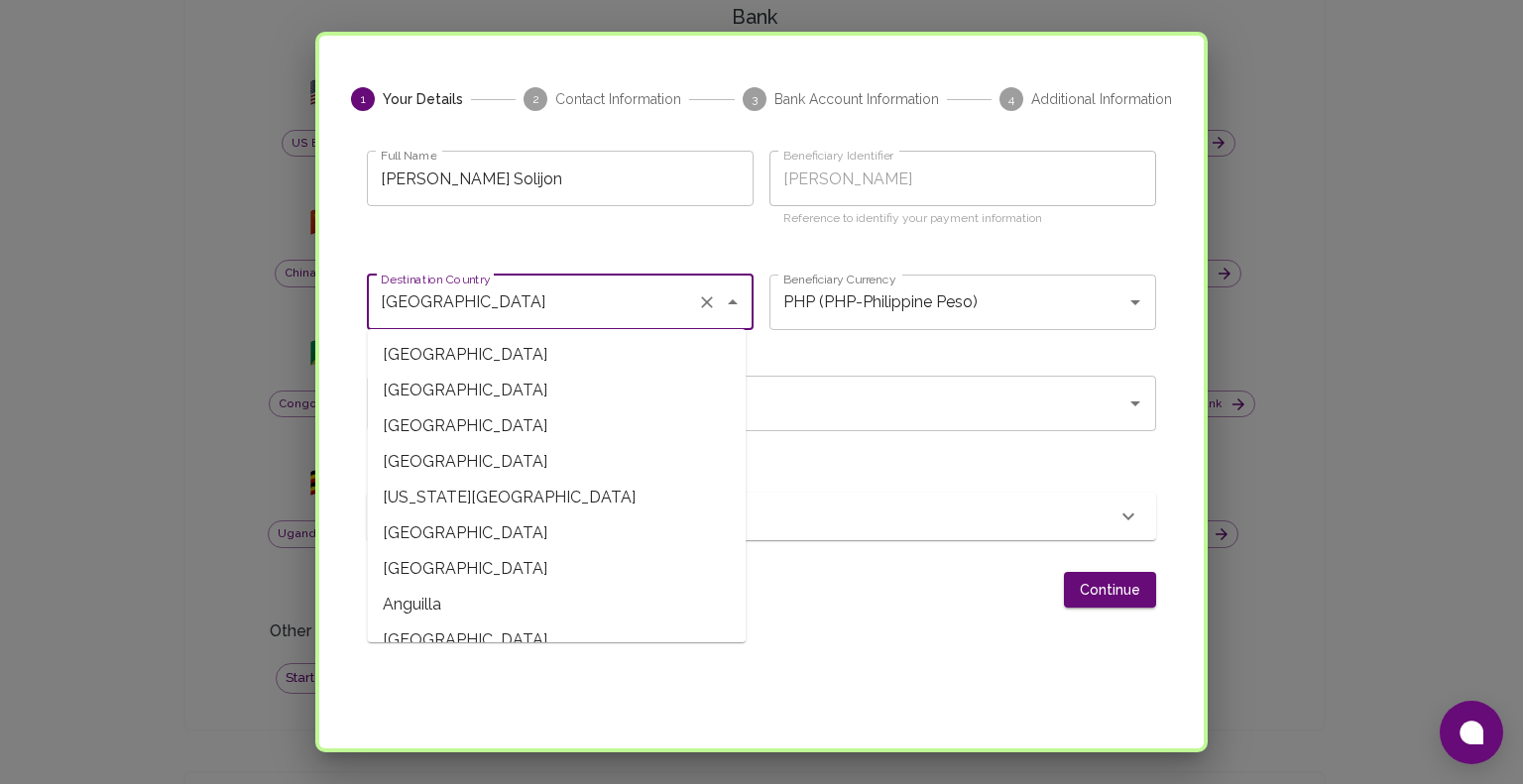 click on "[GEOGRAPHIC_DATA]" at bounding box center (532, 302) 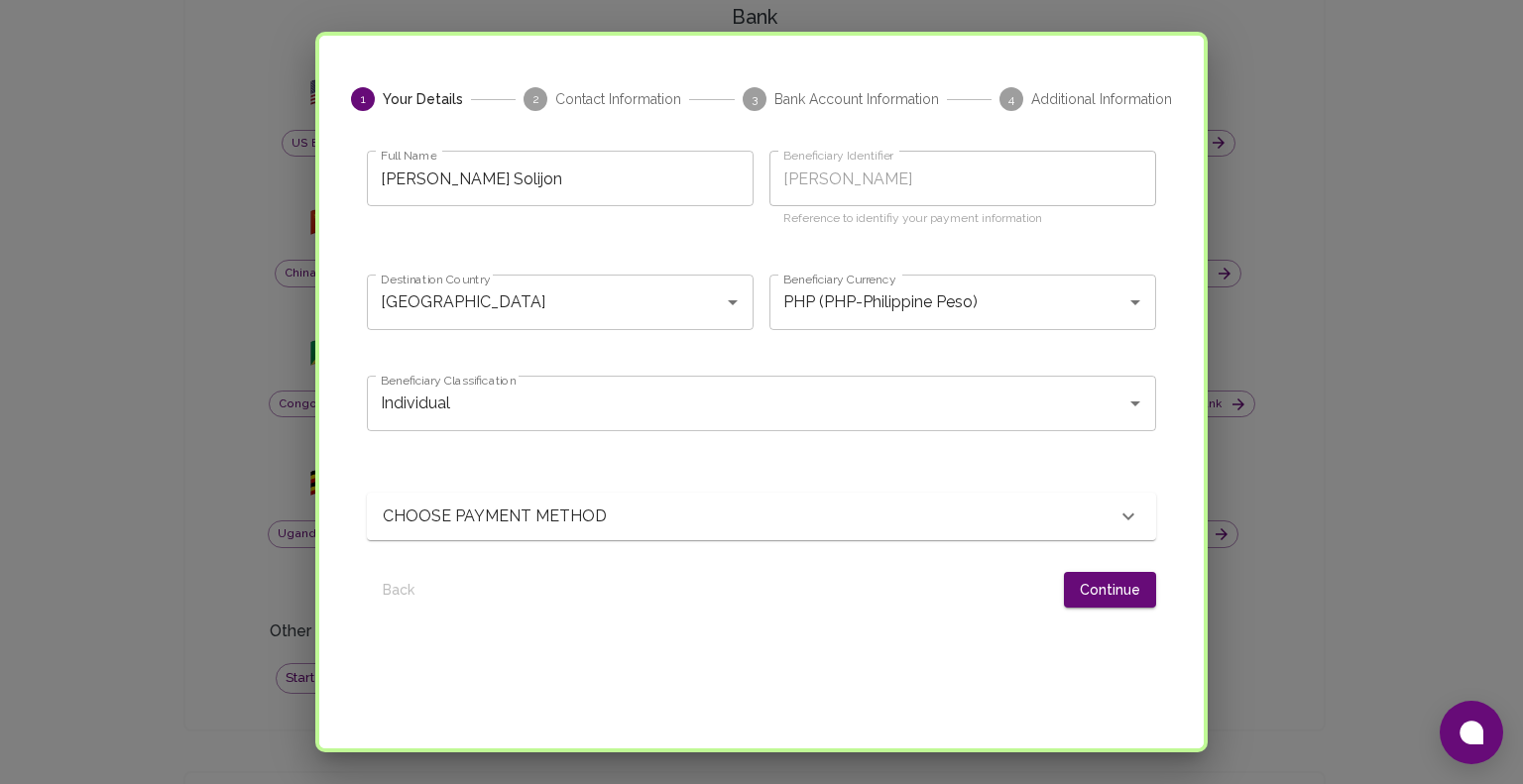 click on "Full Name [PERSON_NAME] Solijon Full Name" at bounding box center [552, 192] 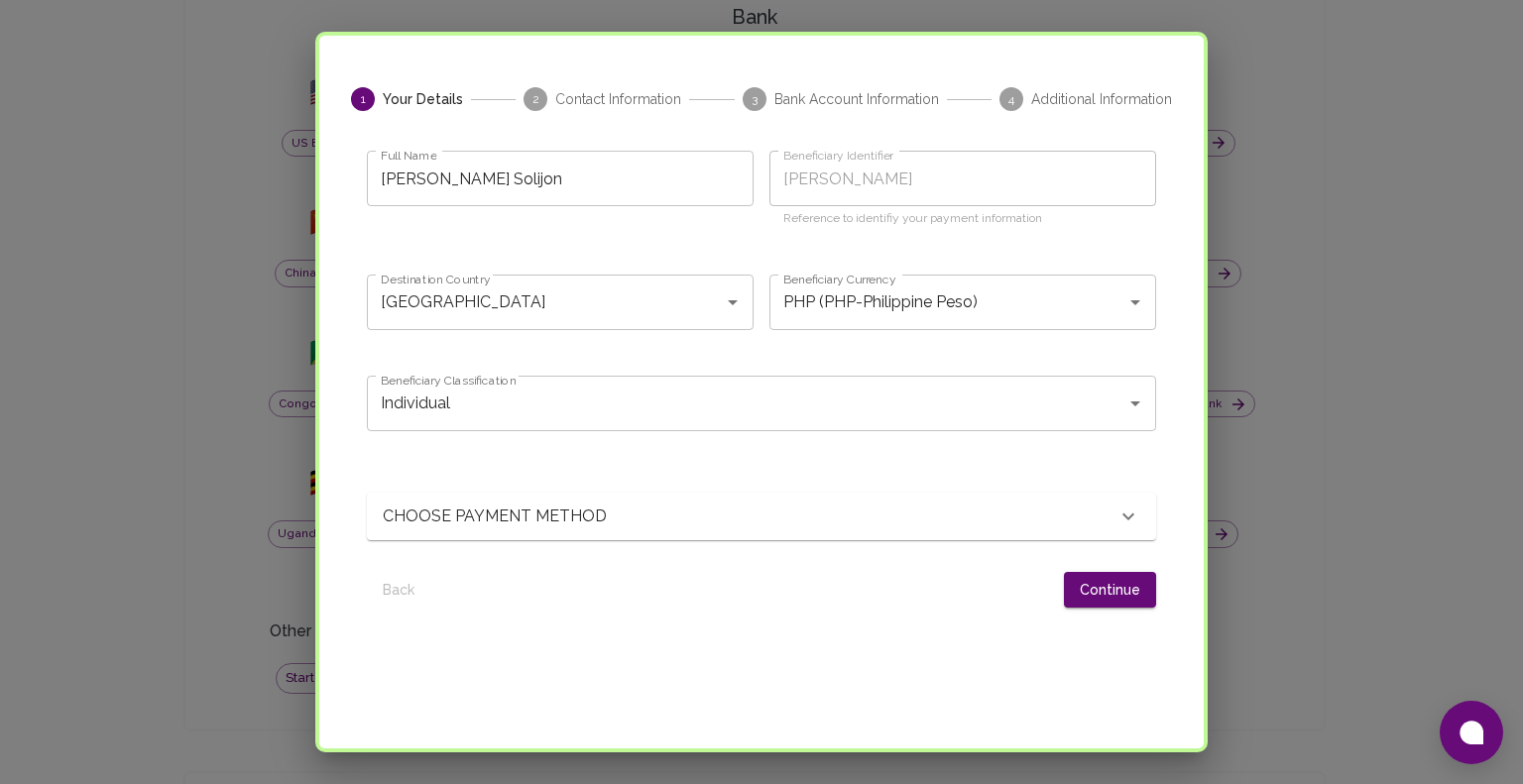 click on "CHOOSE PAYMENT METHOD" at bounding box center [762, 516] 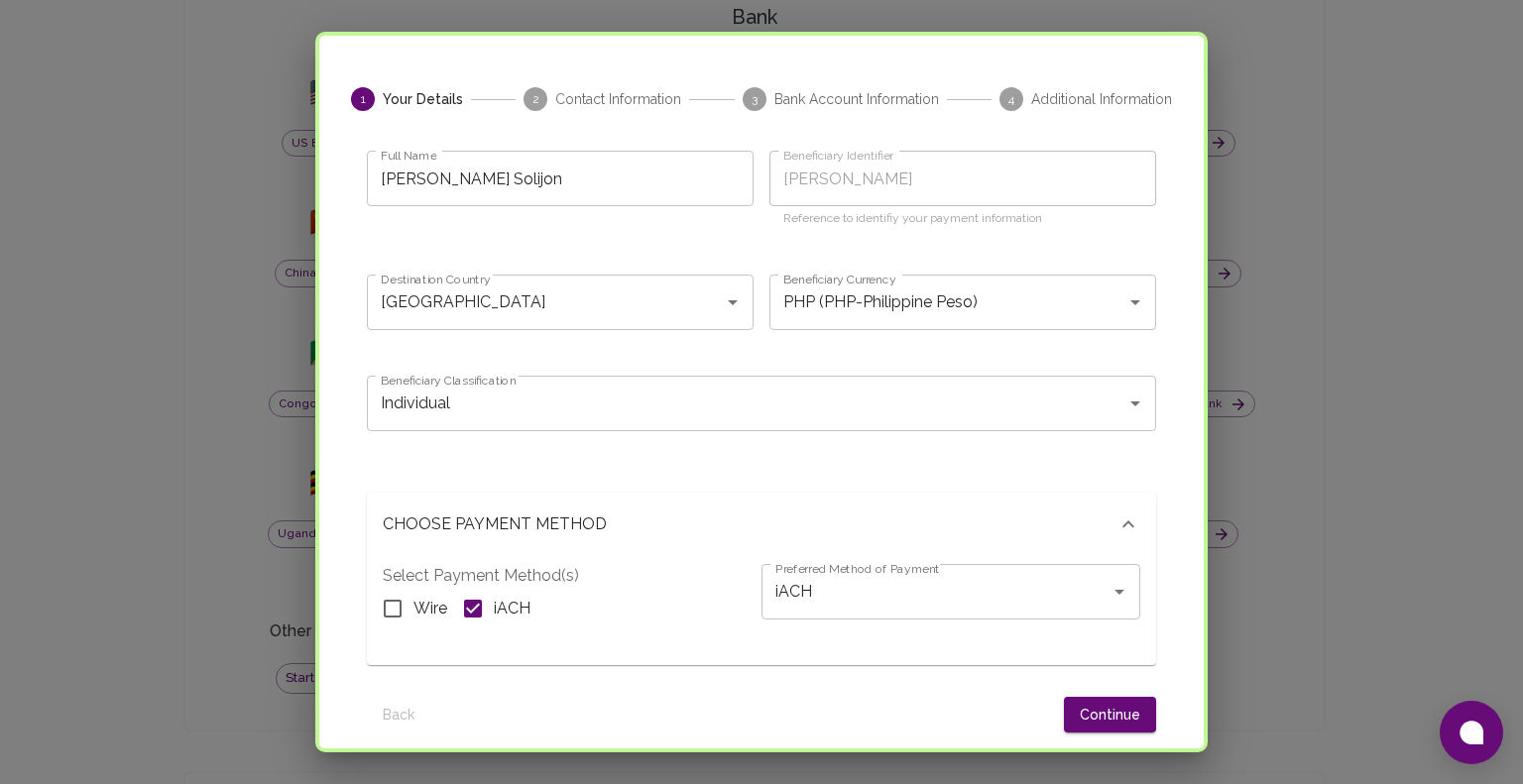 click on "Back Continue" at bounding box center [762, 707] 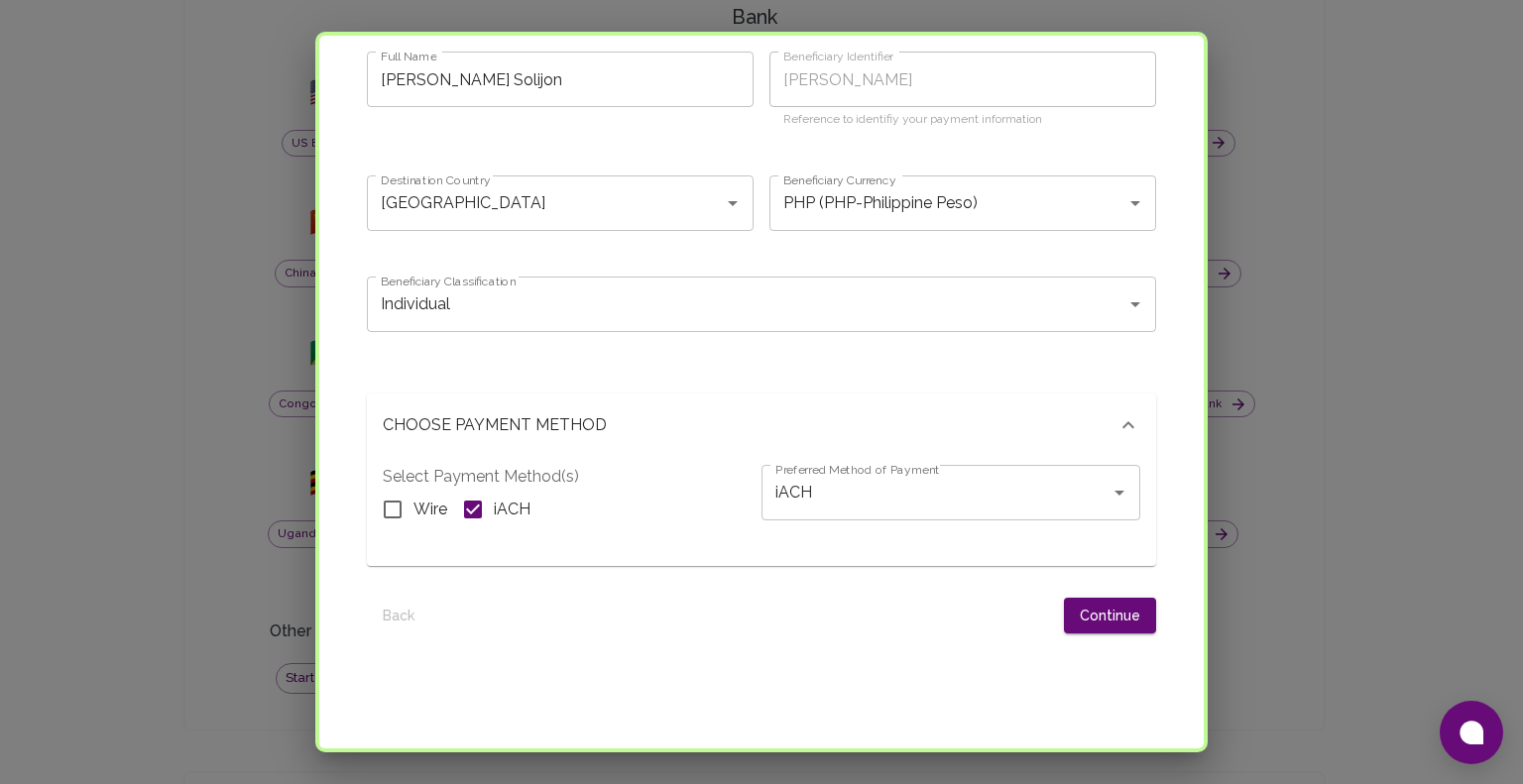 click on "Back Continue" at bounding box center [762, 608] 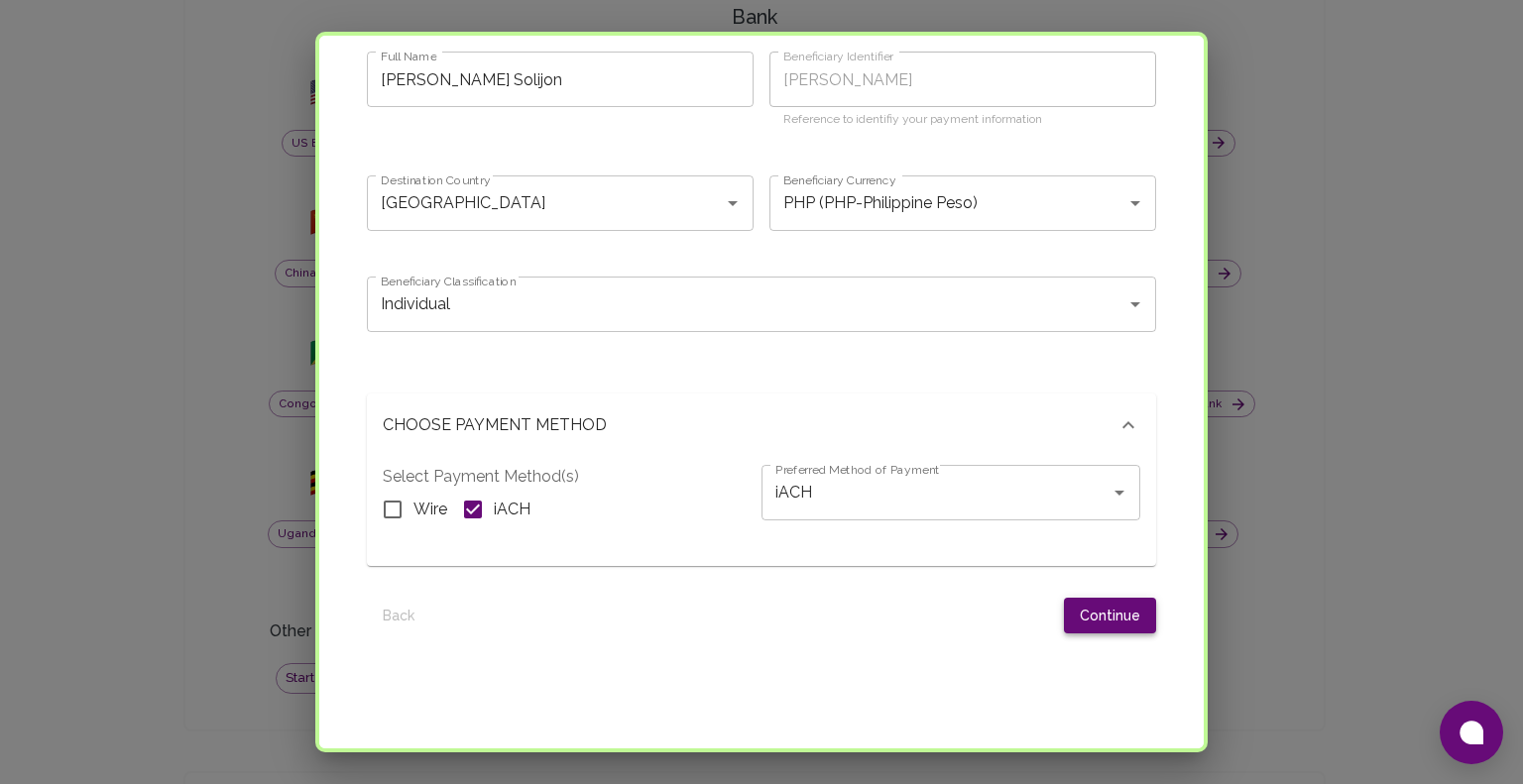 click on "Continue" at bounding box center (1110, 616) 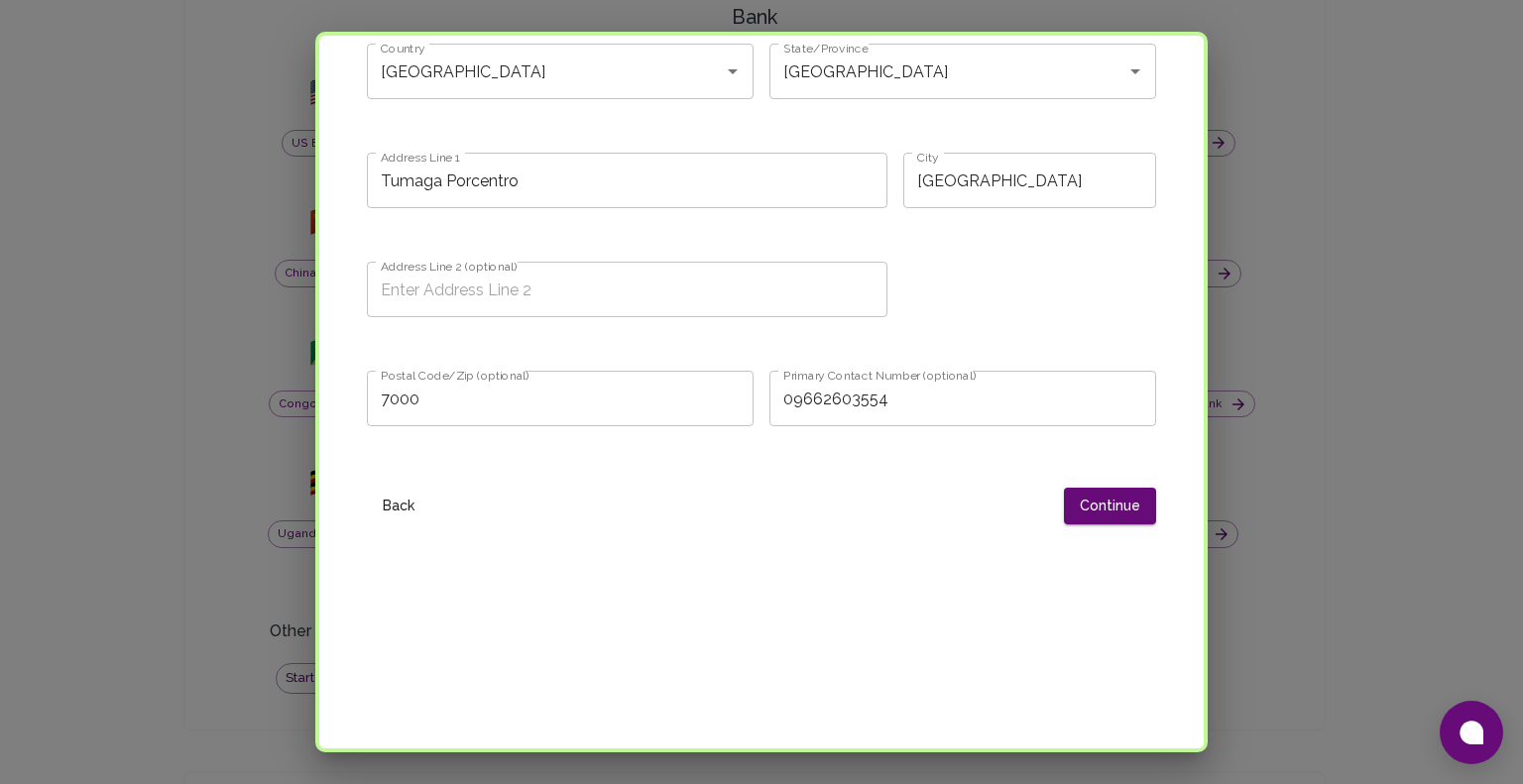 scroll, scrollTop: 56, scrollLeft: 0, axis: vertical 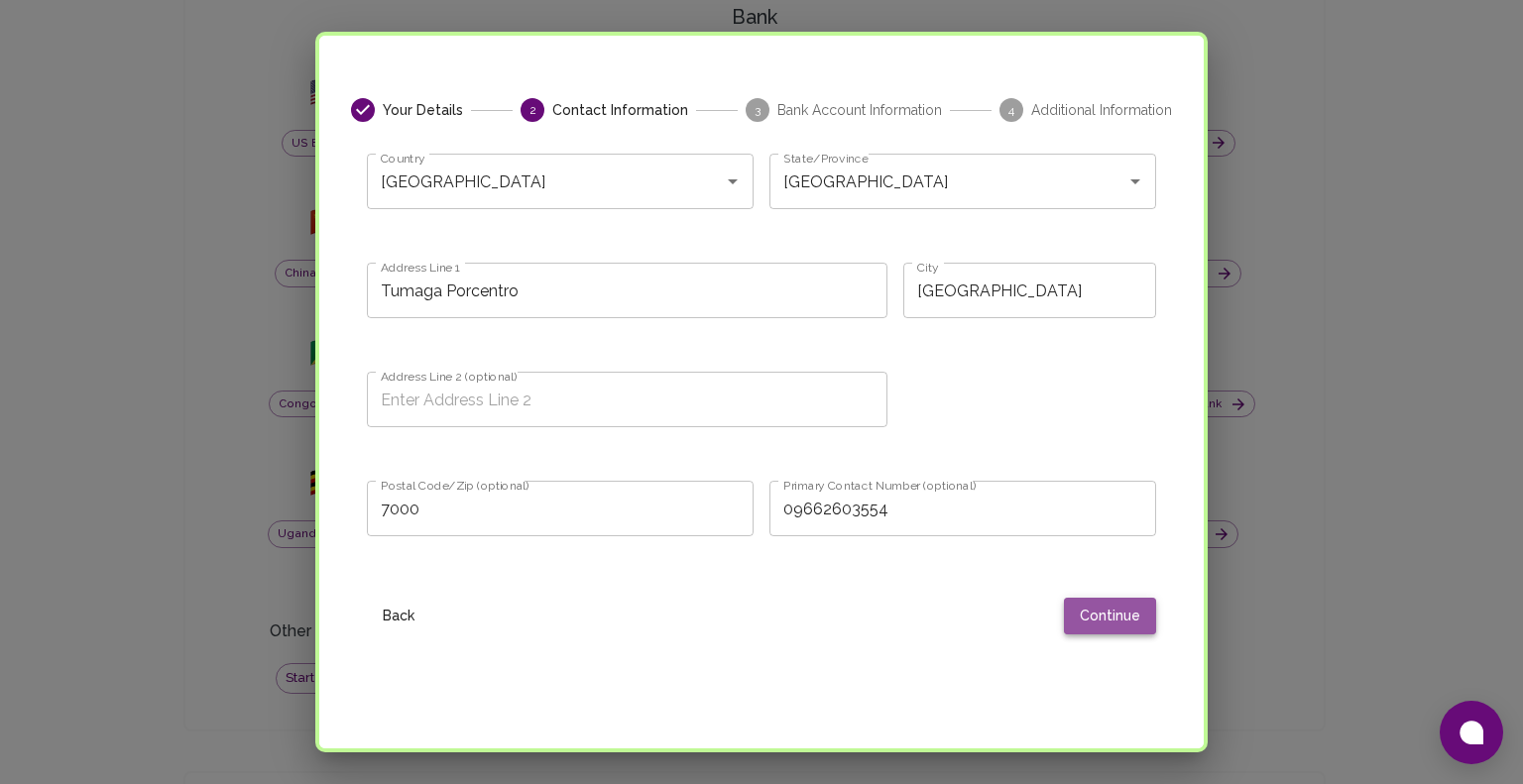 click on "Continue" at bounding box center [1110, 616] 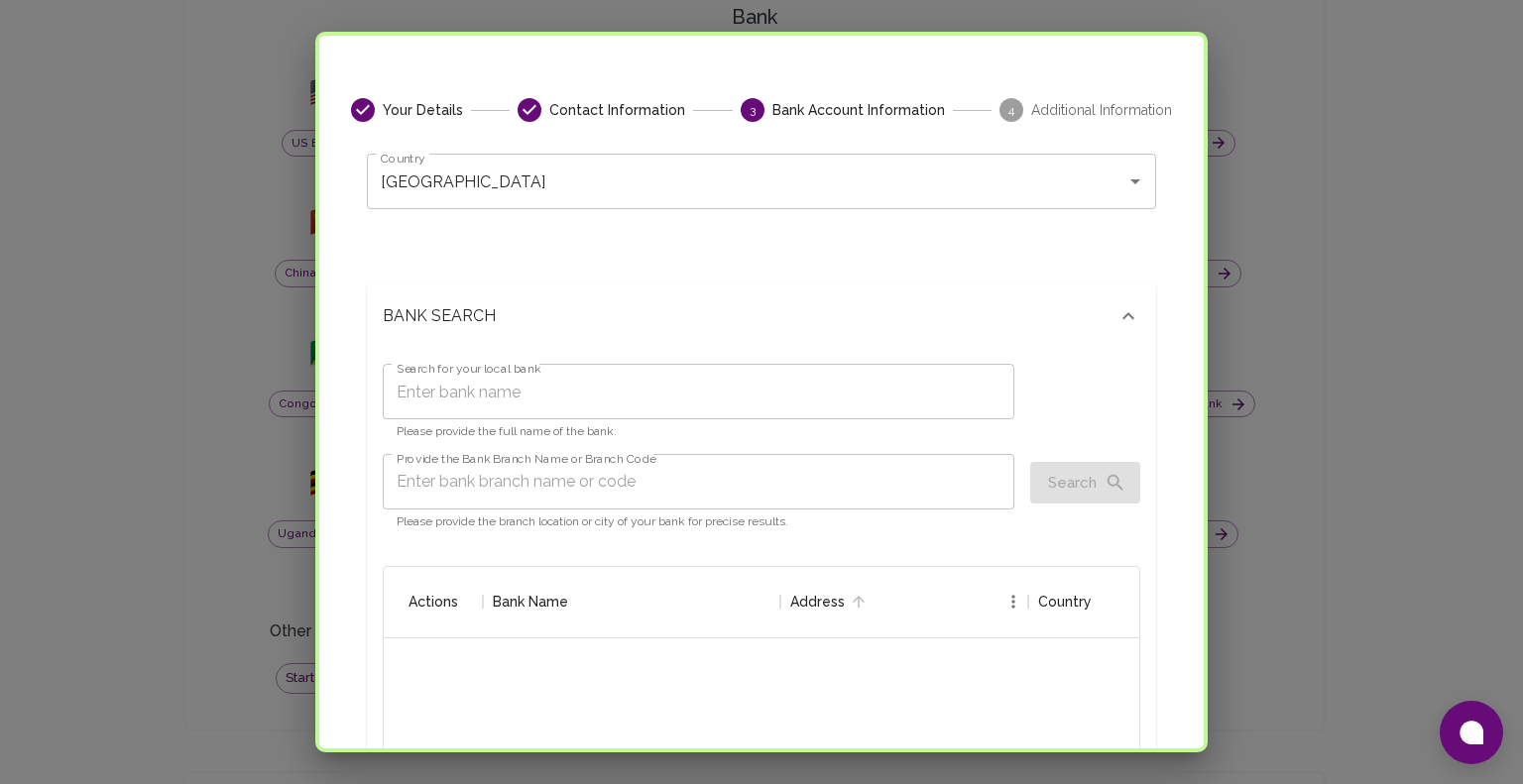 scroll, scrollTop: 16, scrollLeft: 16, axis: both 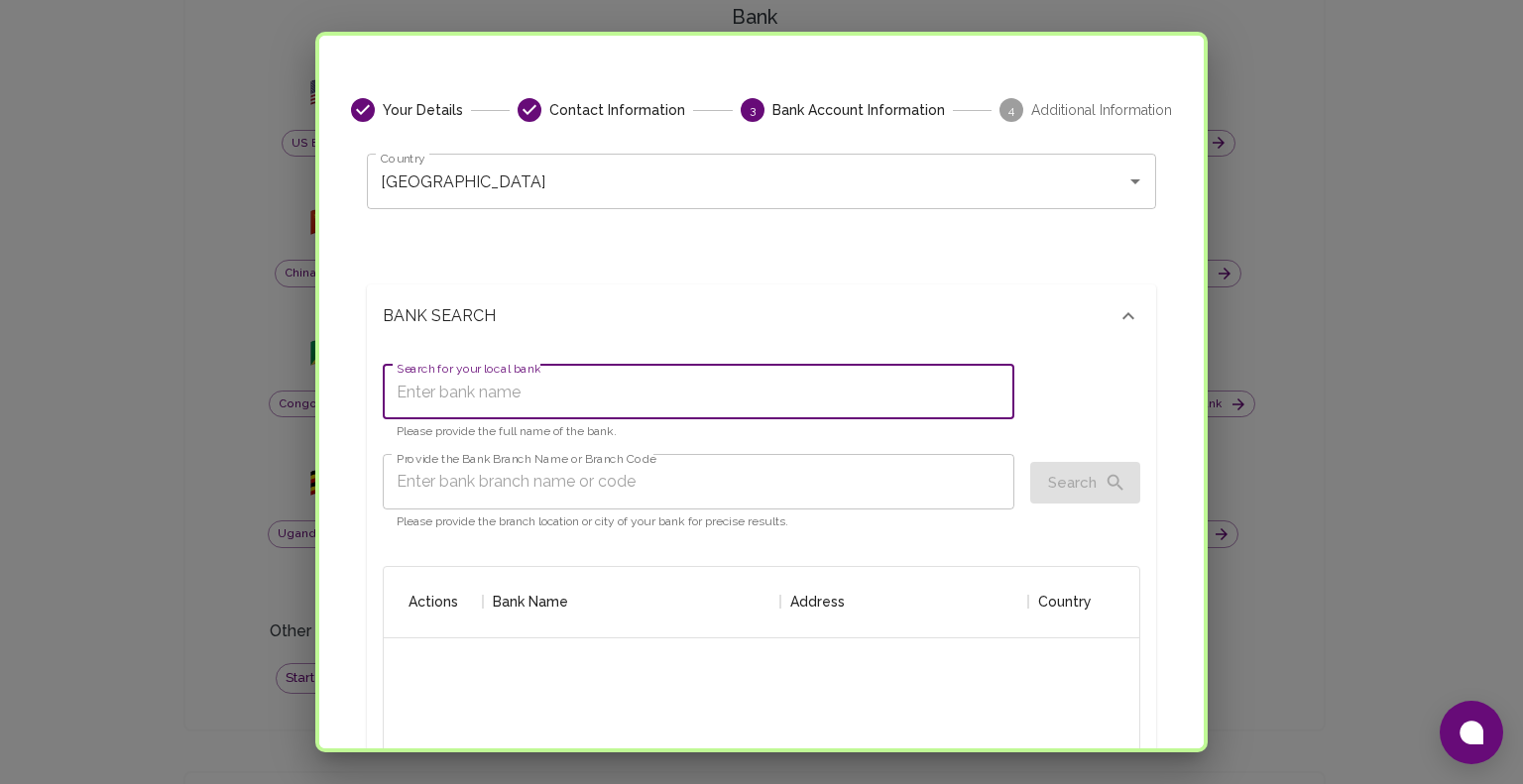 click on "Search for your local bank" at bounding box center (698, 392) 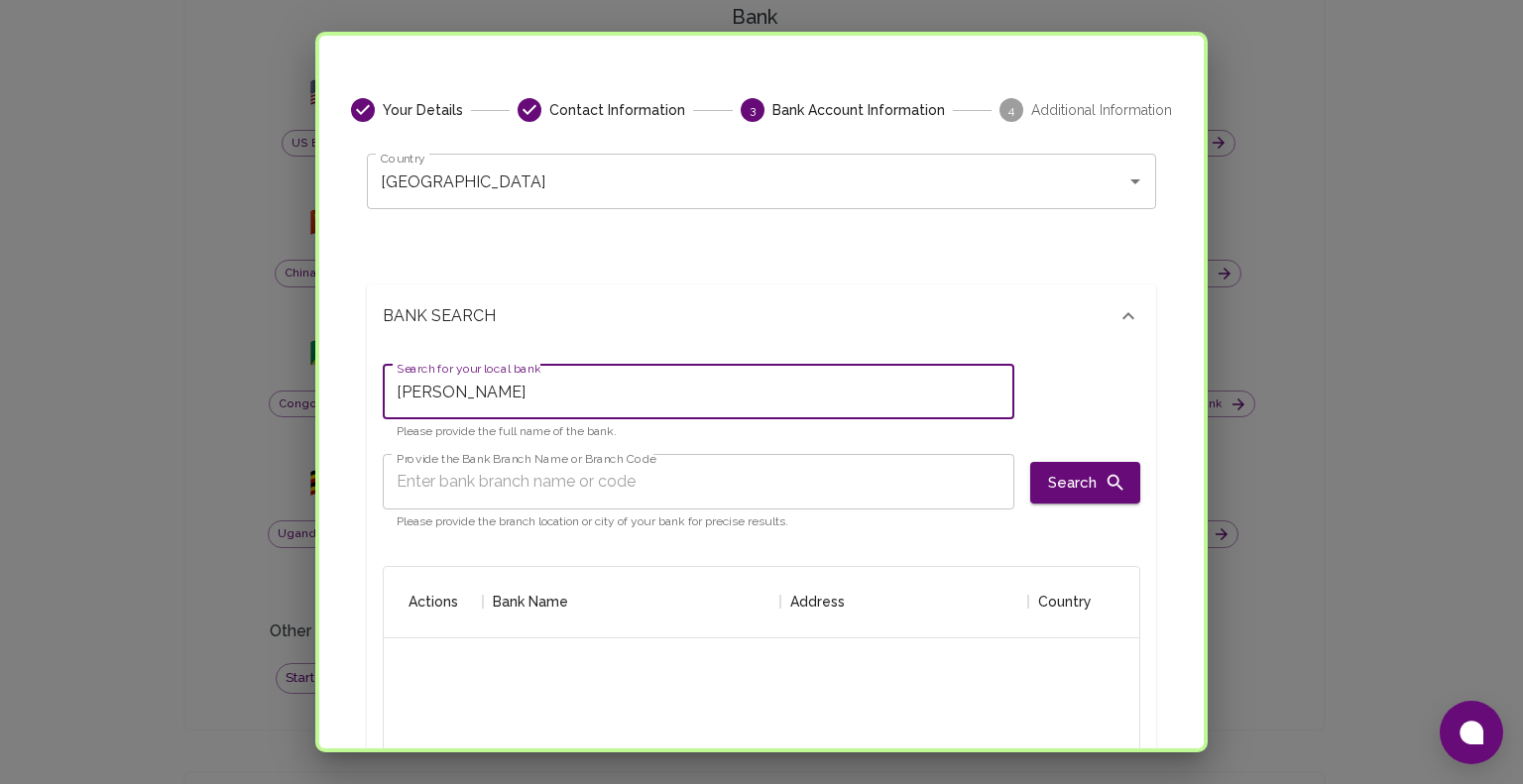 type on "[PERSON_NAME]" 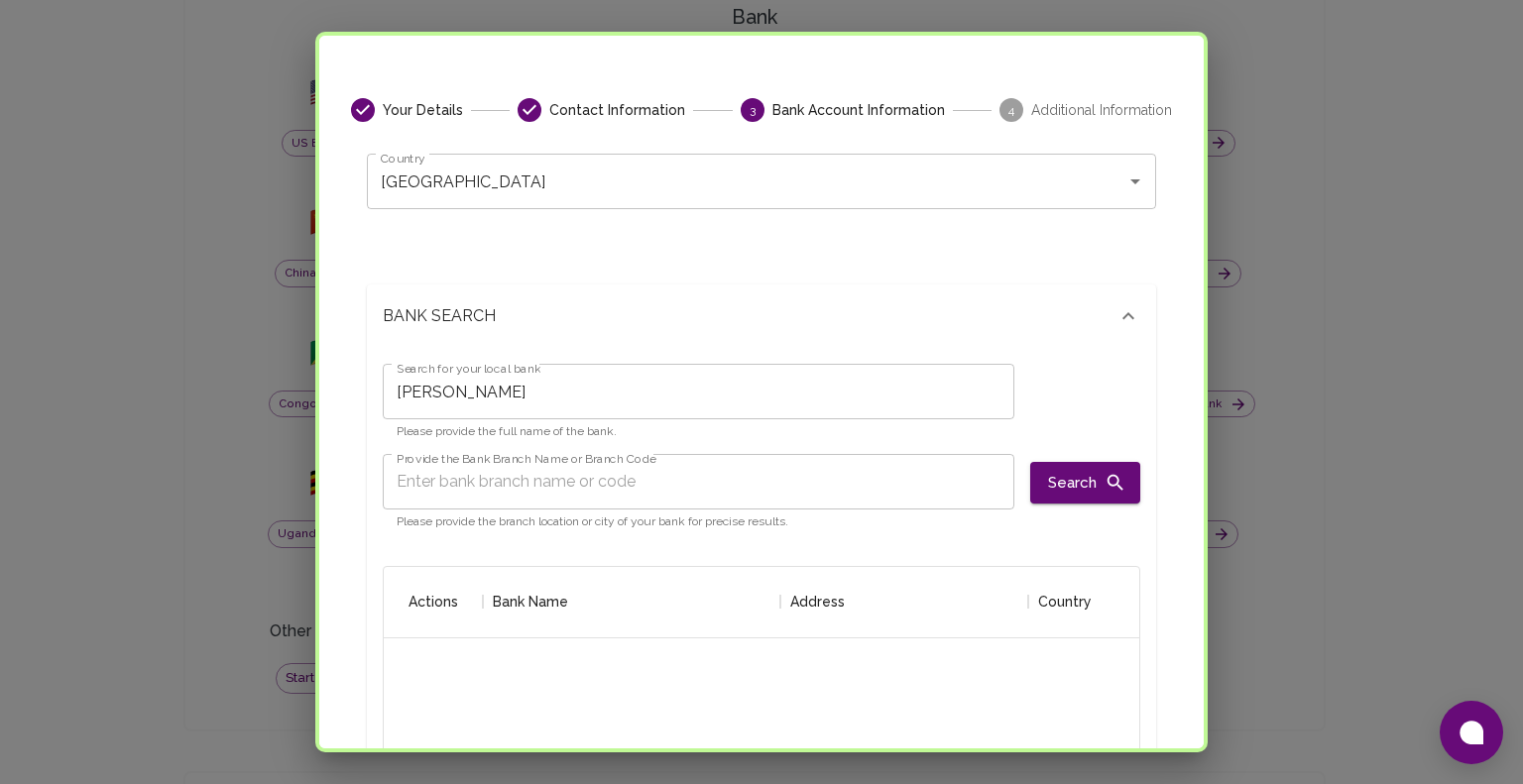 click on "Provide the Bank Branch Name or Branch Code Provide the Bank Branch Name or Branch Code Please provide the branch location or city of your bank for precise results." at bounding box center [698, 491] 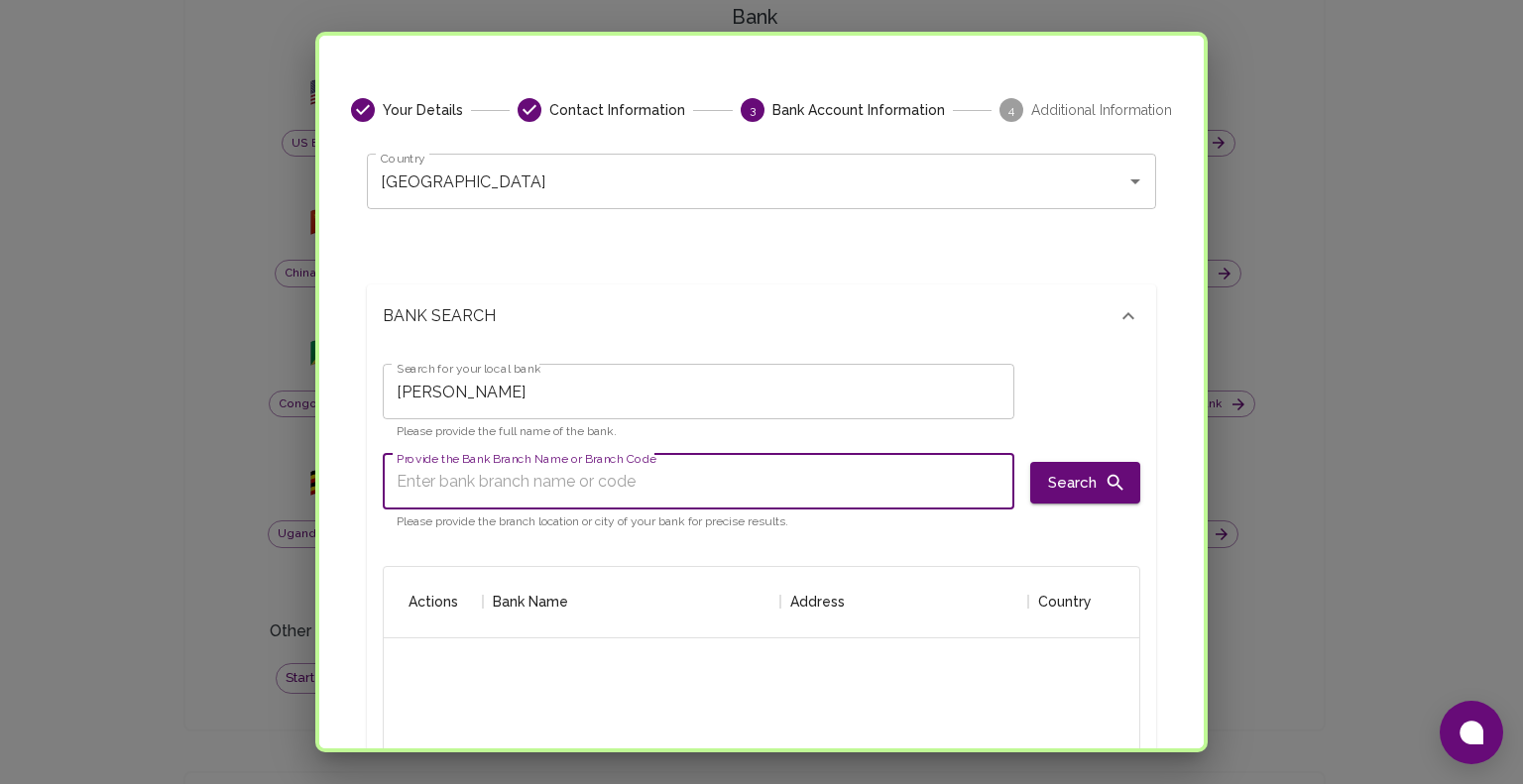 click 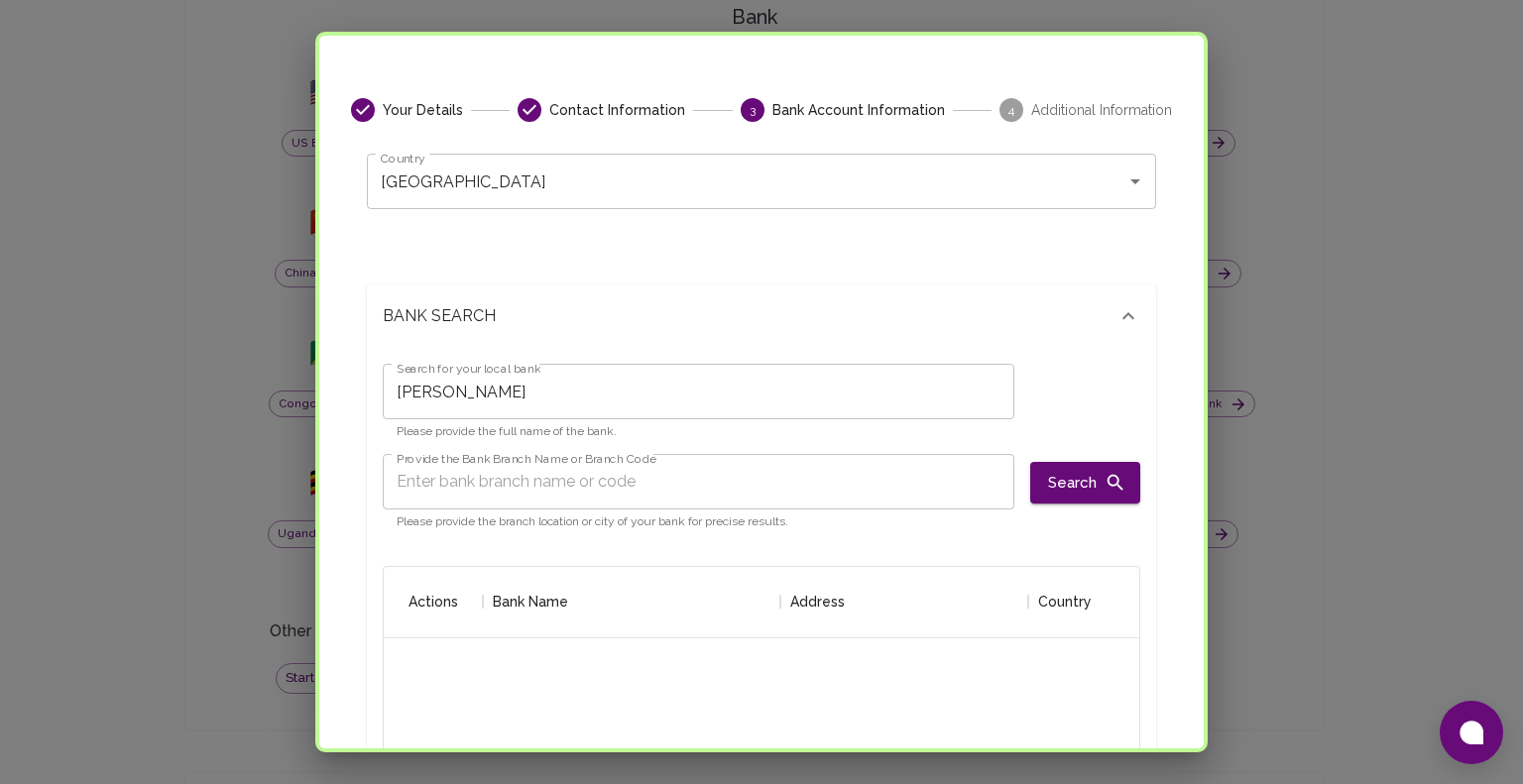 click on "Please provide the branch location or city of your bank for precise results." at bounding box center [698, 522] 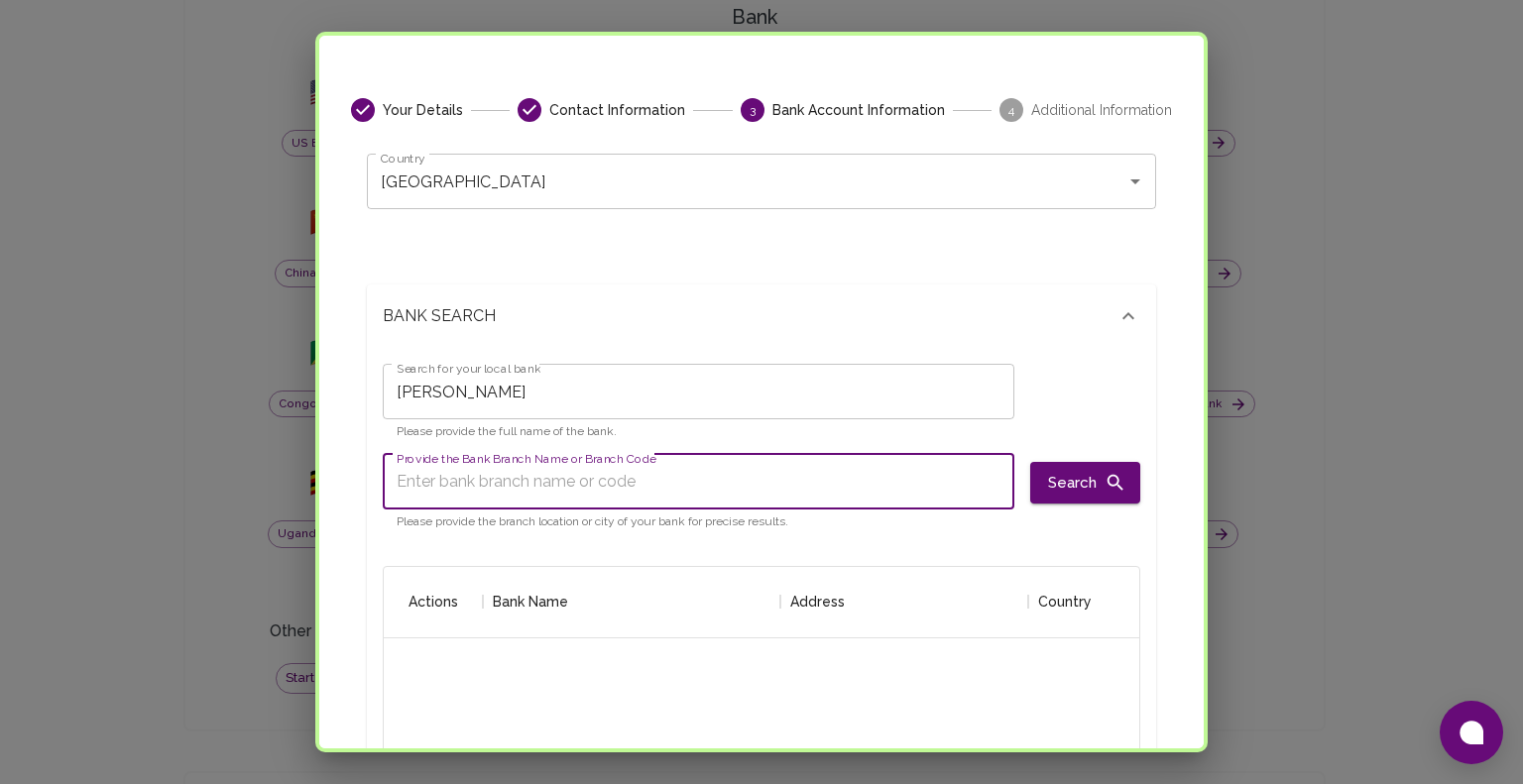 click on "Provide the Bank Branch Name or Branch Code" at bounding box center [698, 482] 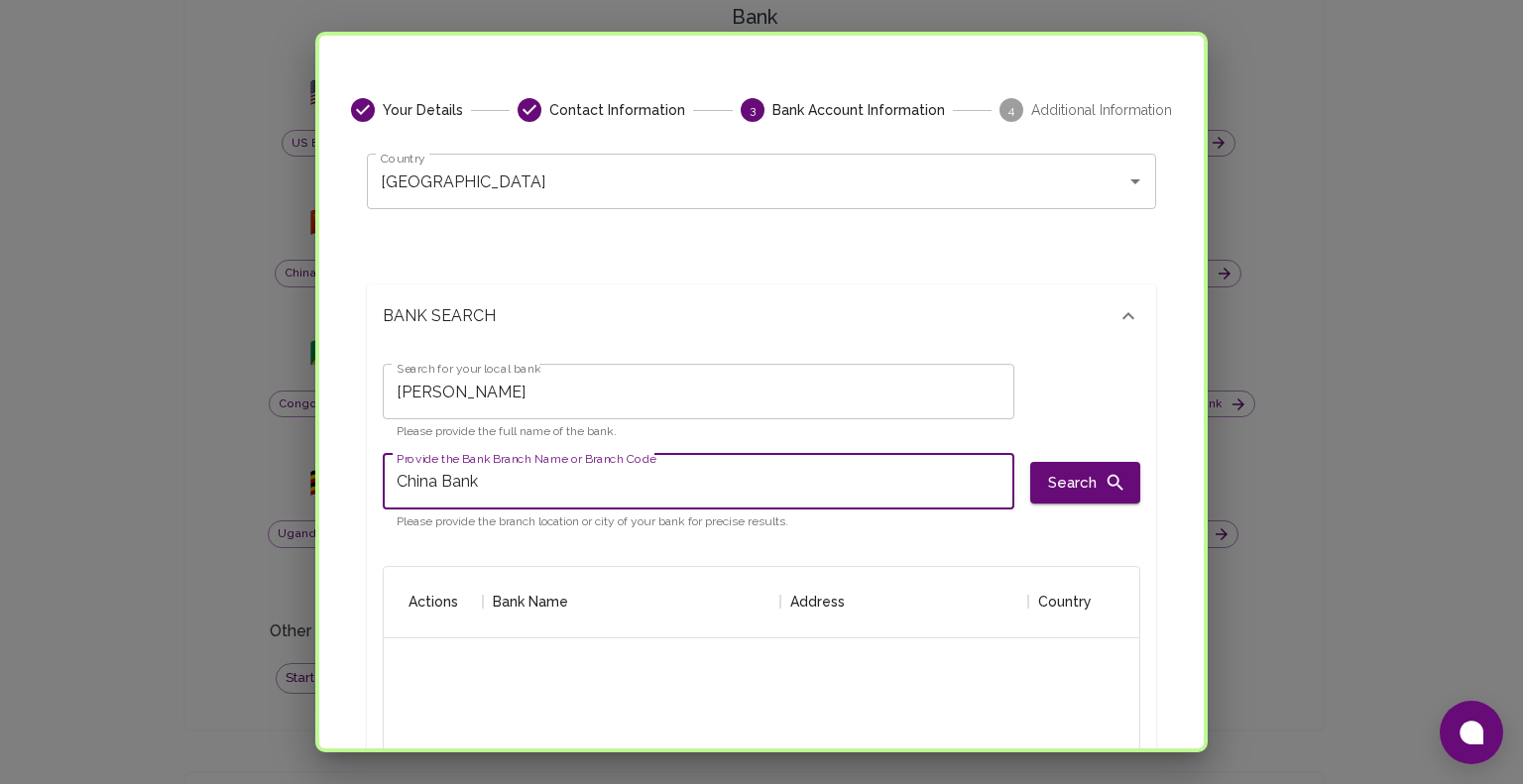 type on "China Bank" 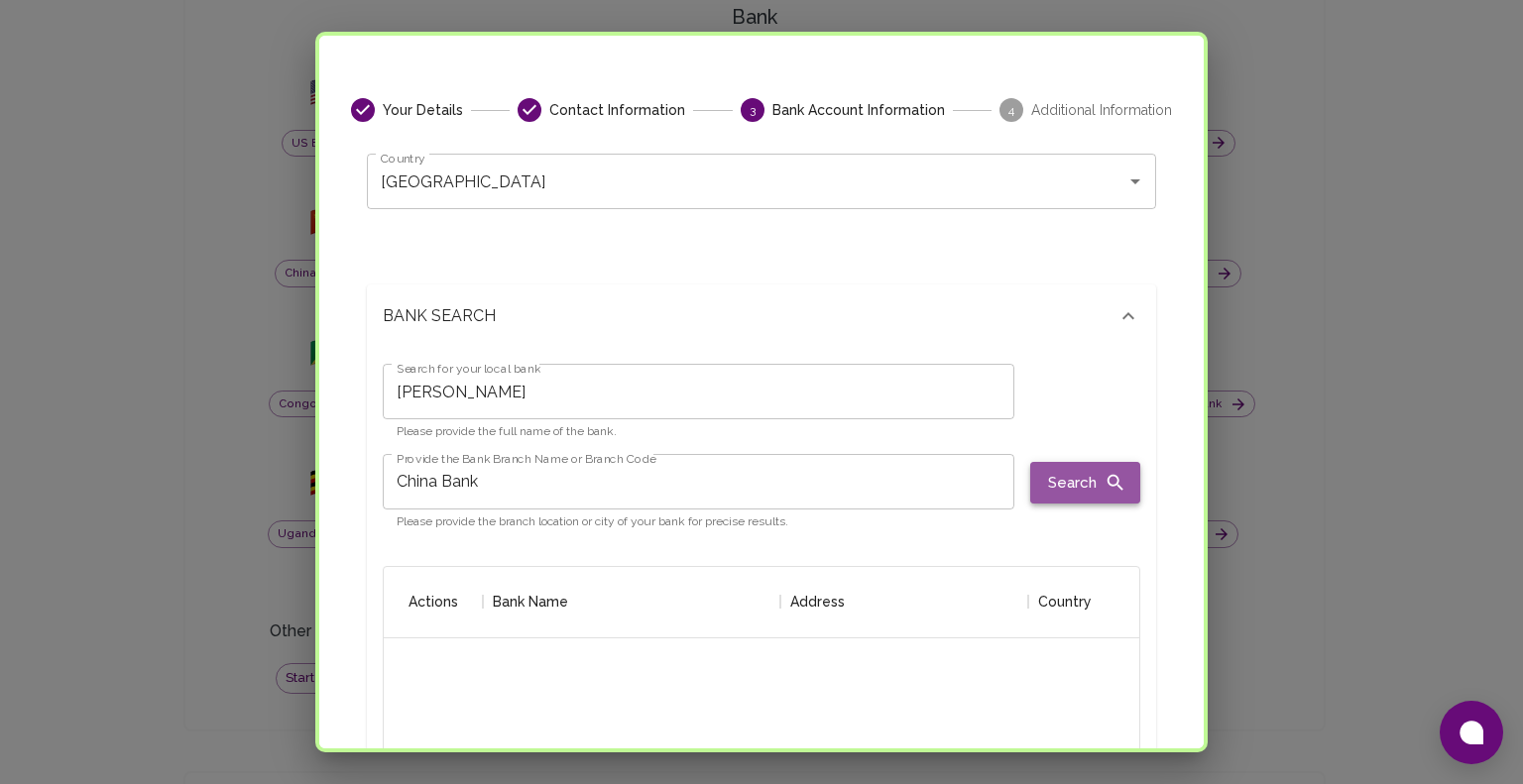 click on "Search" at bounding box center (1085, 483) 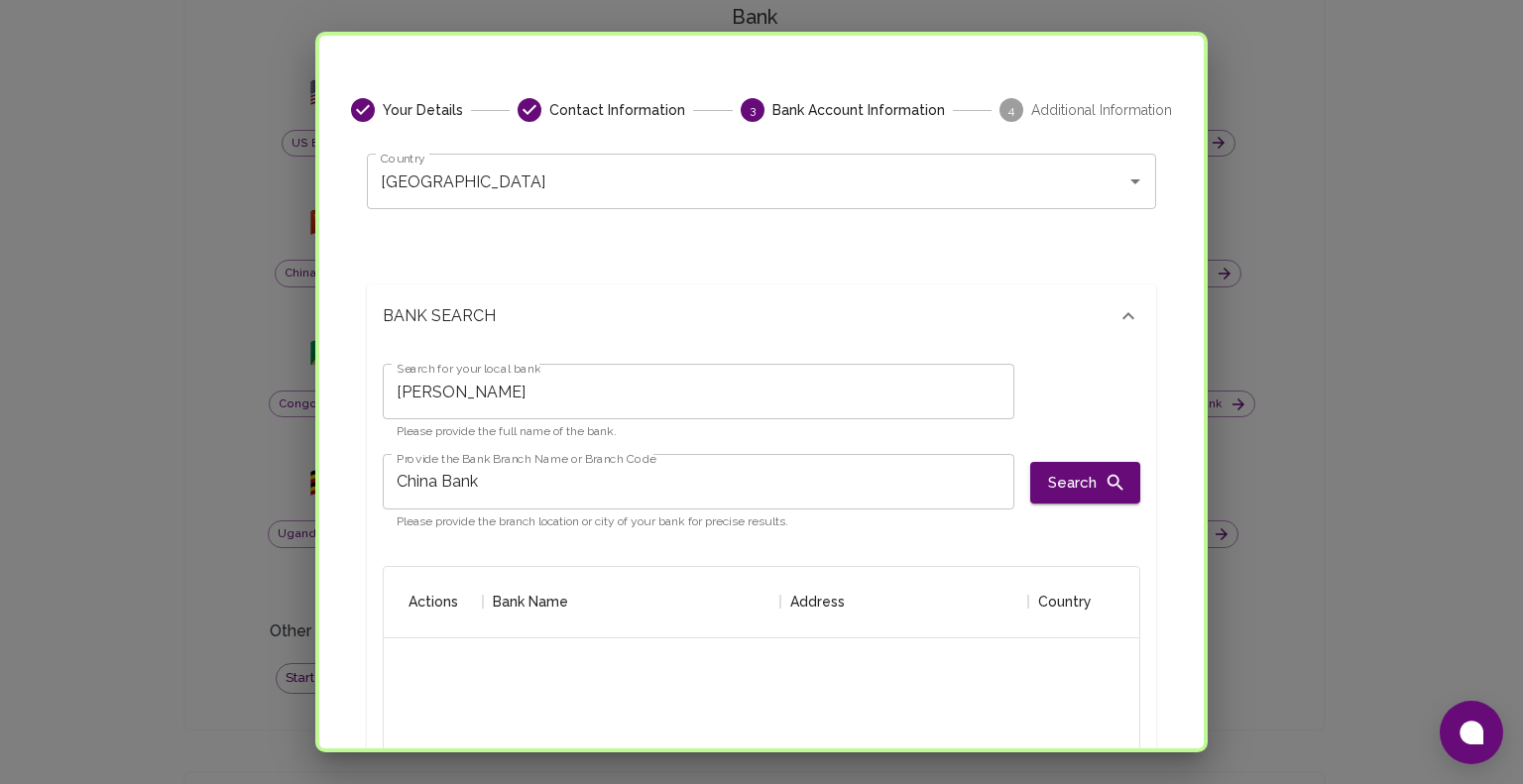 click on "China Bank" at bounding box center (698, 482) 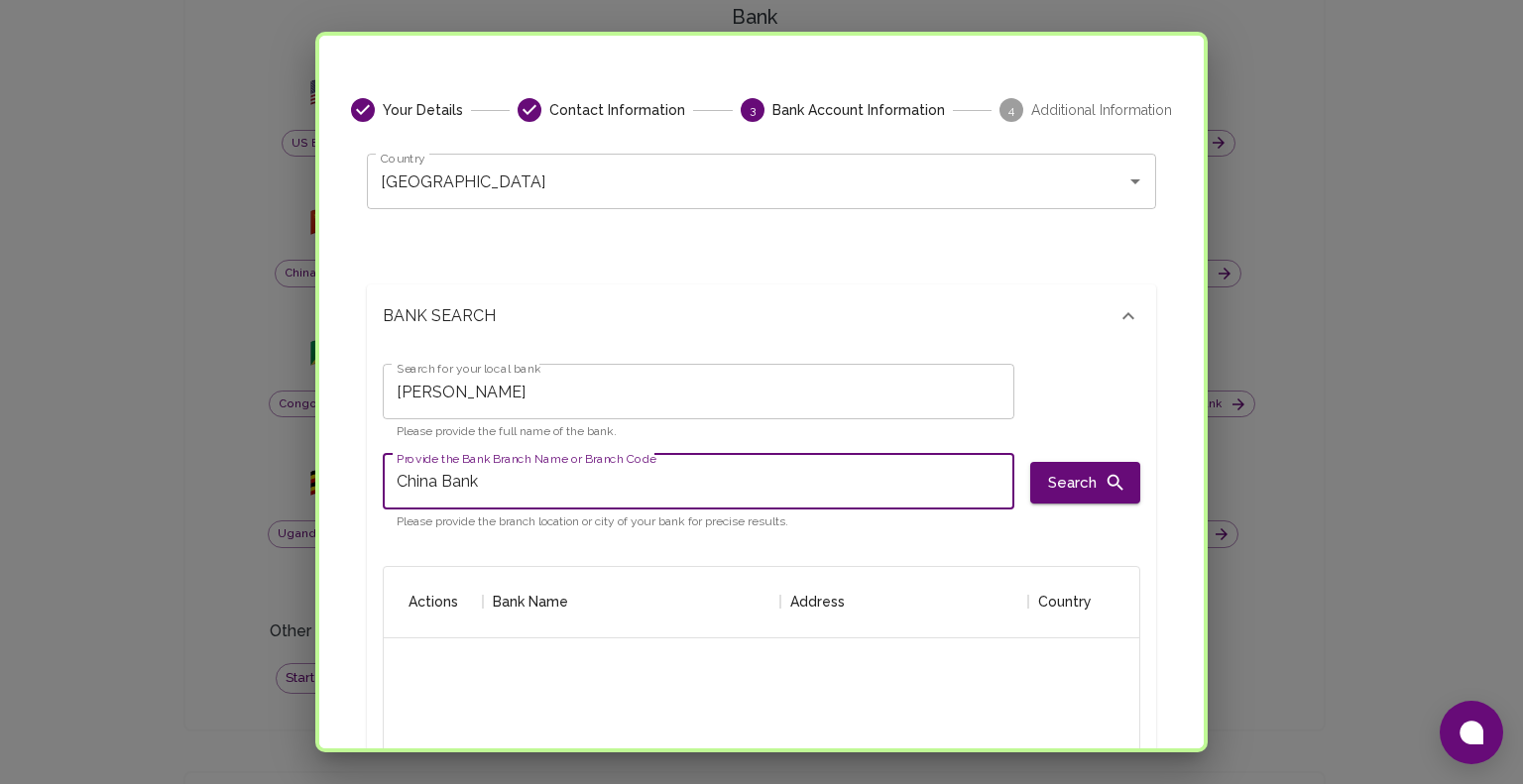 drag, startPoint x: 879, startPoint y: 488, endPoint x: 298, endPoint y: 484, distance: 581.0138 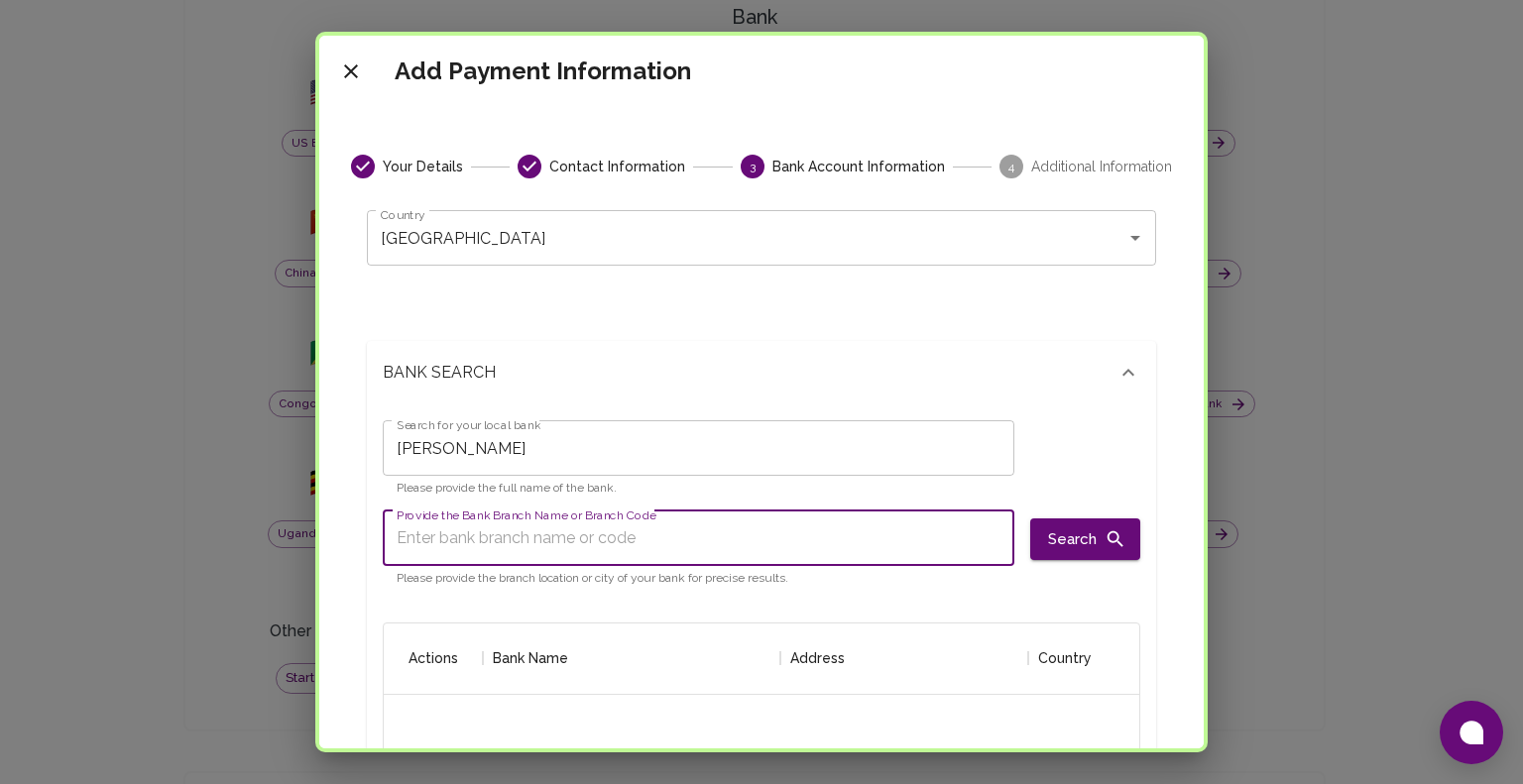 scroll, scrollTop: 99, scrollLeft: 0, axis: vertical 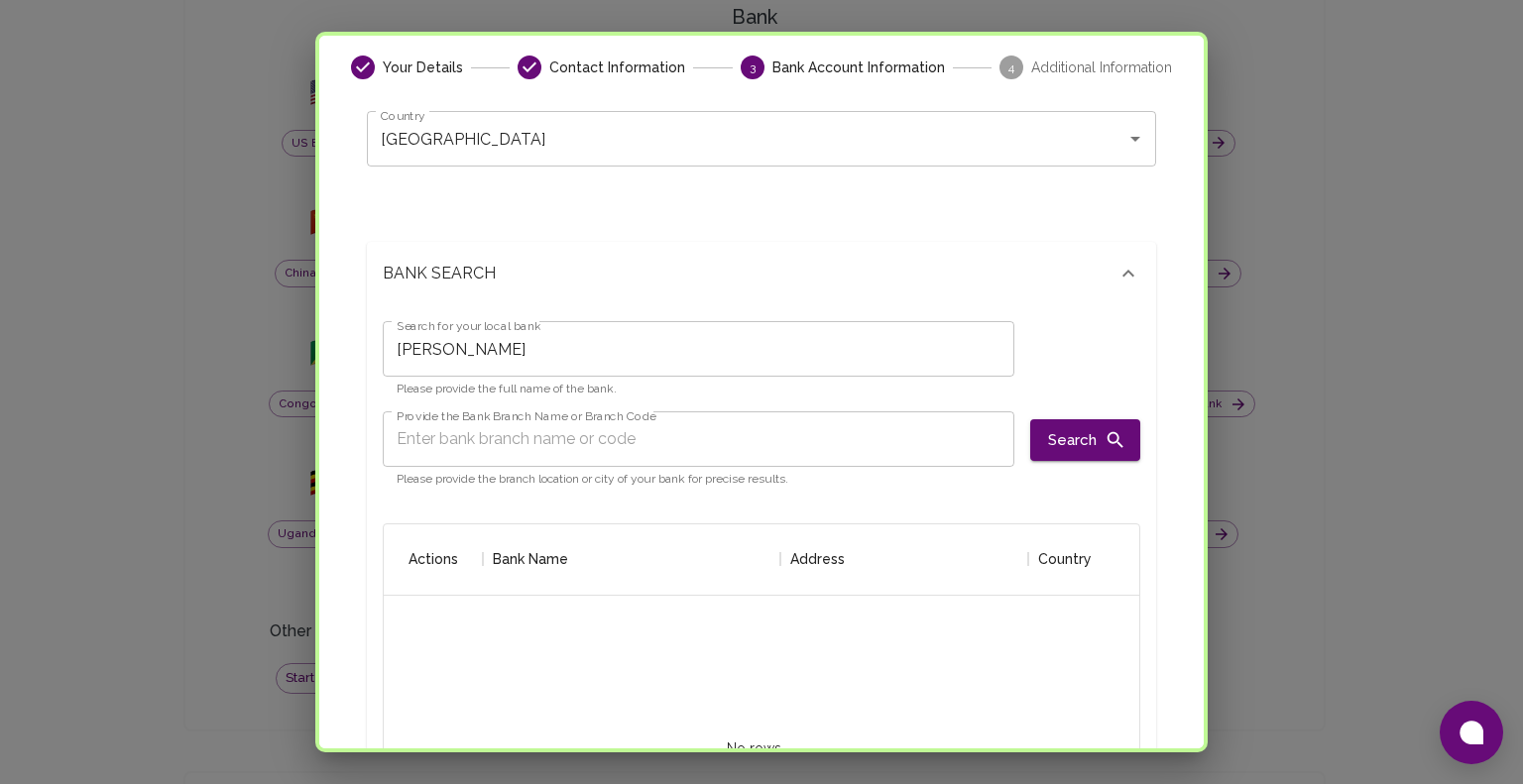 click on "Search for your local bank [PERSON_NAME] Search for your local bank Please provide the full name of the bank." at bounding box center [698, 358] 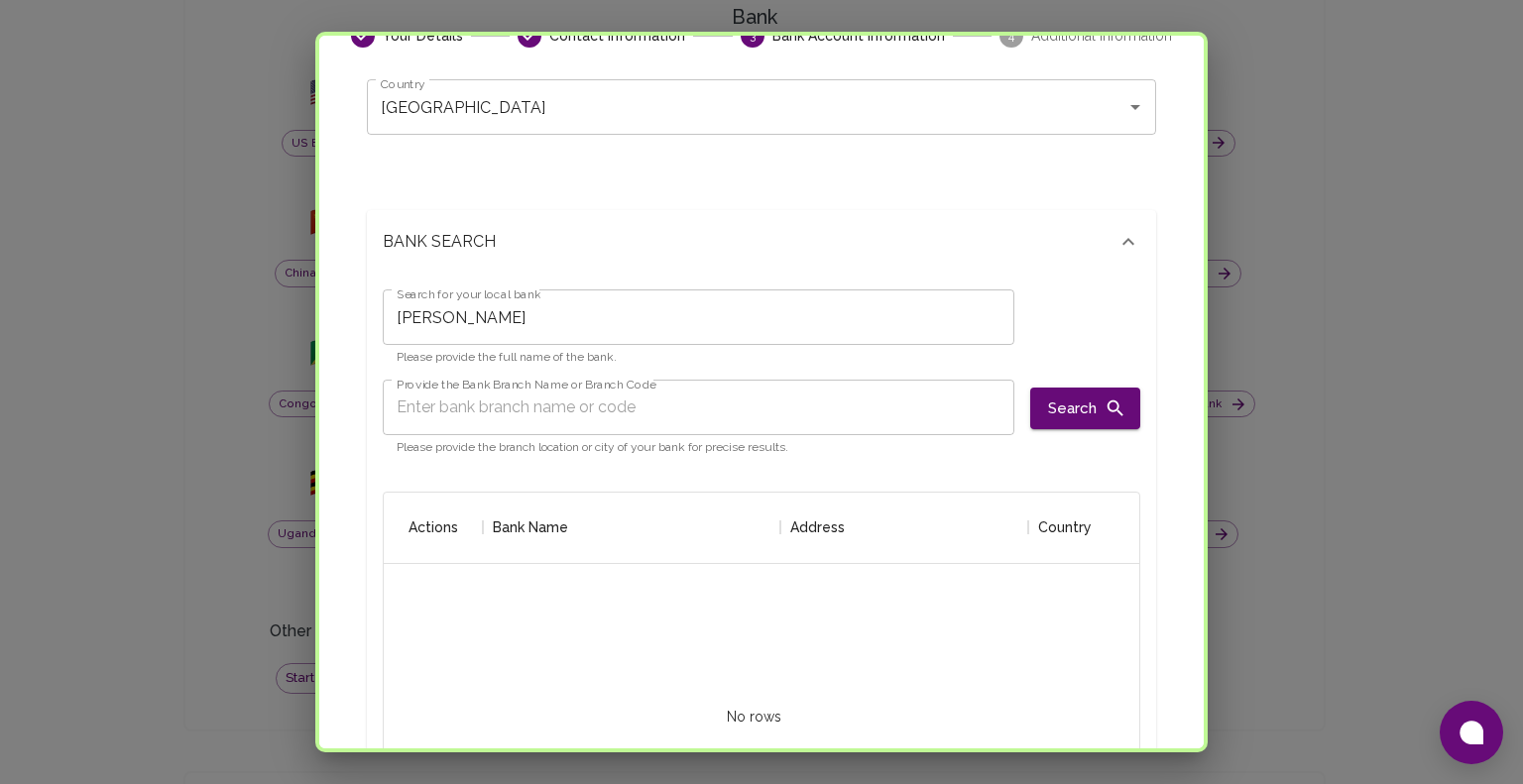 scroll, scrollTop: 131, scrollLeft: 0, axis: vertical 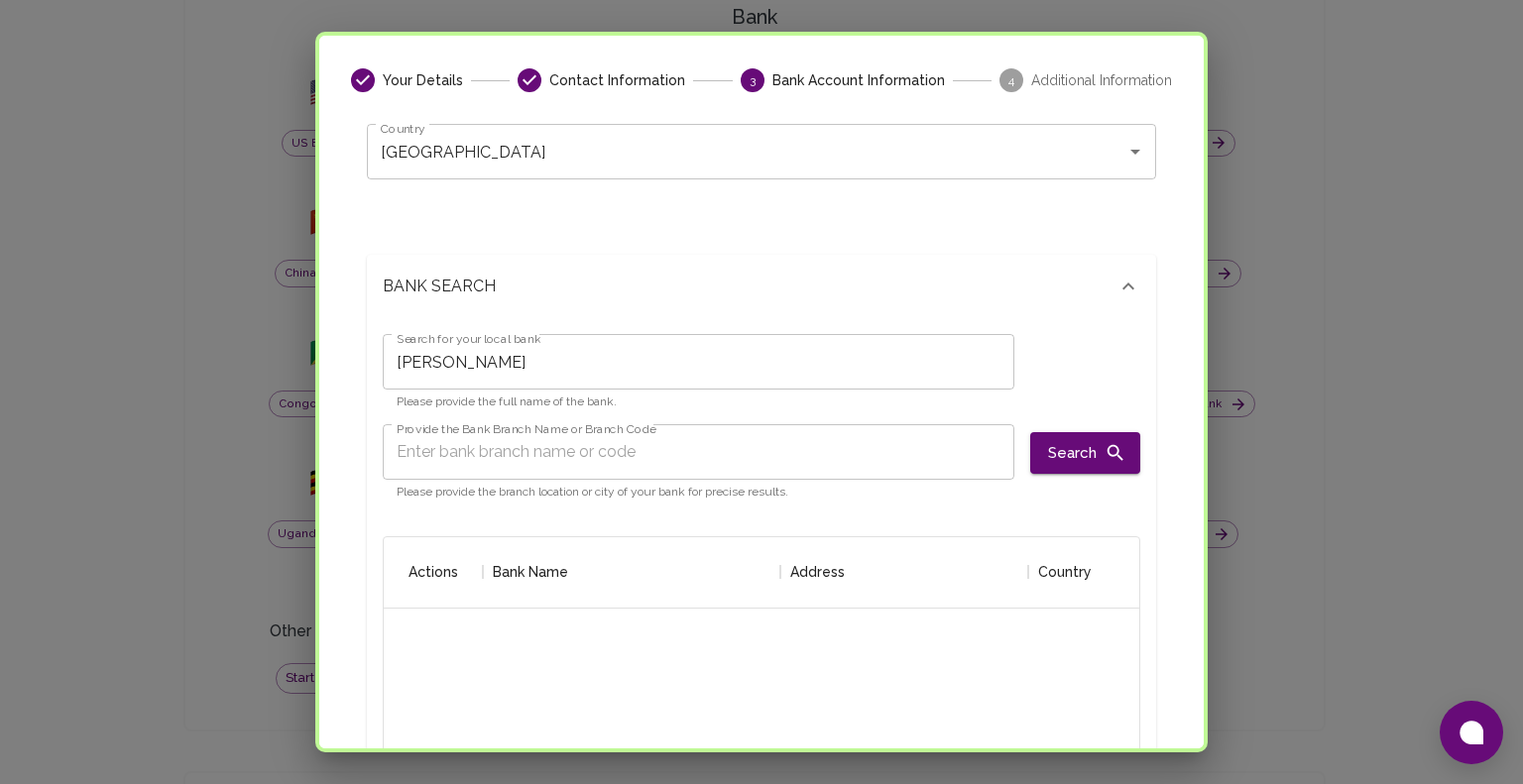 click on "Provide the Bank Branch Name or Branch Code Provide the Bank Branch Name or Branch Code Please provide the branch location or city of your bank for precise results." at bounding box center [698, 461] 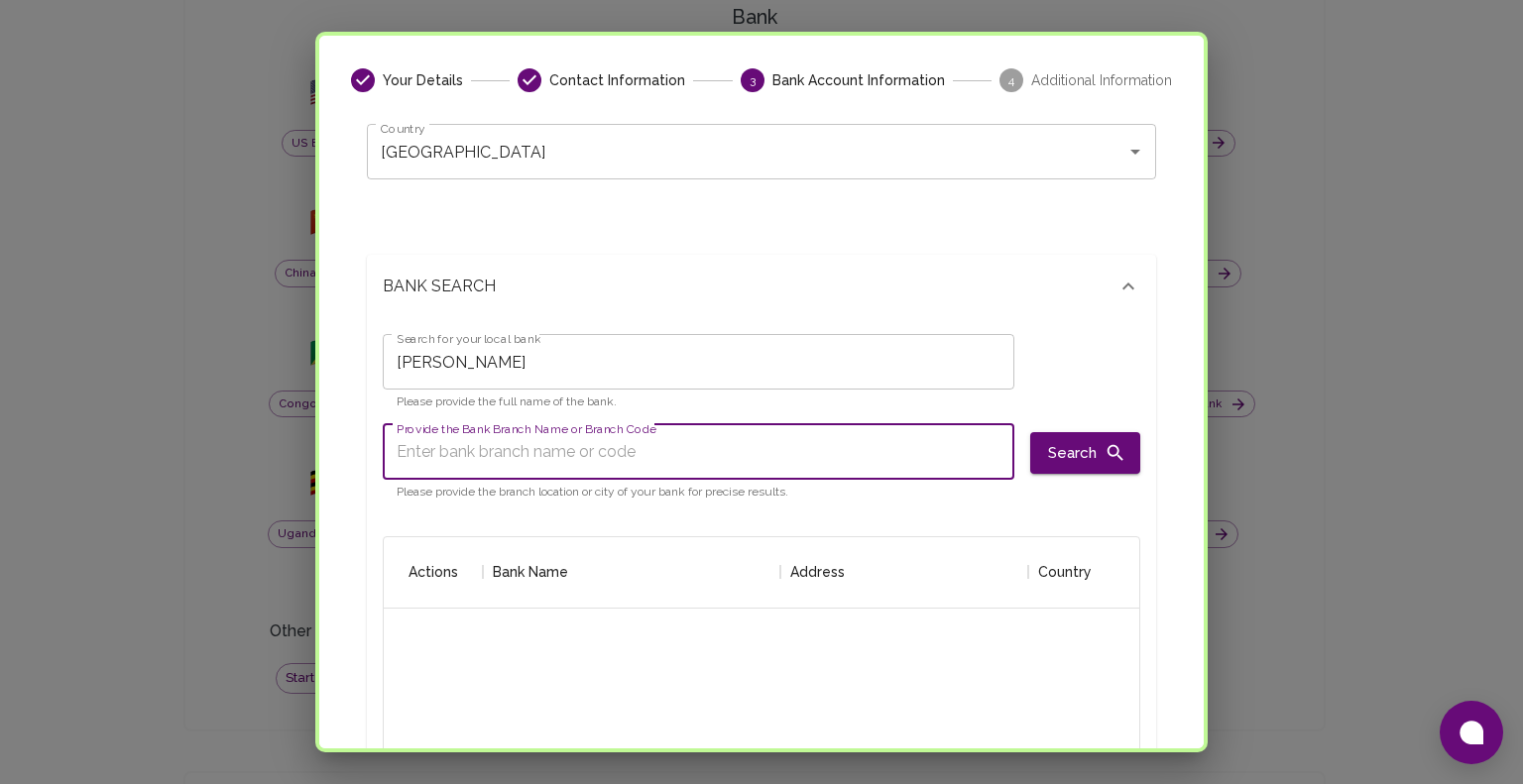 click on "Provide the Bank Branch Name or Branch Code" at bounding box center [527, 428] 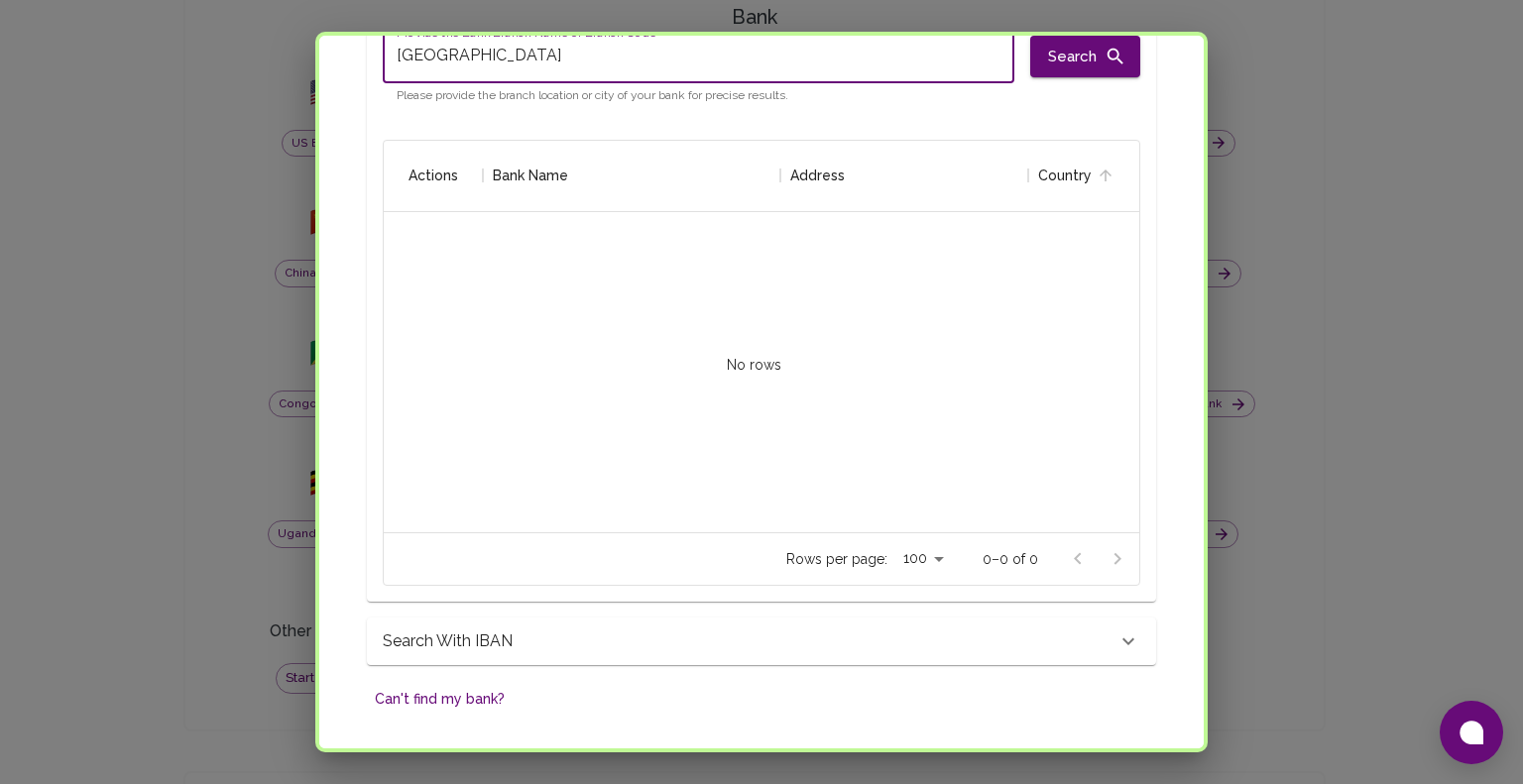 scroll, scrollTop: 384, scrollLeft: 0, axis: vertical 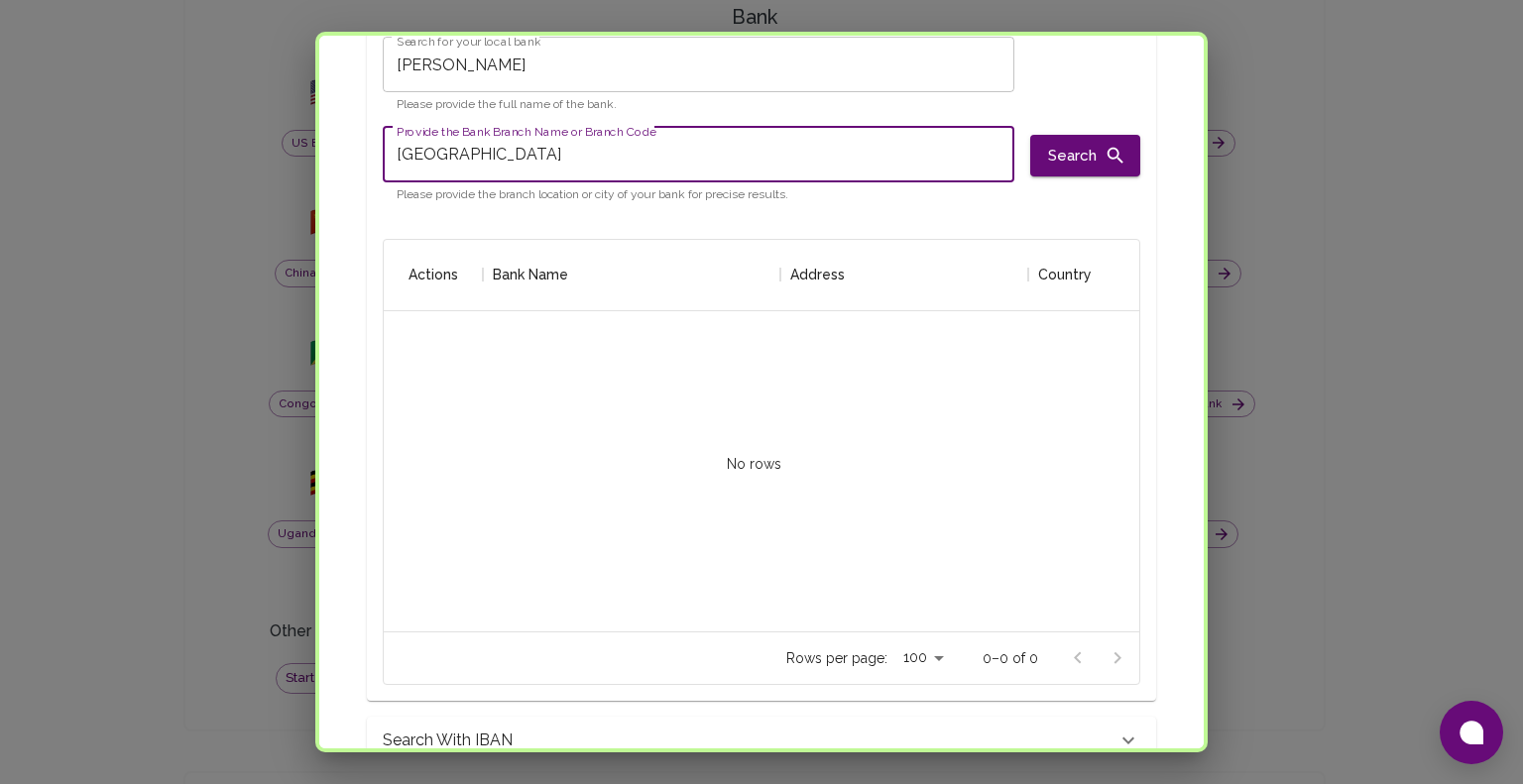 click on "[GEOGRAPHIC_DATA]" at bounding box center (698, 155) 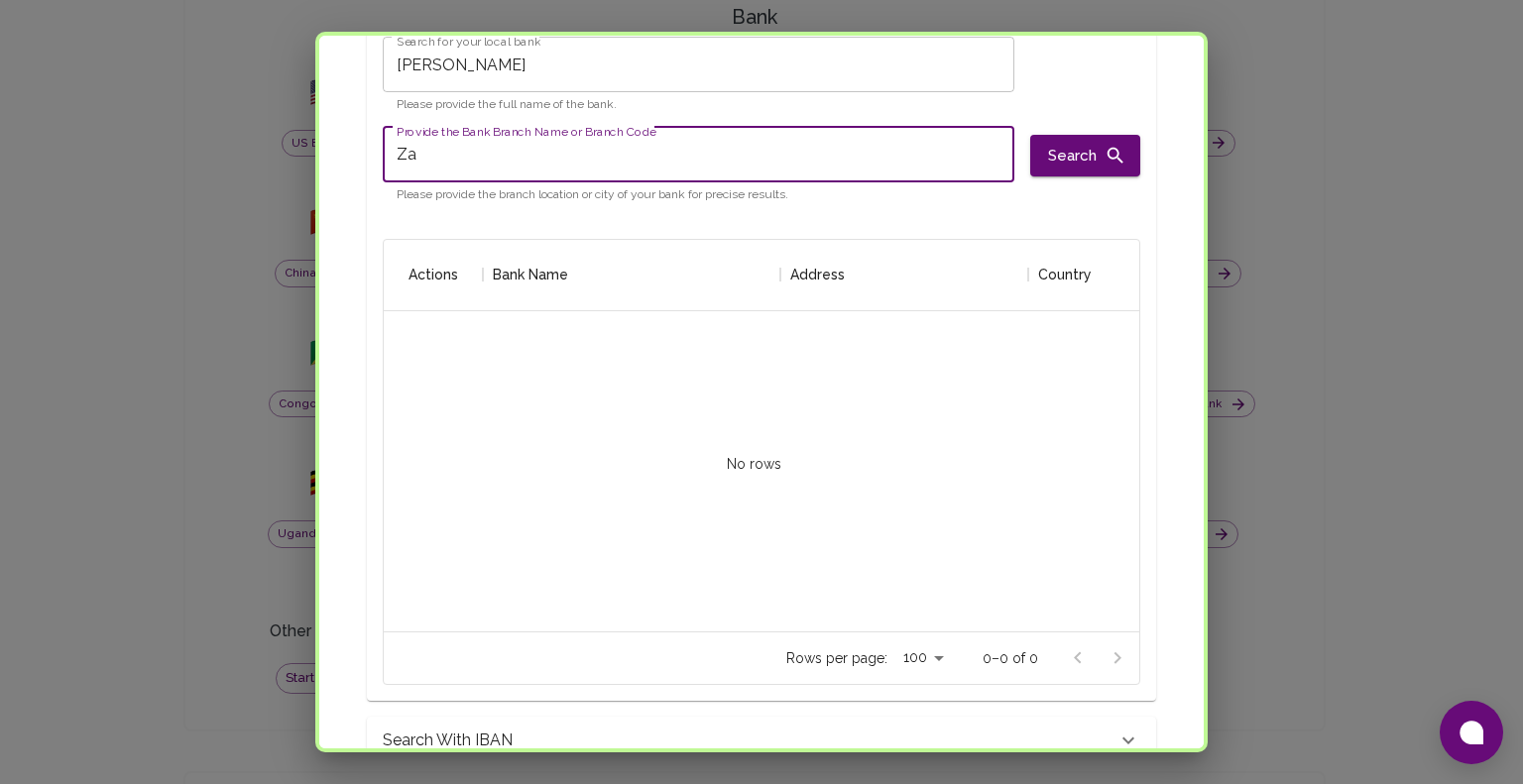 type on "Z" 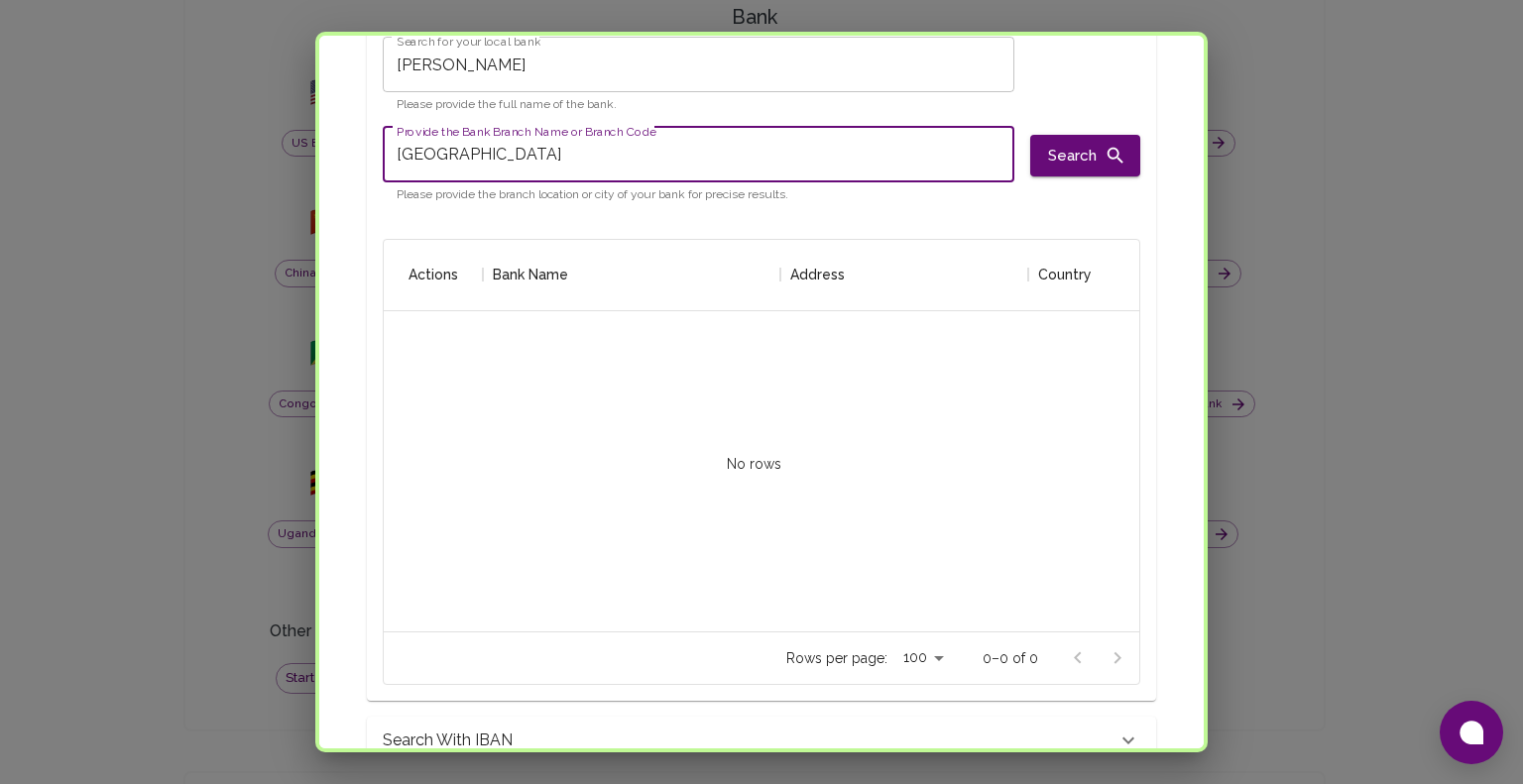 type on "[GEOGRAPHIC_DATA]" 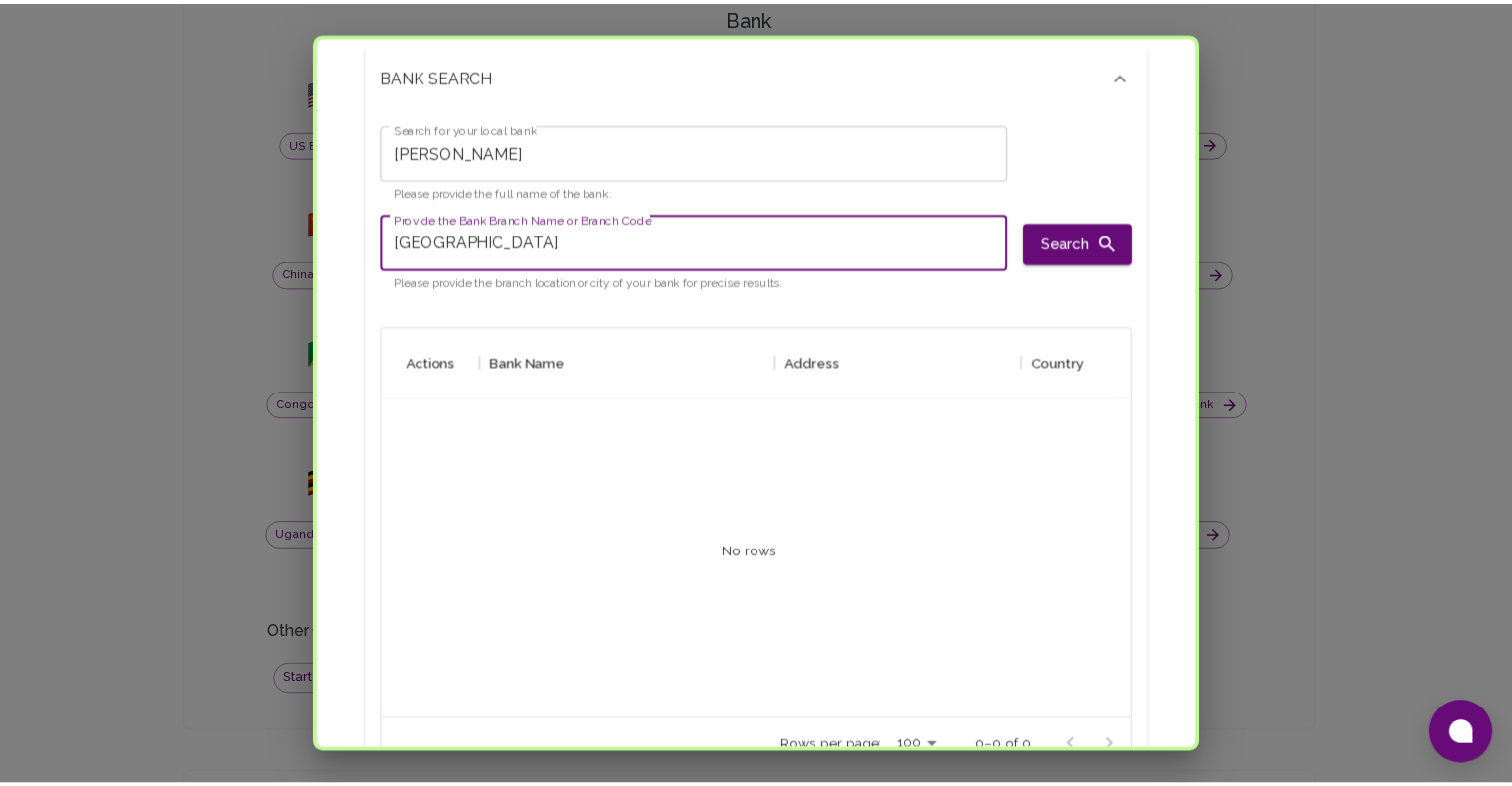 scroll, scrollTop: 397, scrollLeft: 0, axis: vertical 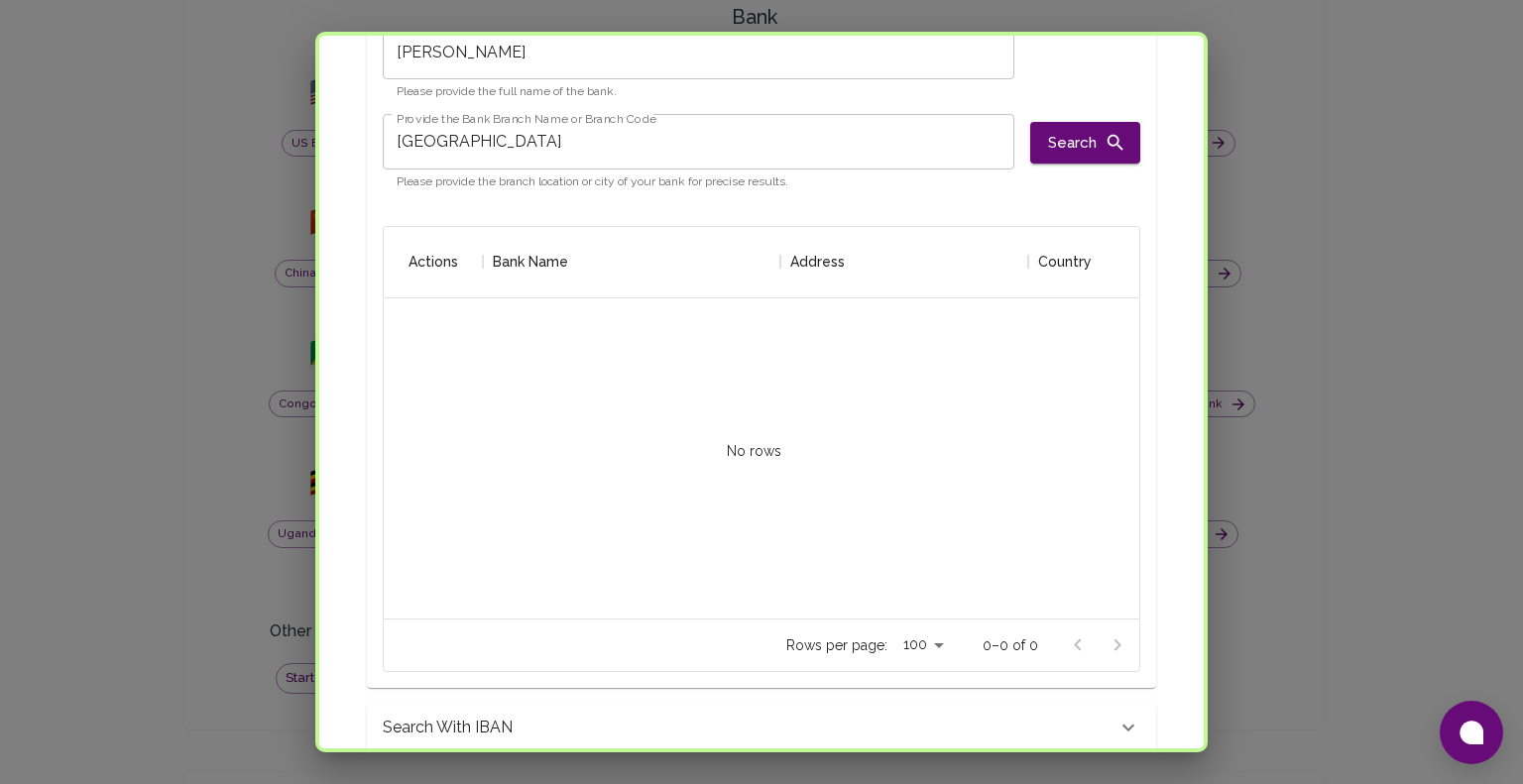 drag, startPoint x: 1308, startPoint y: 329, endPoint x: 1170, endPoint y: 192, distance: 194.45565 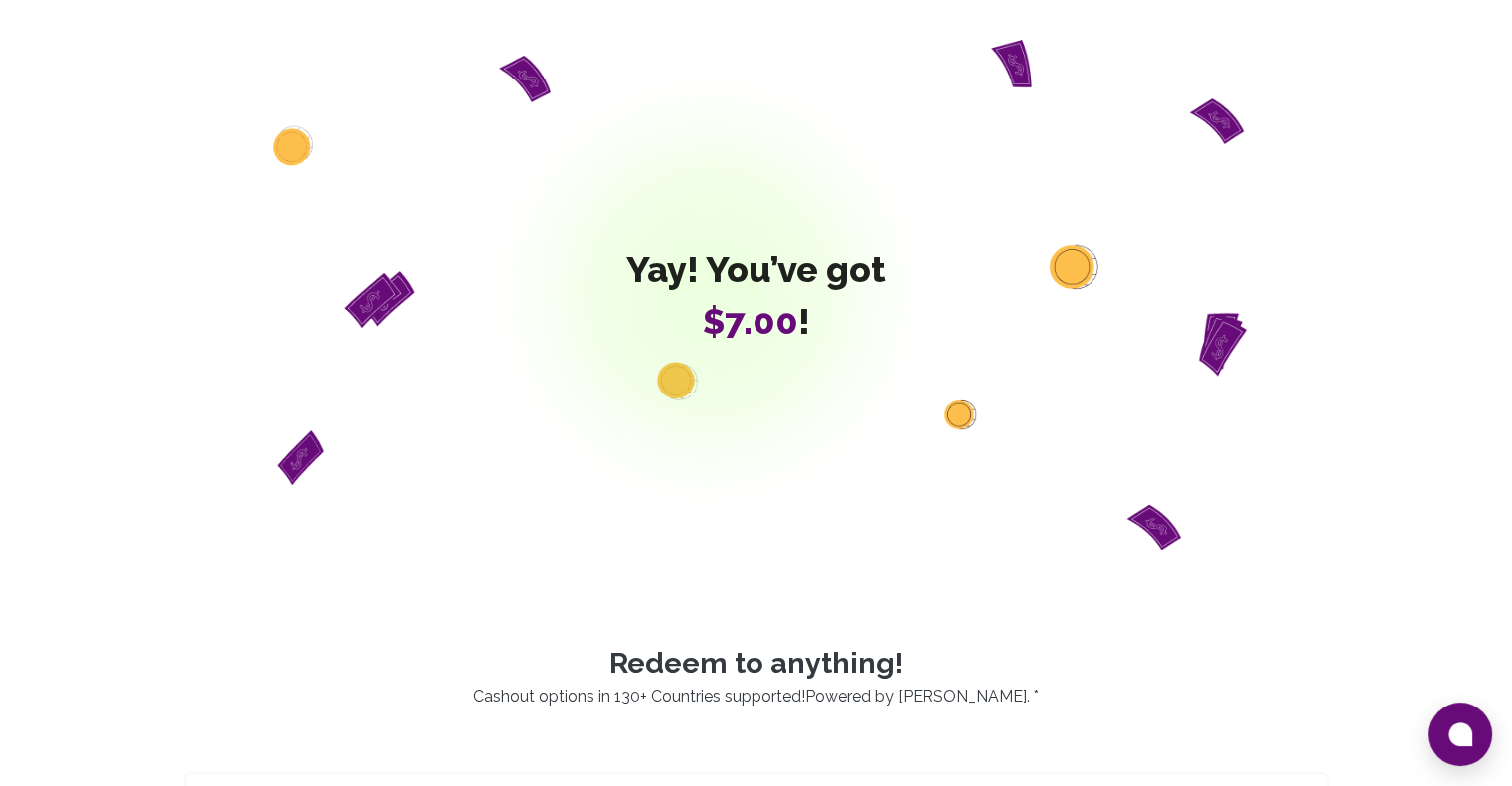 scroll, scrollTop: 199, scrollLeft: 0, axis: vertical 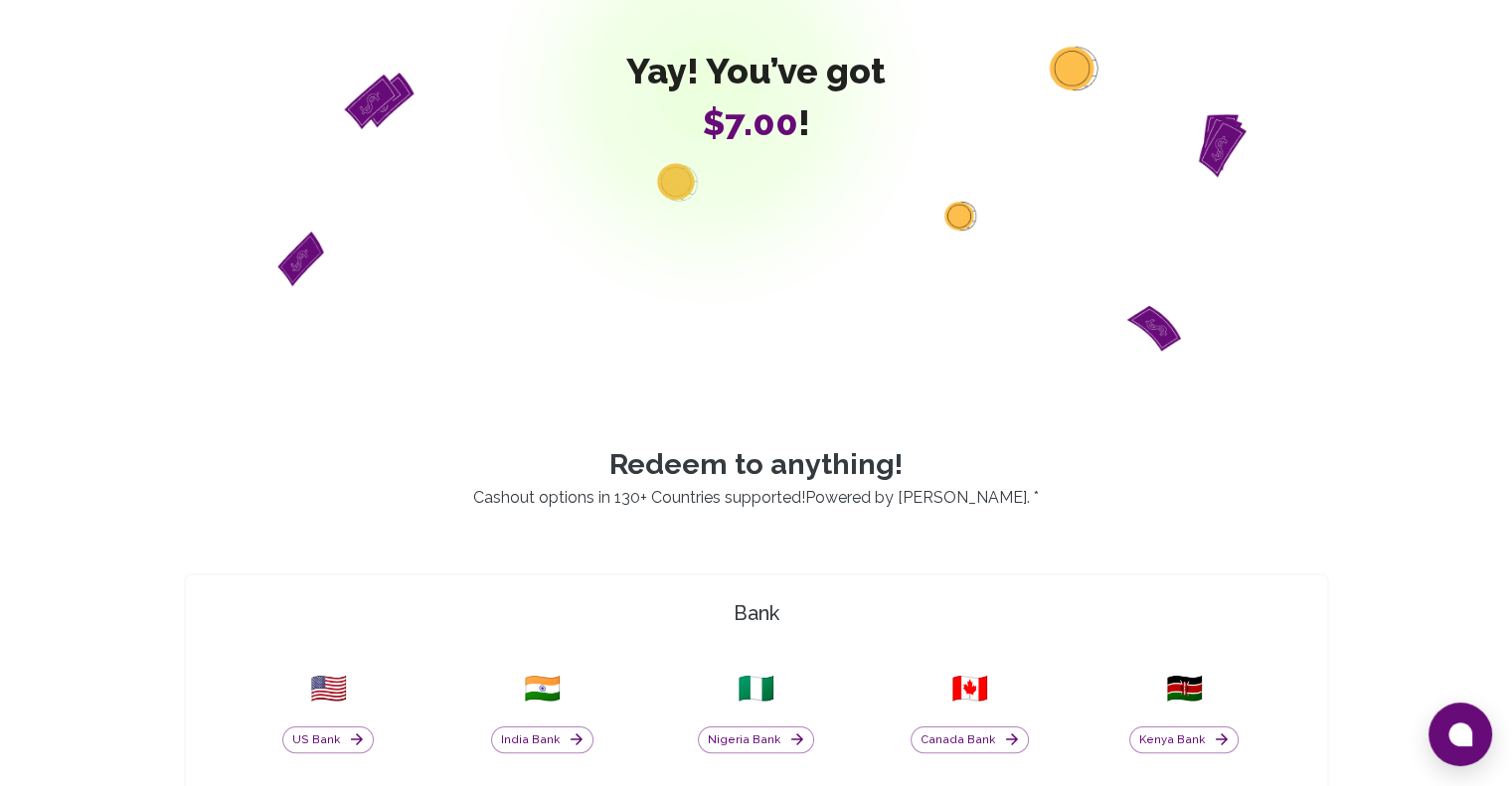 drag, startPoint x: 767, startPoint y: 565, endPoint x: 779, endPoint y: 531, distance: 36 